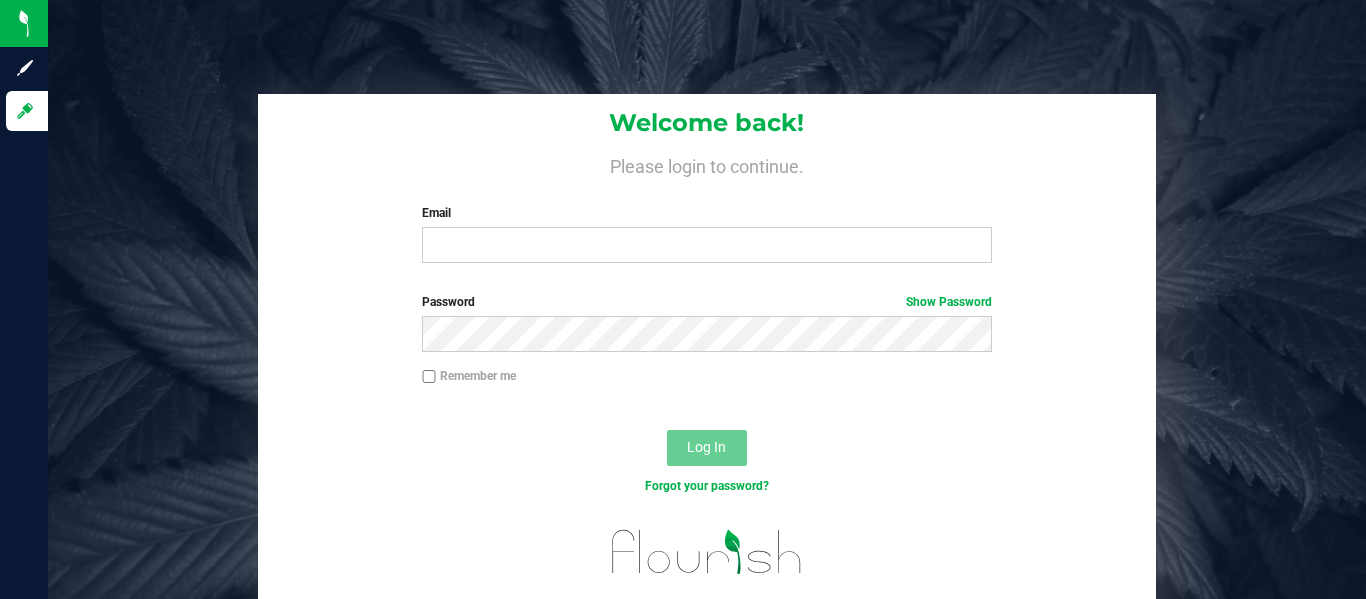 scroll, scrollTop: 0, scrollLeft: 0, axis: both 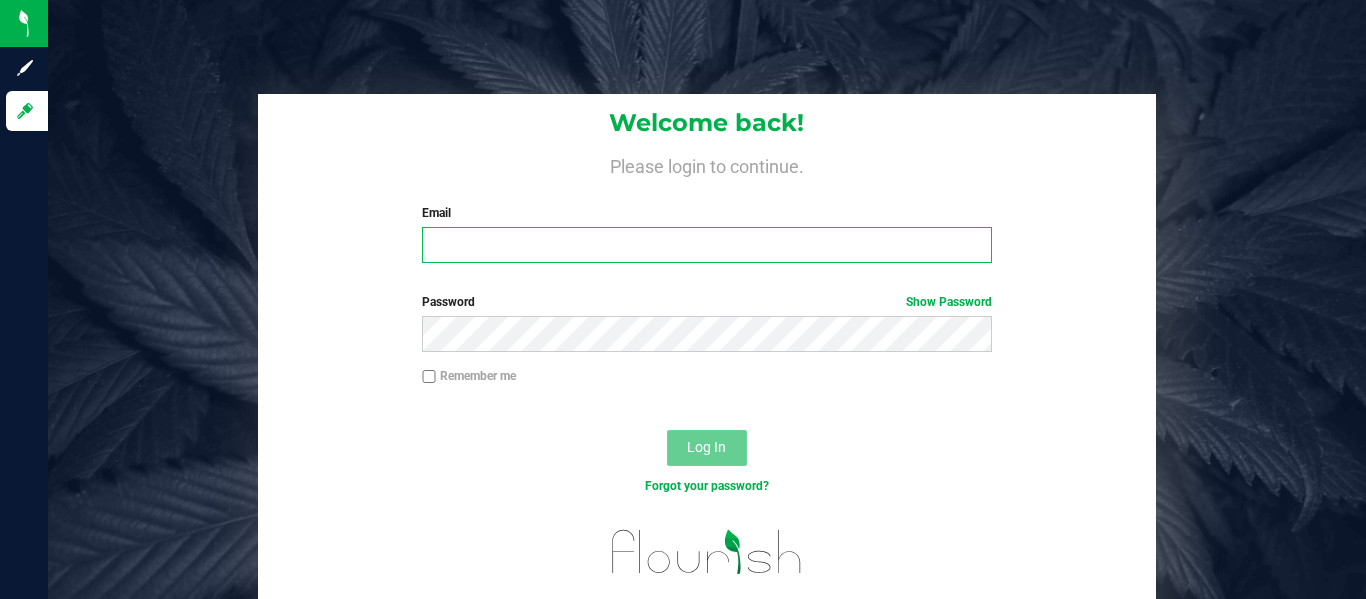 type on "[EMAIL_ADDRESS][DOMAIN_NAME]" 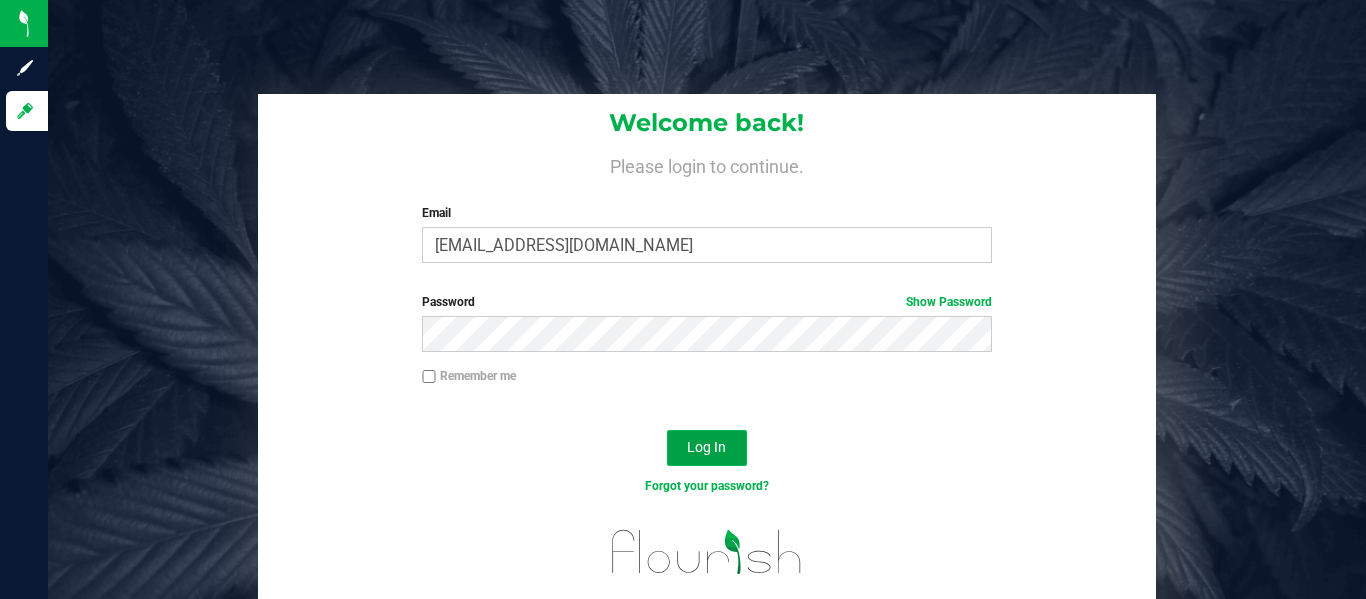 click on "Log In" at bounding box center [707, 448] 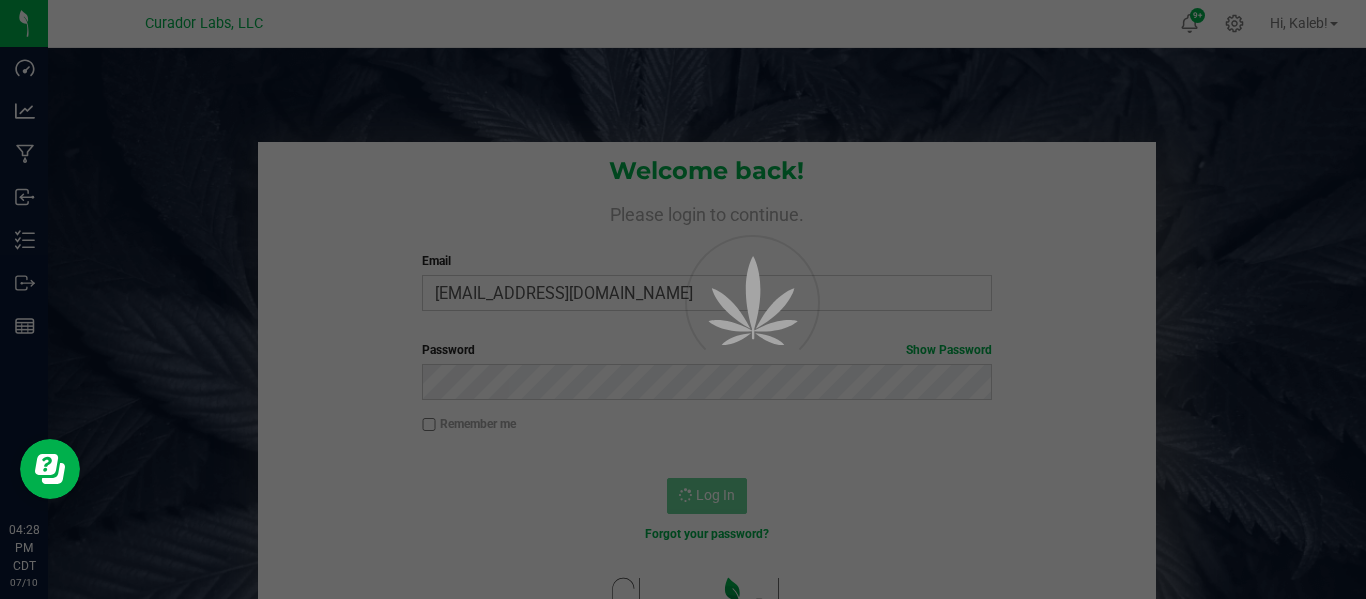 scroll, scrollTop: 0, scrollLeft: 0, axis: both 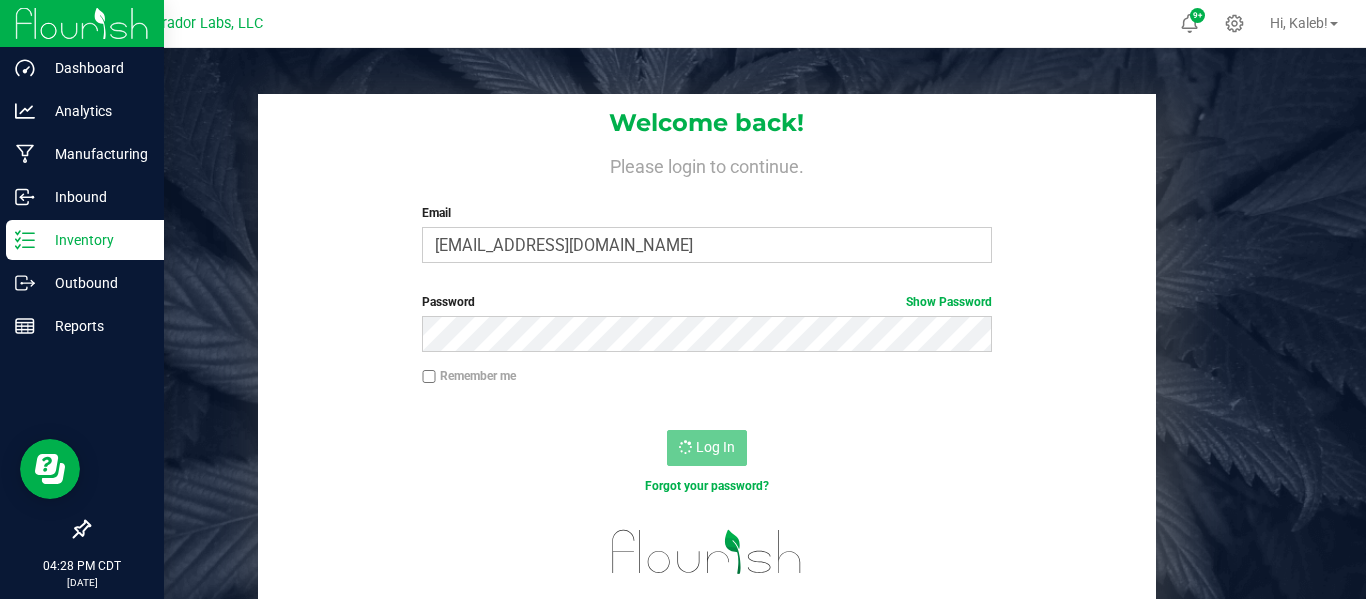 click on "Inventory" at bounding box center [95, 240] 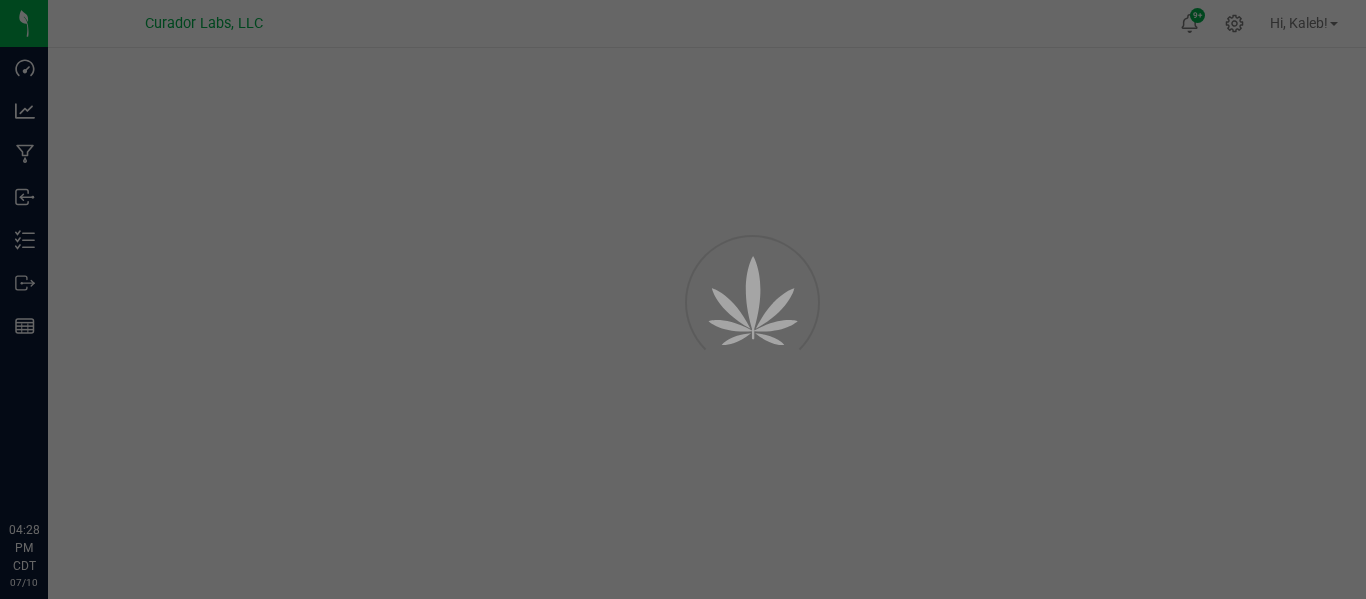 scroll, scrollTop: 0, scrollLeft: 0, axis: both 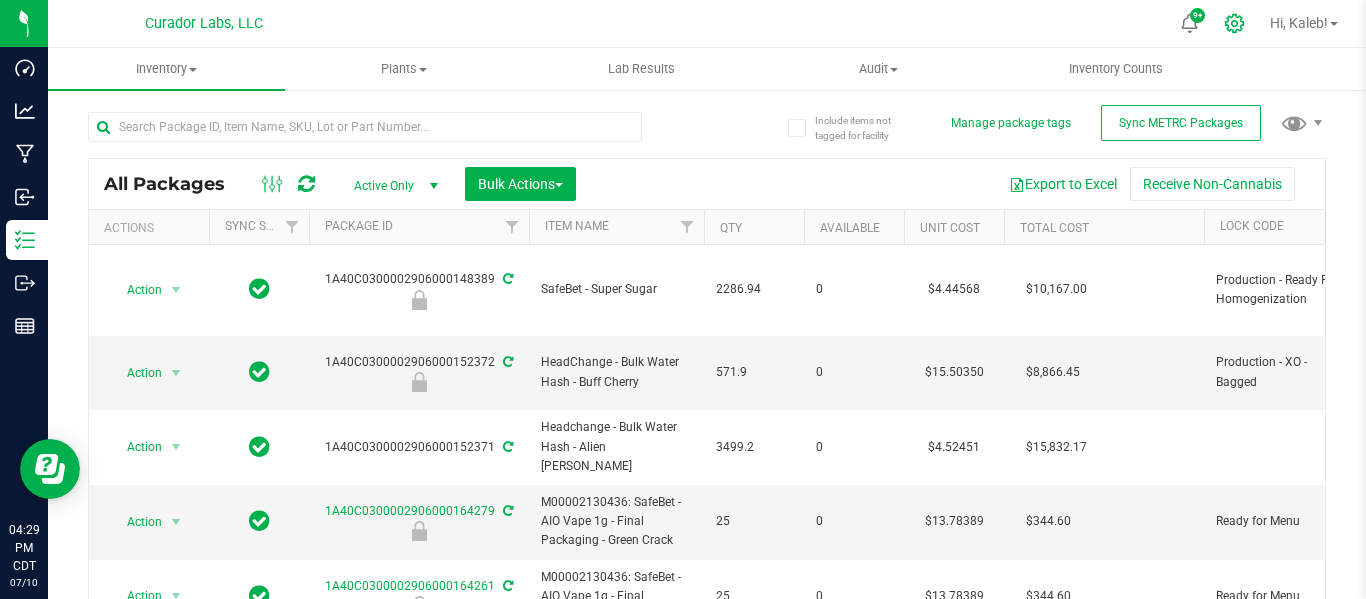 click 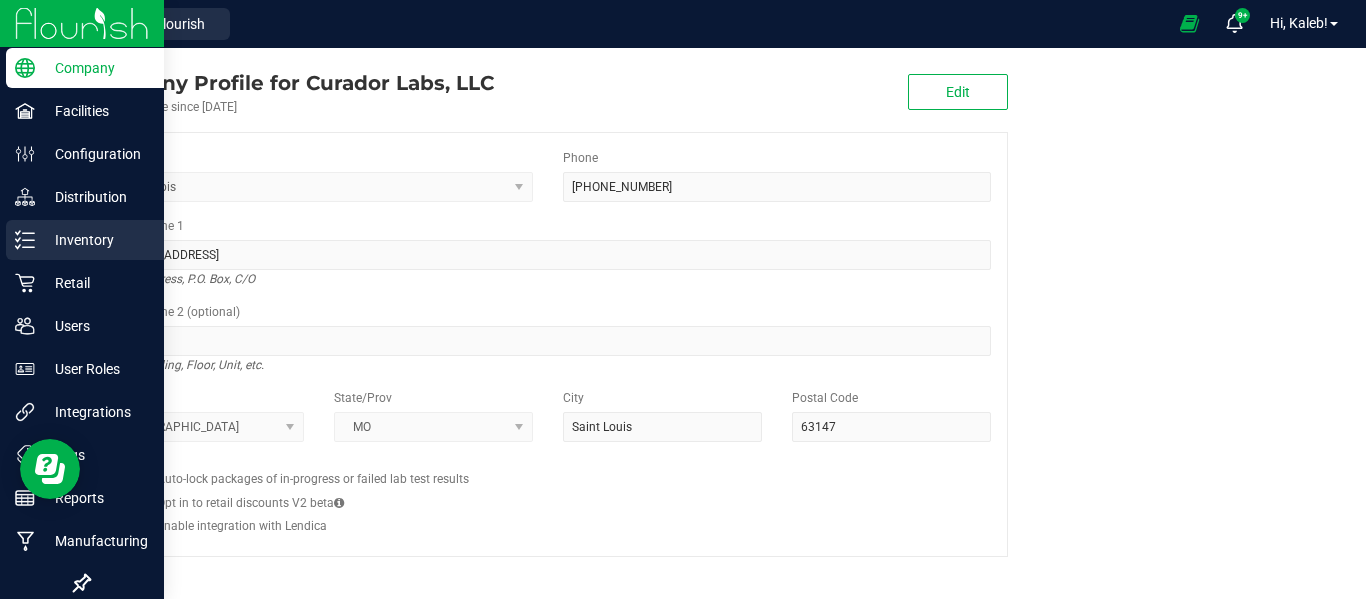 click on "Inventory" at bounding box center (95, 240) 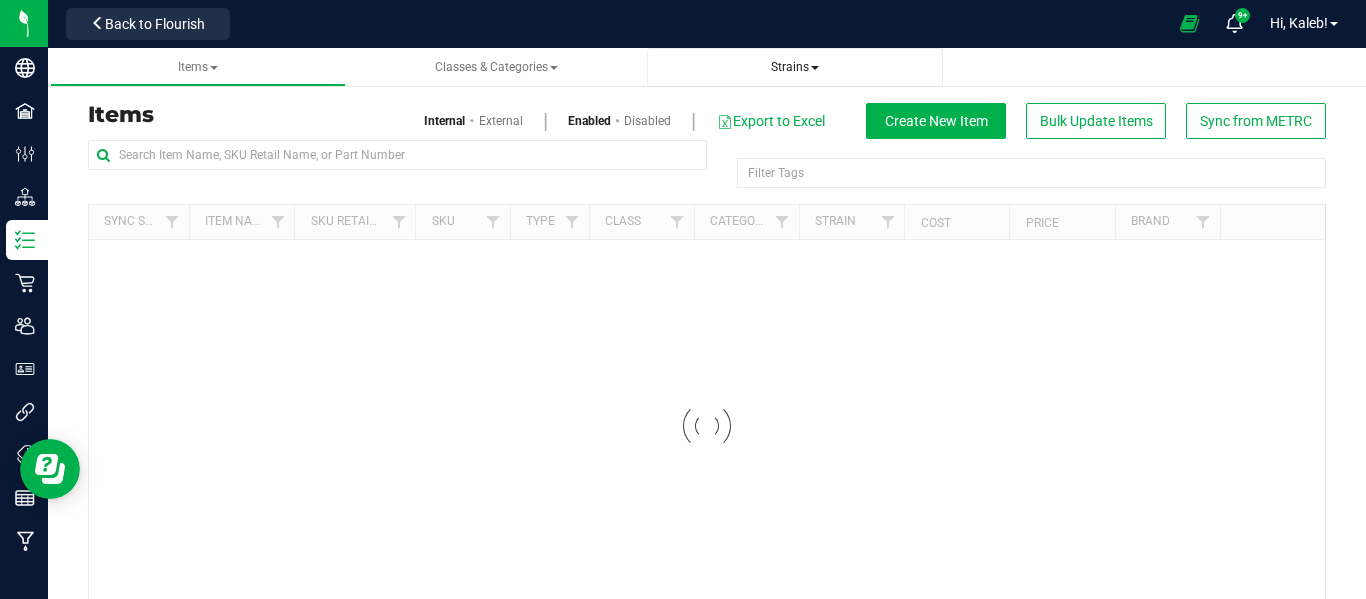 click on "Strains" at bounding box center (795, 67) 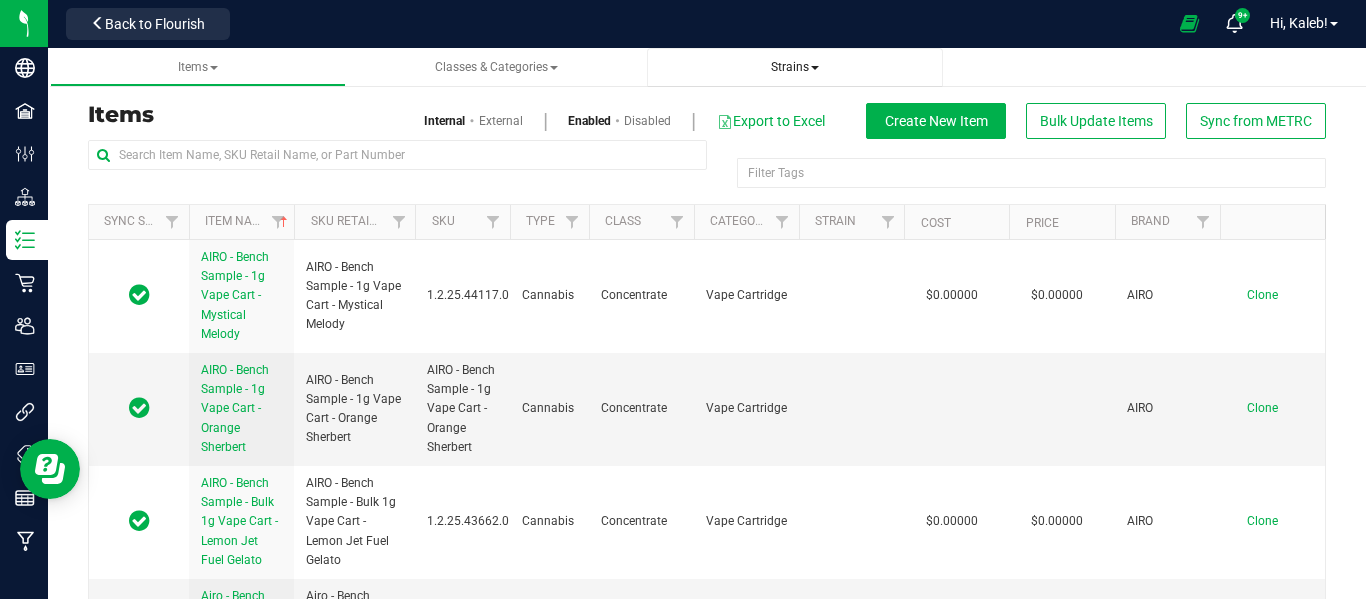 click on "Strains" at bounding box center (795, 67) 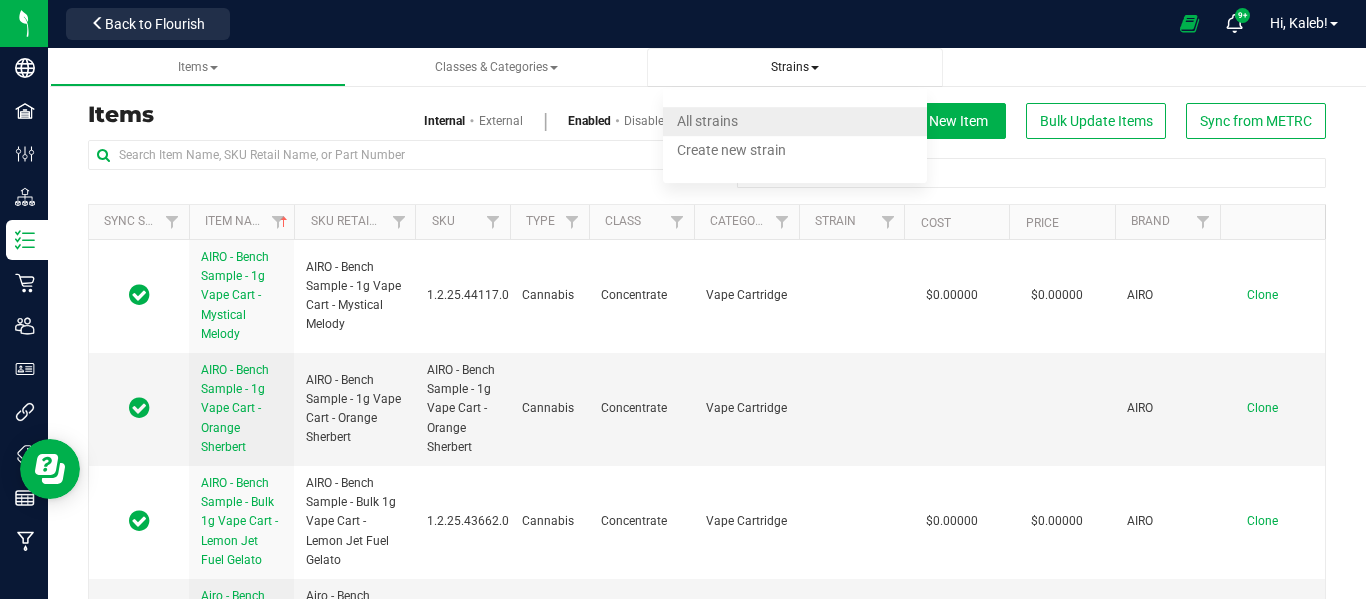 click on "All strains" at bounding box center [707, 121] 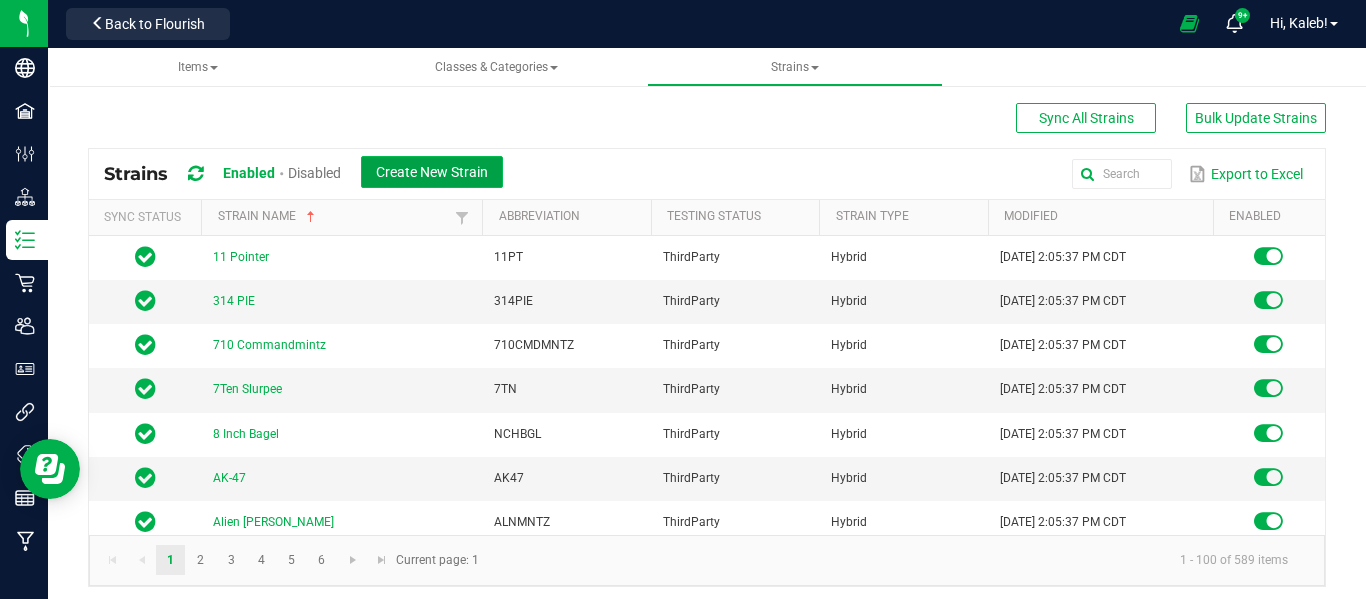 click on "Create New Strain" at bounding box center (432, 172) 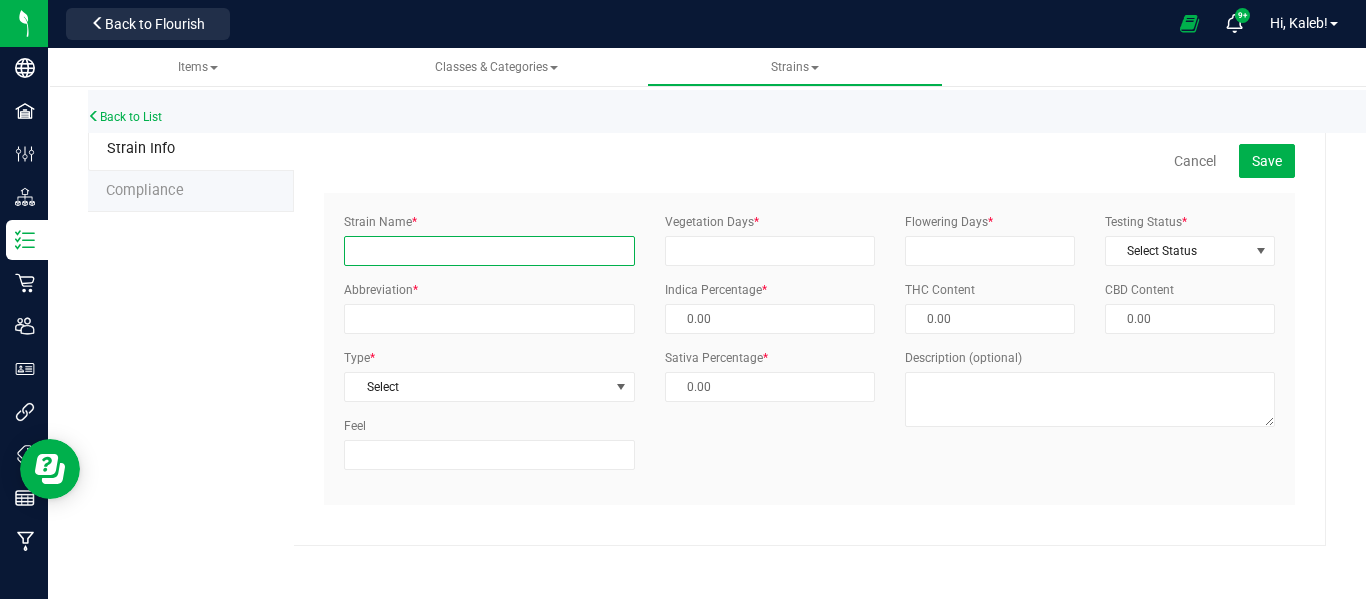 click on "Strain Name
*" at bounding box center (489, 251) 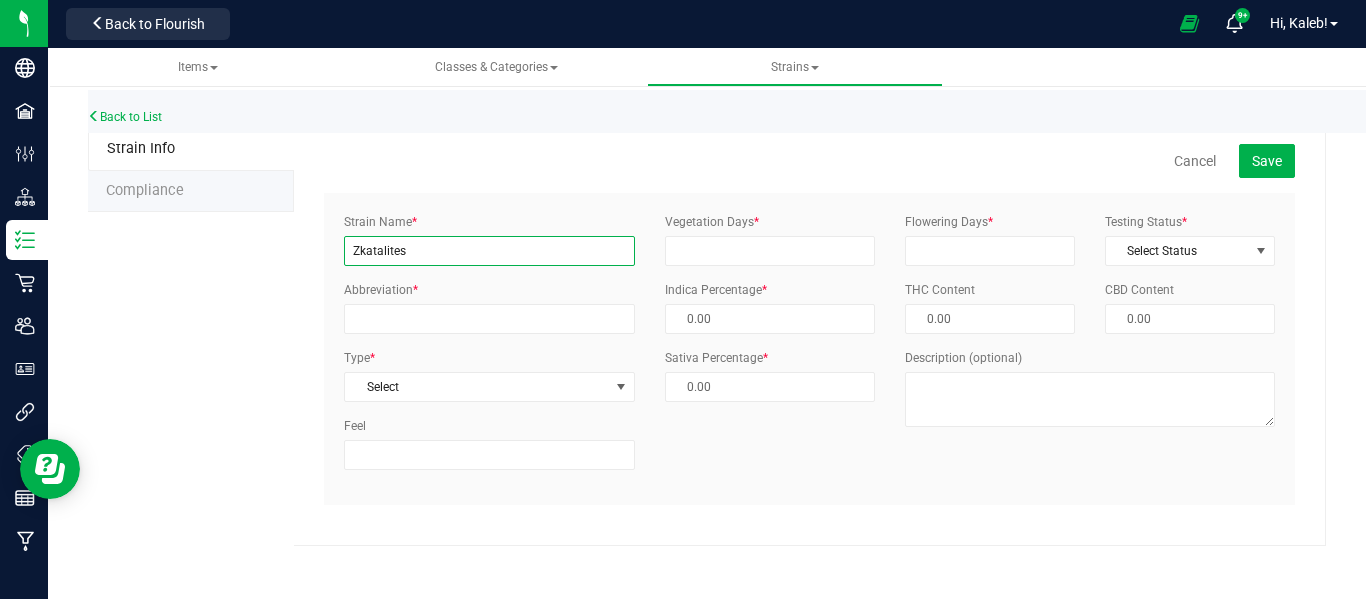 type on "Zkatalites" 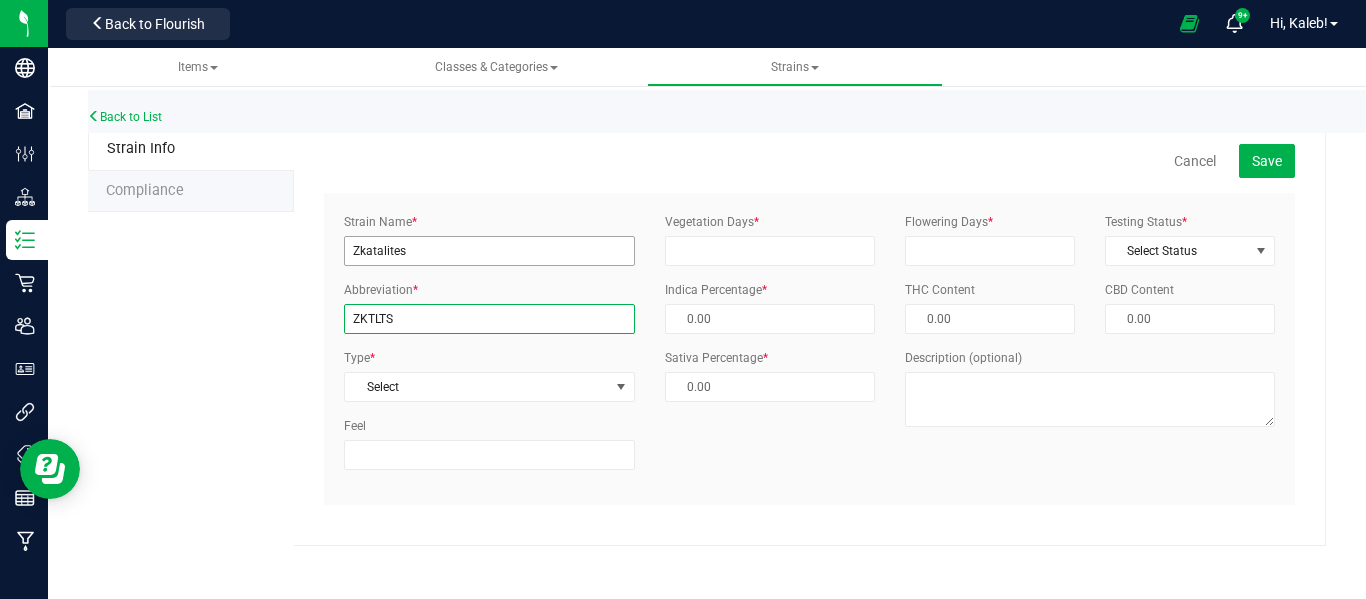 type on "ZKTLTS" 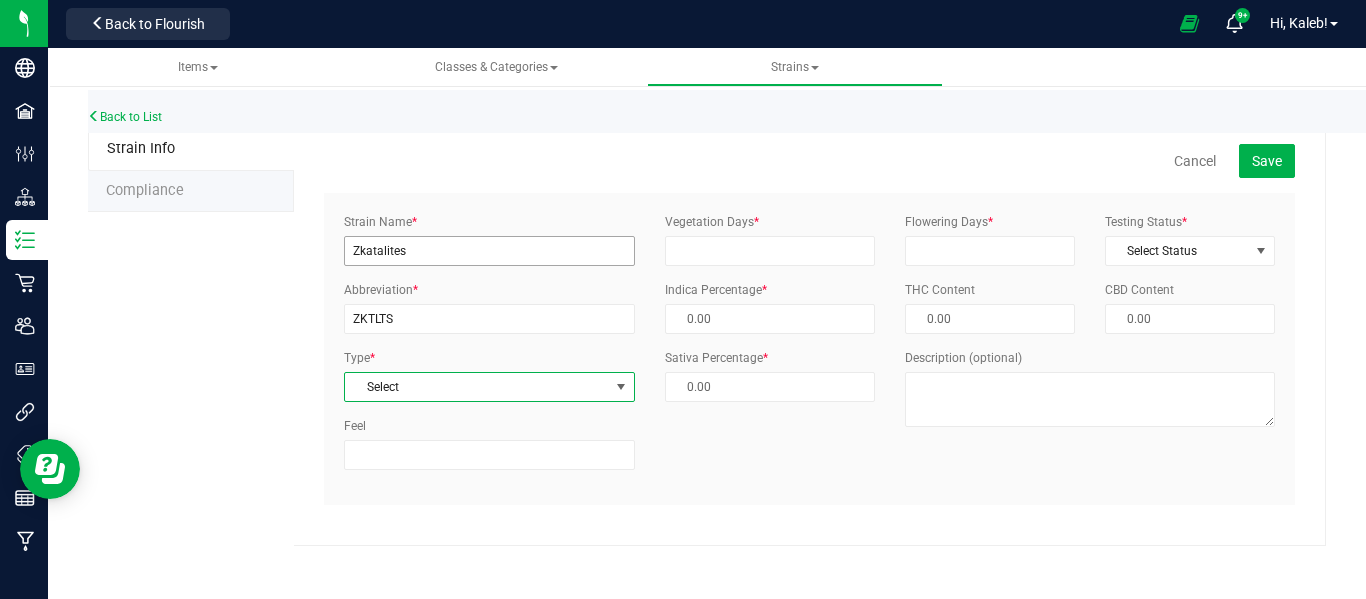 type on "50.00 %" 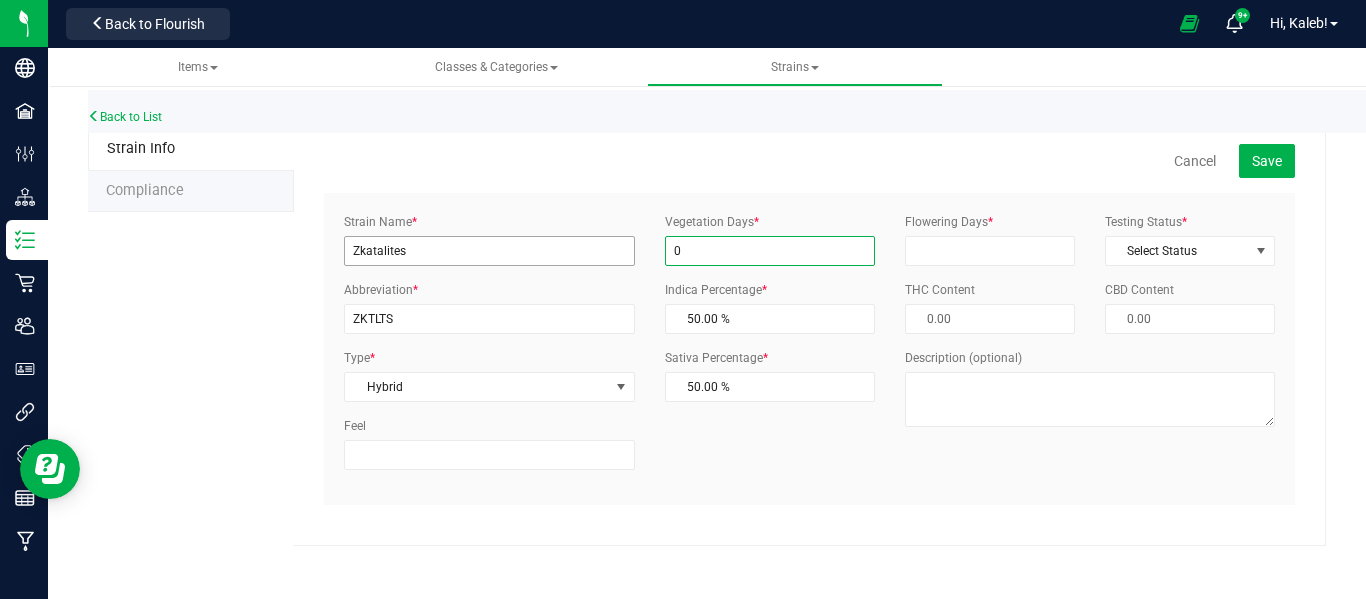 type on "0" 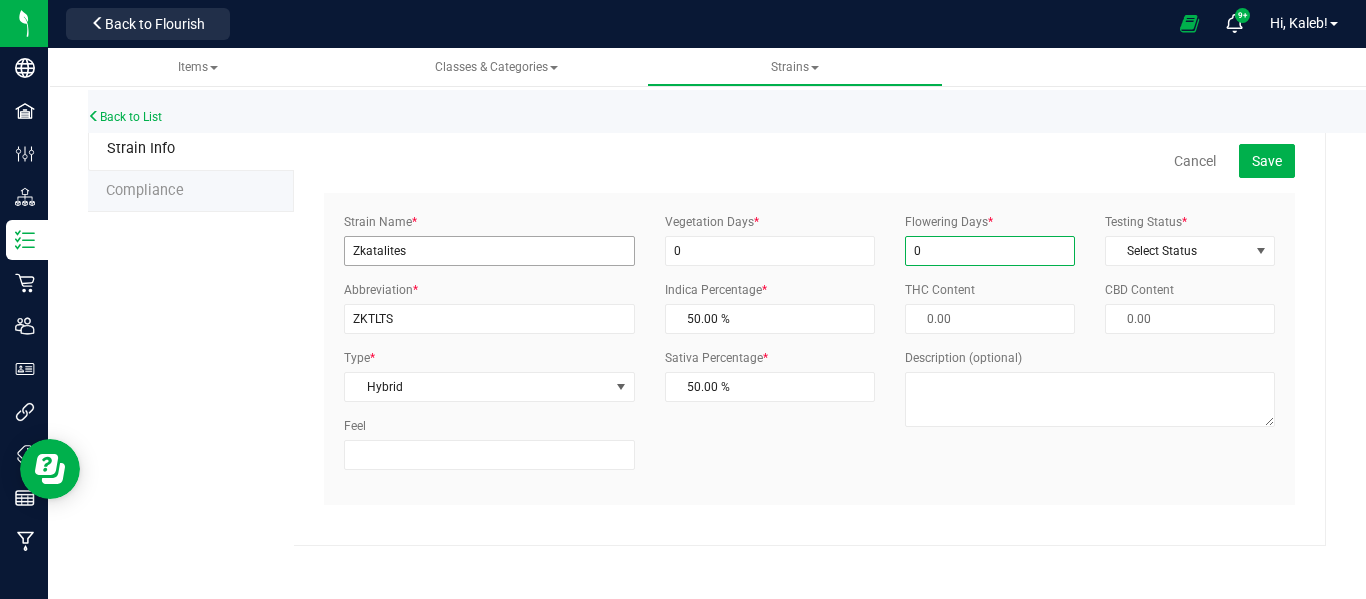type on "0" 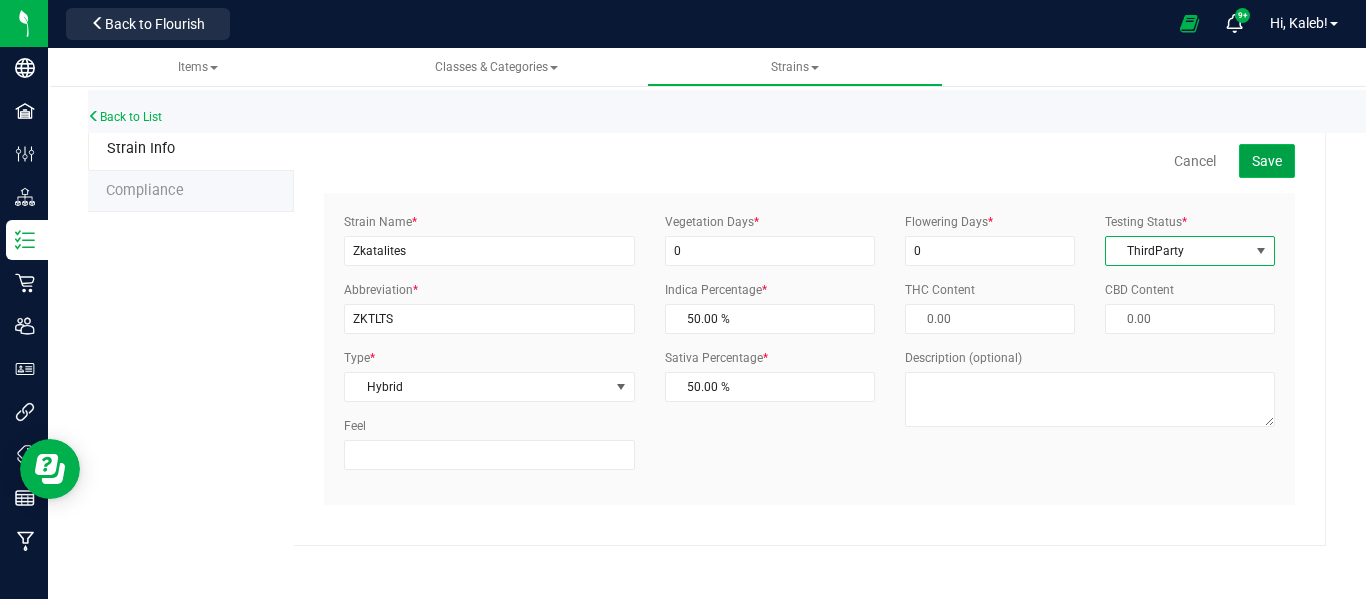 click on "Save" at bounding box center (1267, 161) 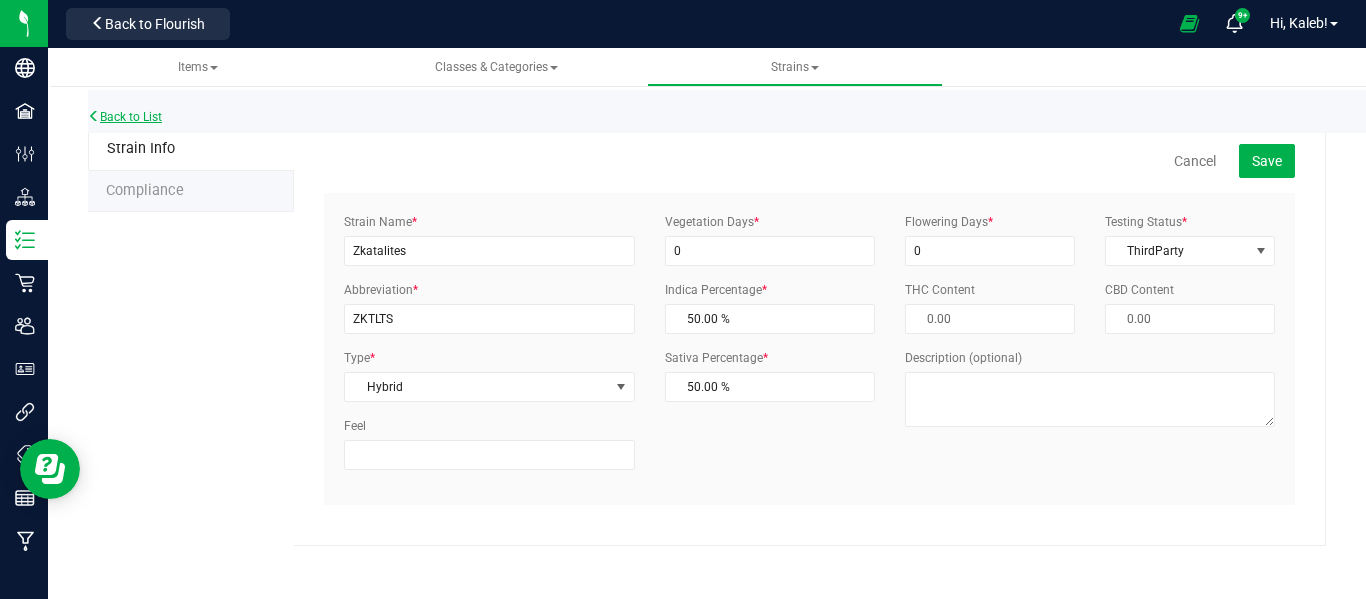 click on "Back to List" at bounding box center (125, 117) 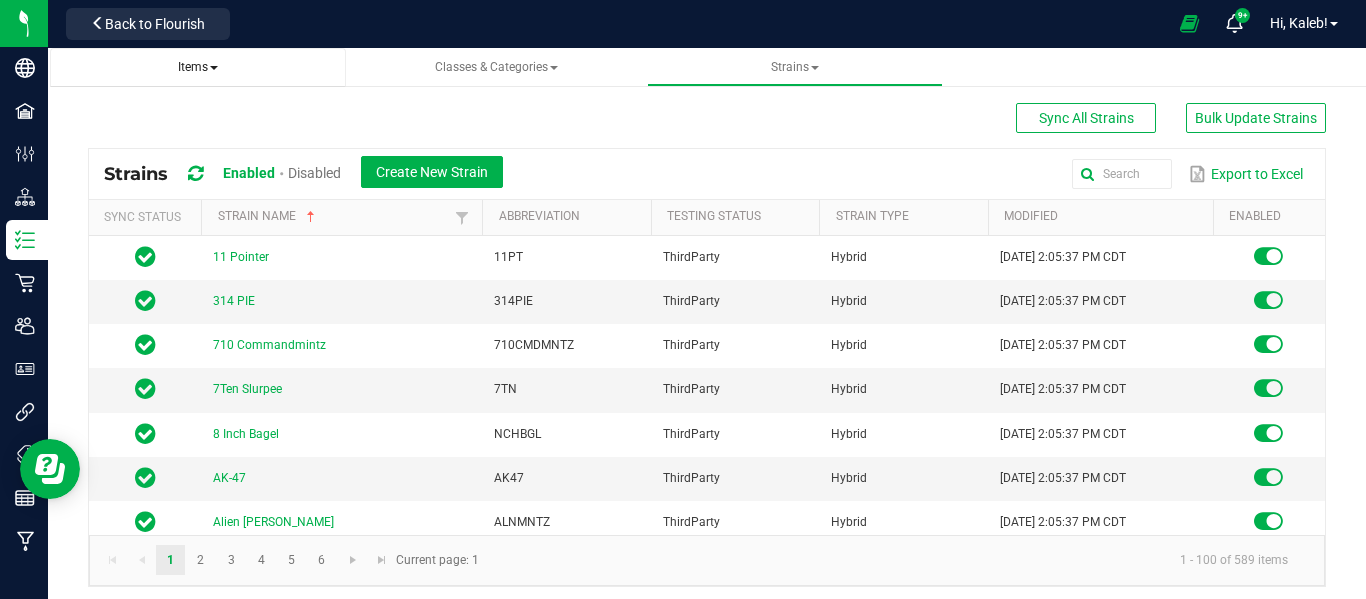 click on "Items" at bounding box center (198, 67) 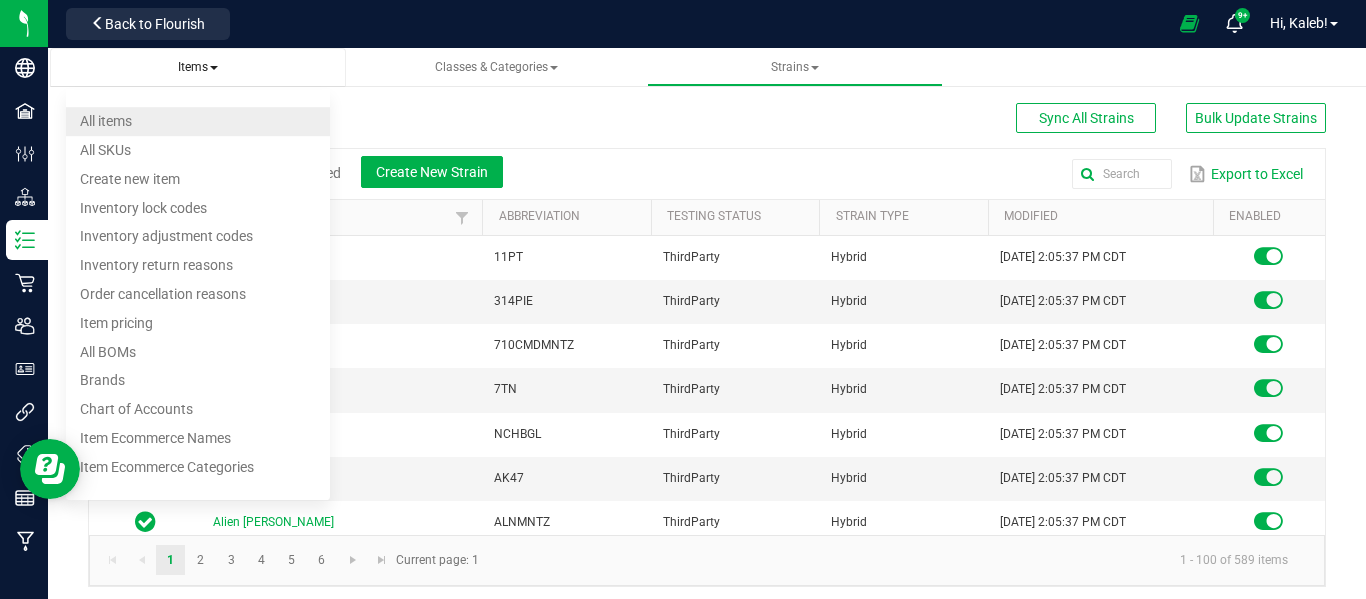 click on "All items" at bounding box center [198, 121] 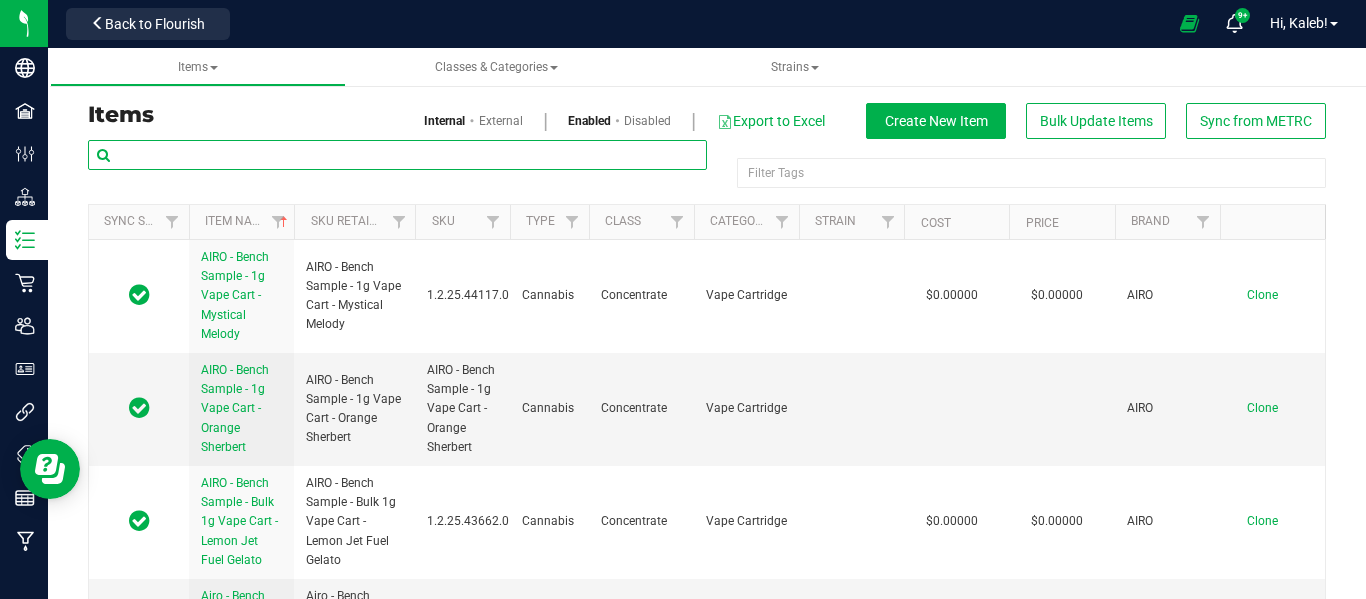 click at bounding box center (397, 155) 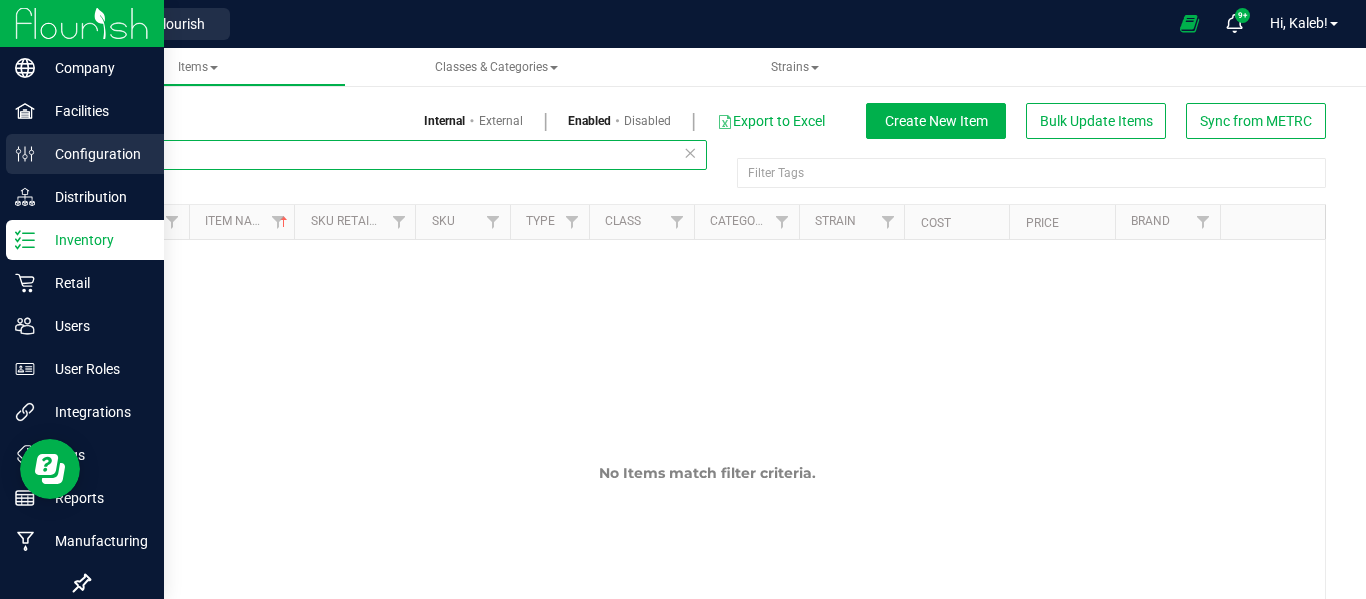 drag, startPoint x: 509, startPoint y: 141, endPoint x: 0, endPoint y: 156, distance: 509.22098 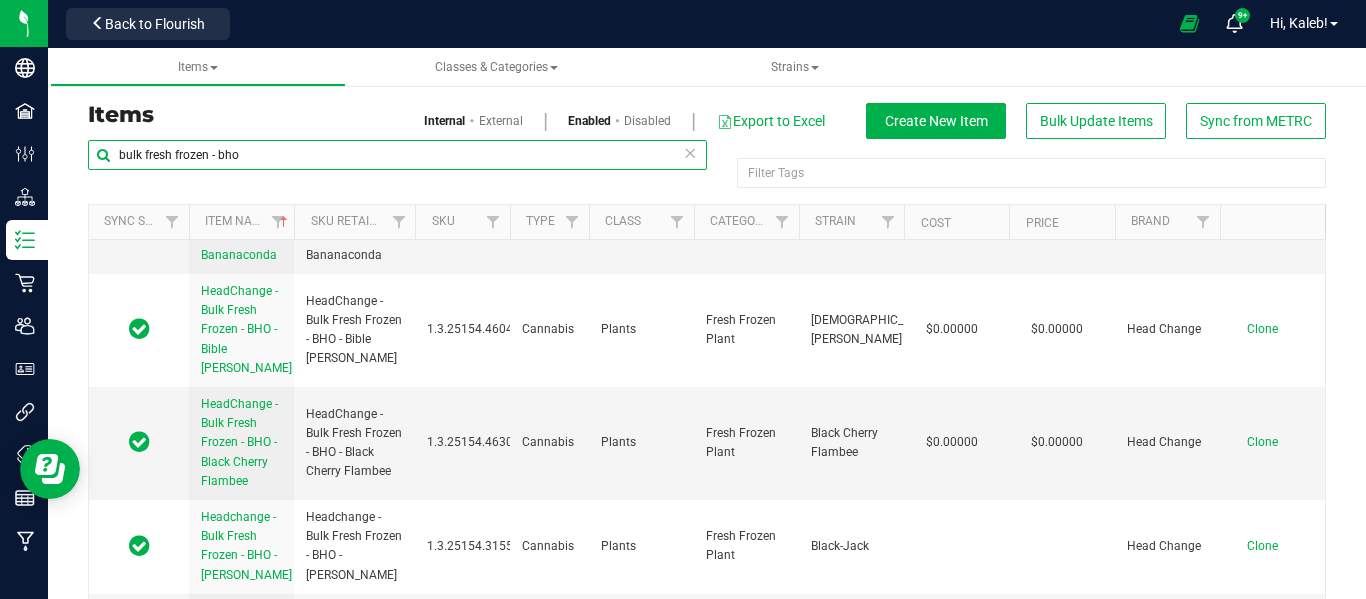 scroll, scrollTop: 983, scrollLeft: 0, axis: vertical 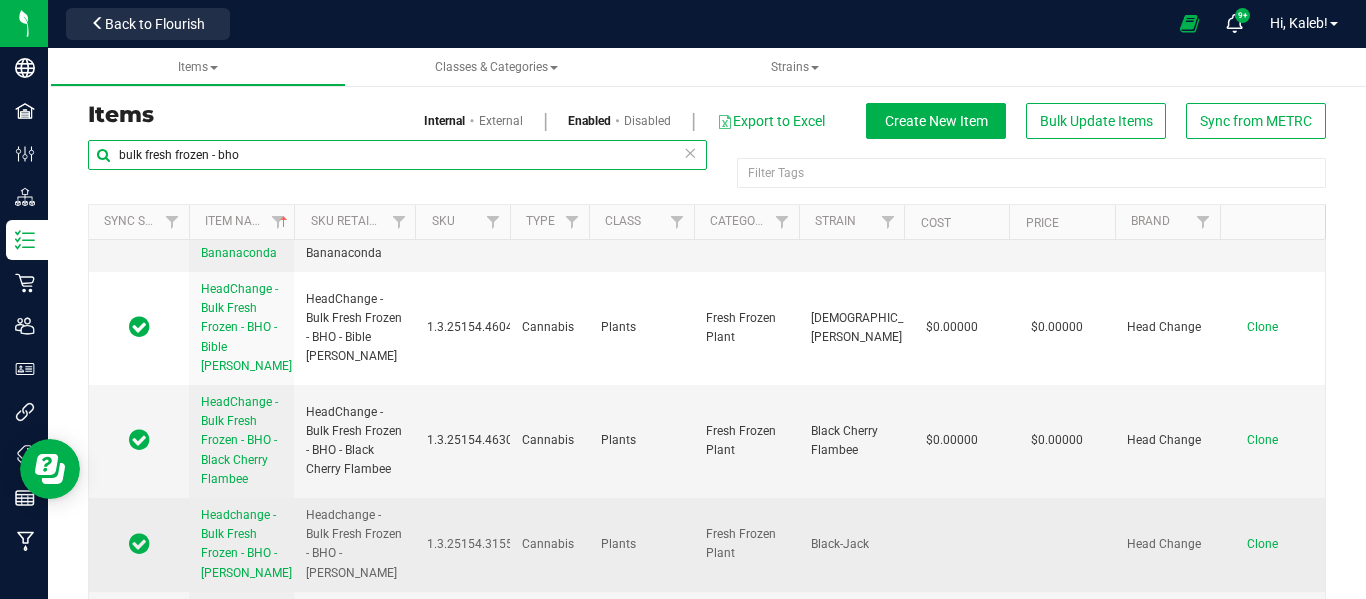 type on "bulk fresh frozen - bho" 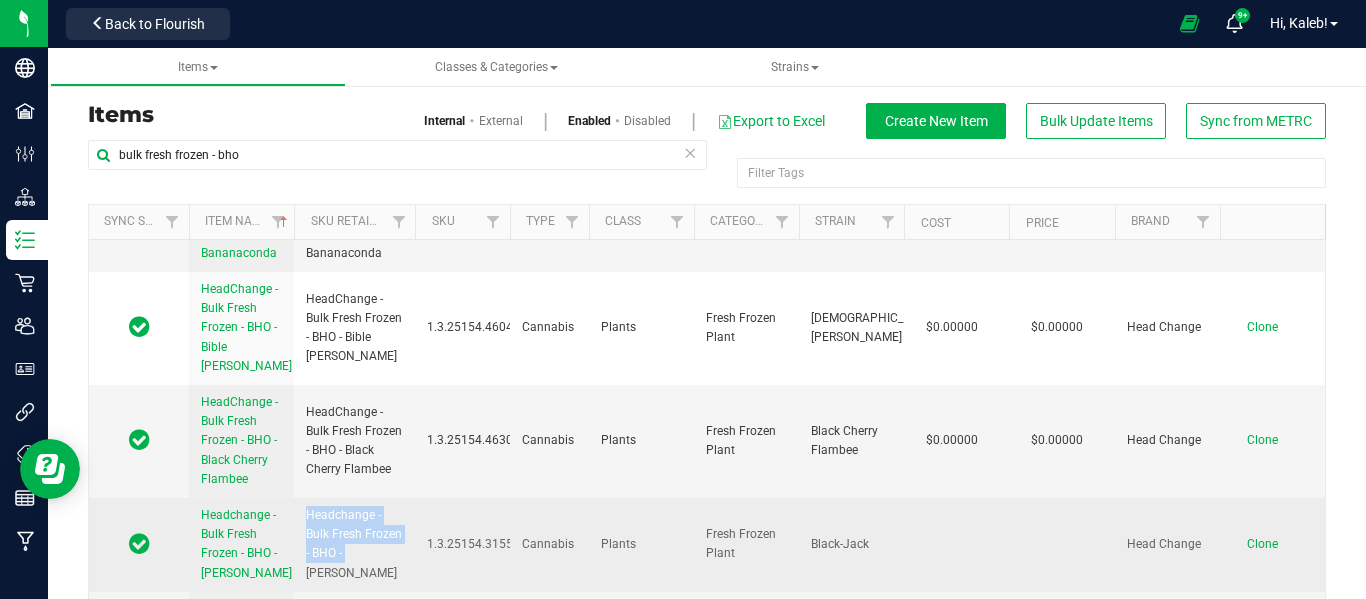 drag, startPoint x: 299, startPoint y: 439, endPoint x: 344, endPoint y: 477, distance: 58.898216 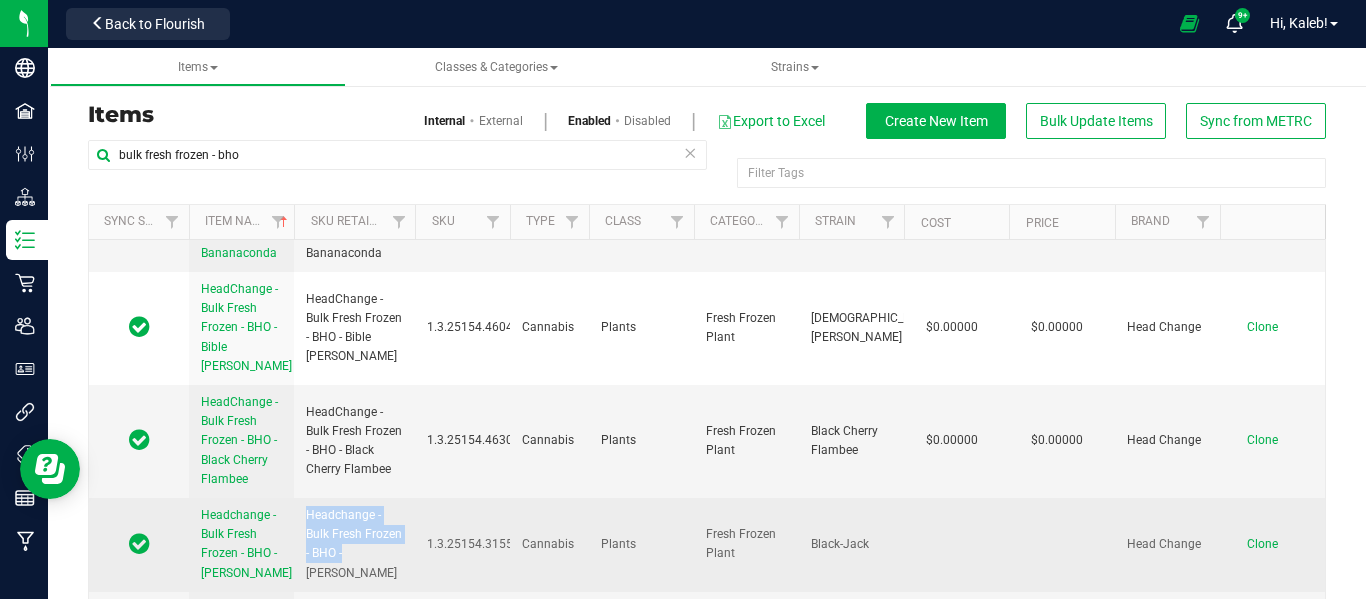 copy on "Headchange - Bulk Fresh Frozen - BHO -" 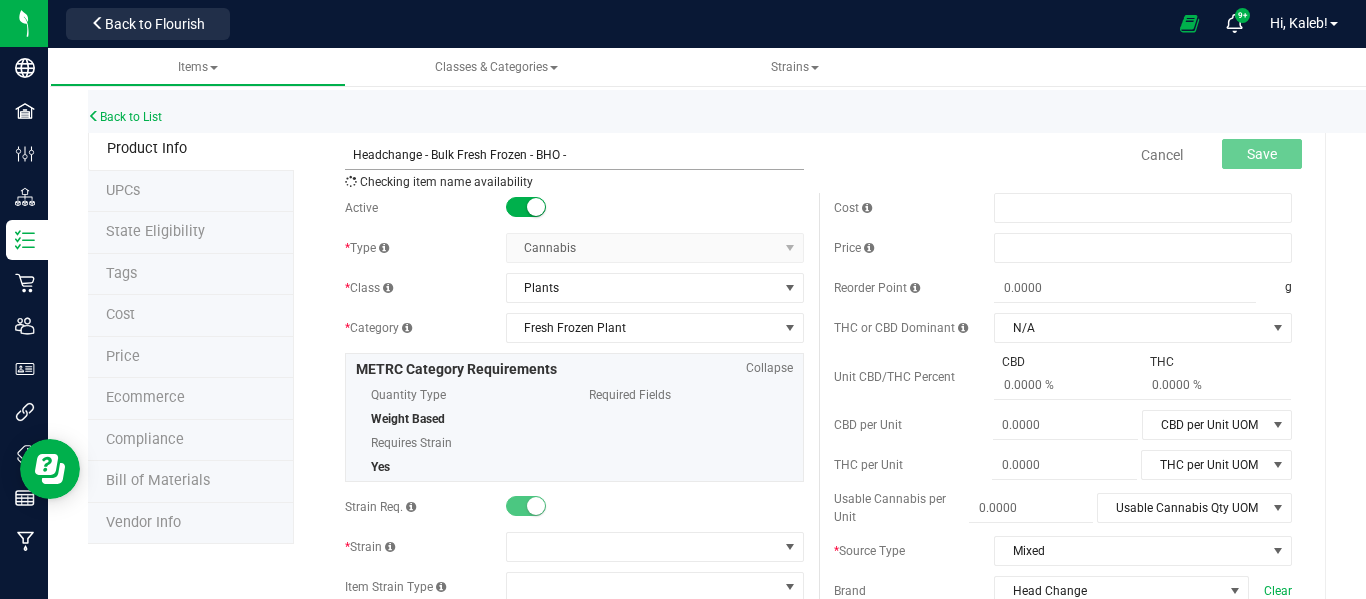 click on "Headchange - Bulk Fresh Frozen - BHO -" at bounding box center [574, 155] 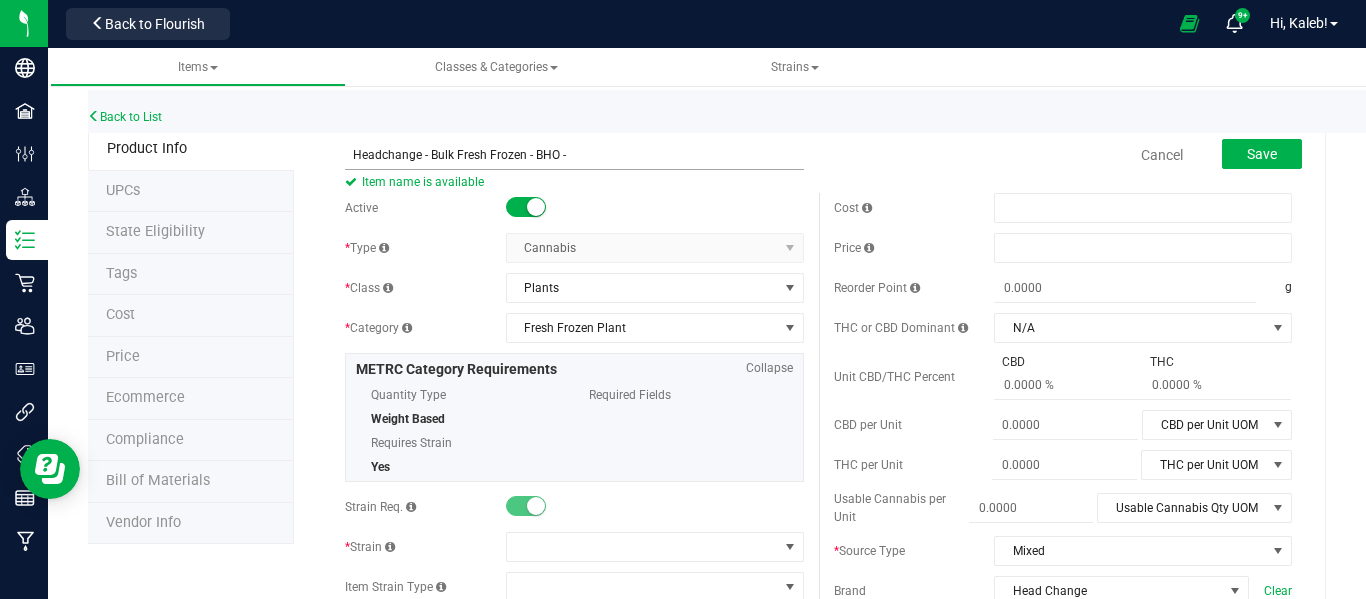 click on "Headchange - Bulk Fresh Frozen - BHO -" at bounding box center [574, 155] 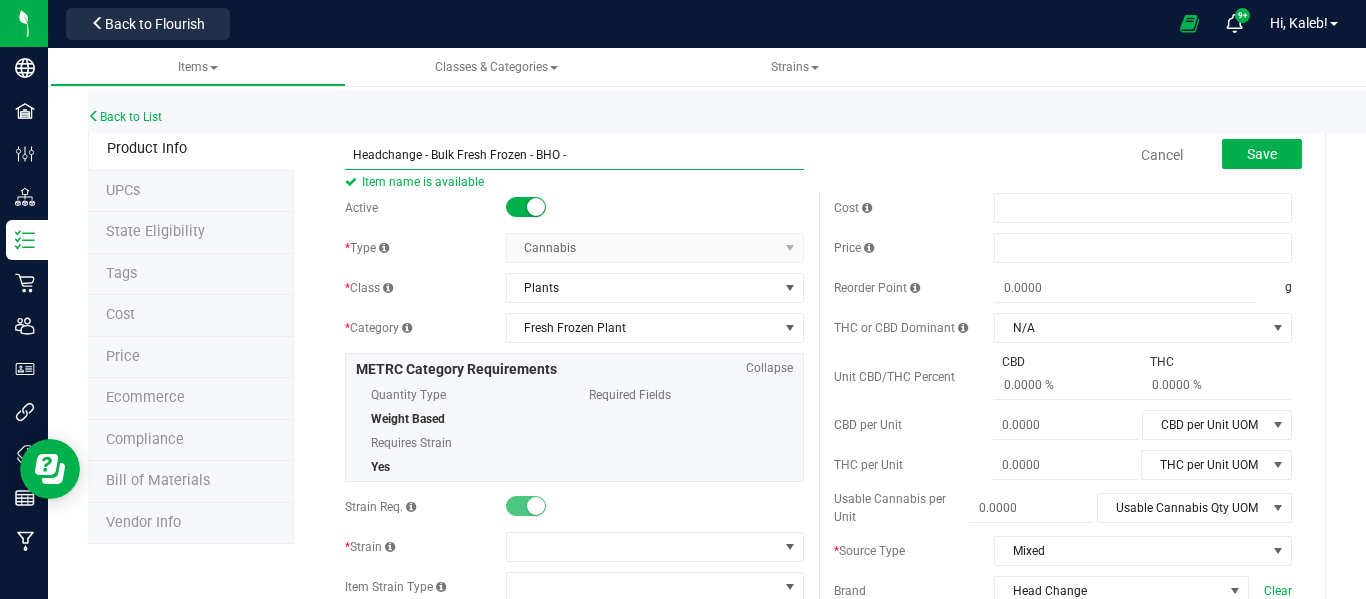 paste on "Zkatalites" 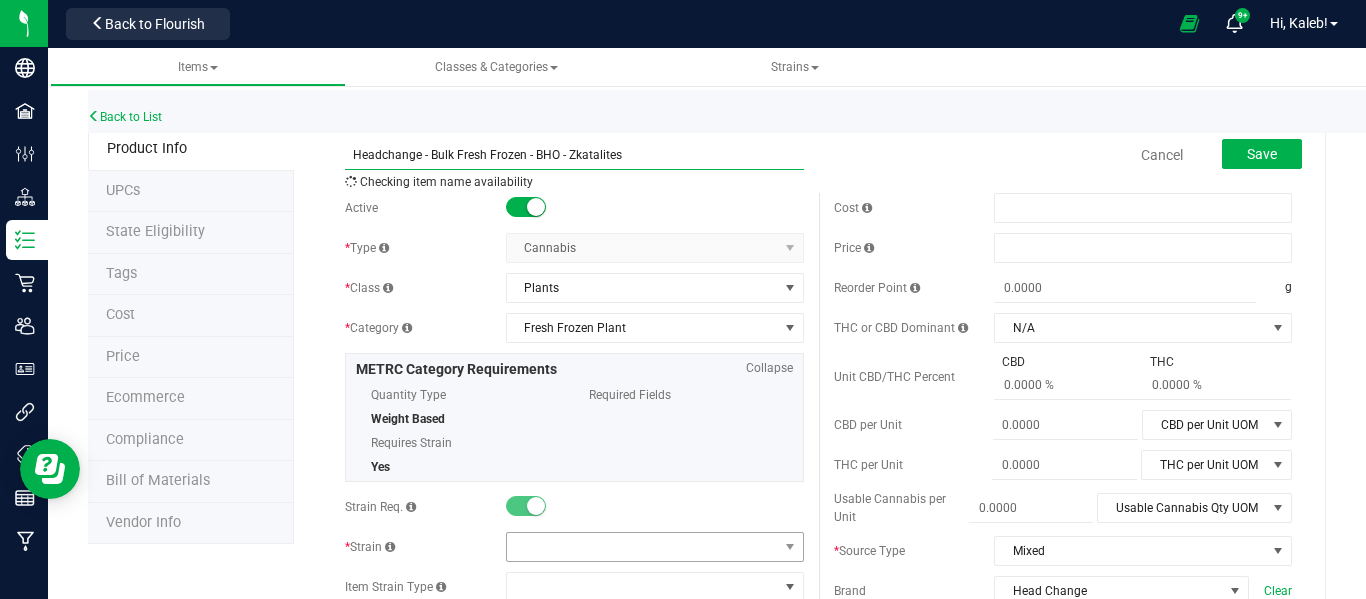 type on "Headchange - Bulk Fresh Frozen - BHO - Zkatalites" 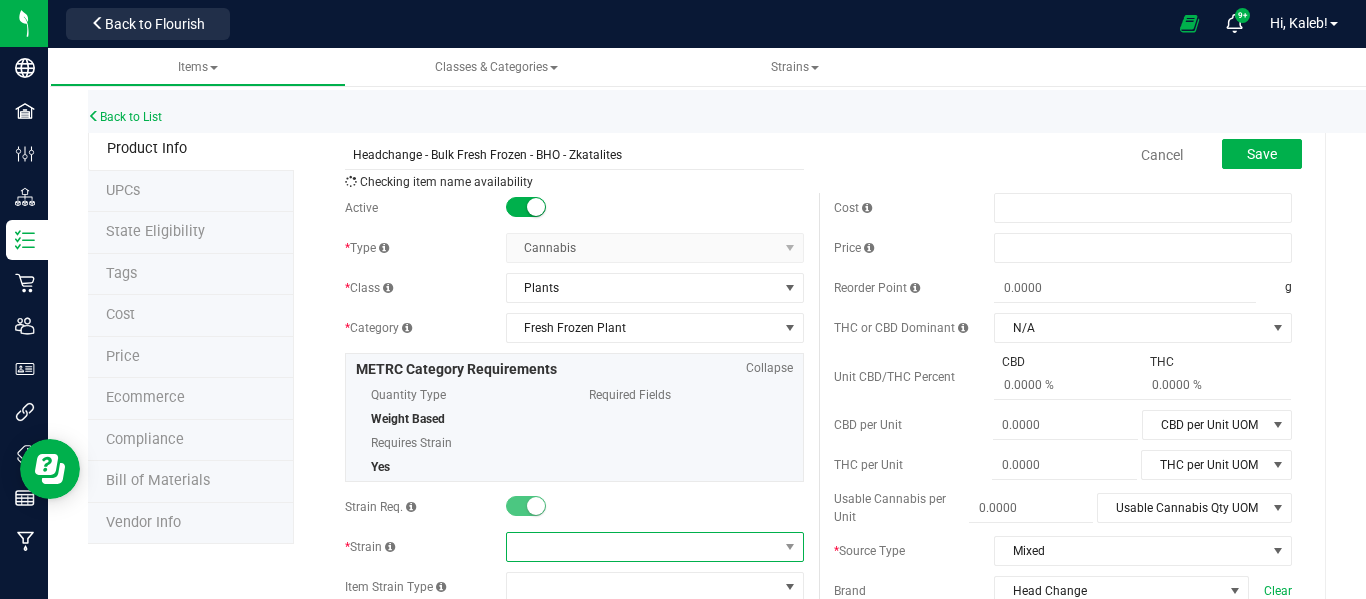 click at bounding box center (642, 547) 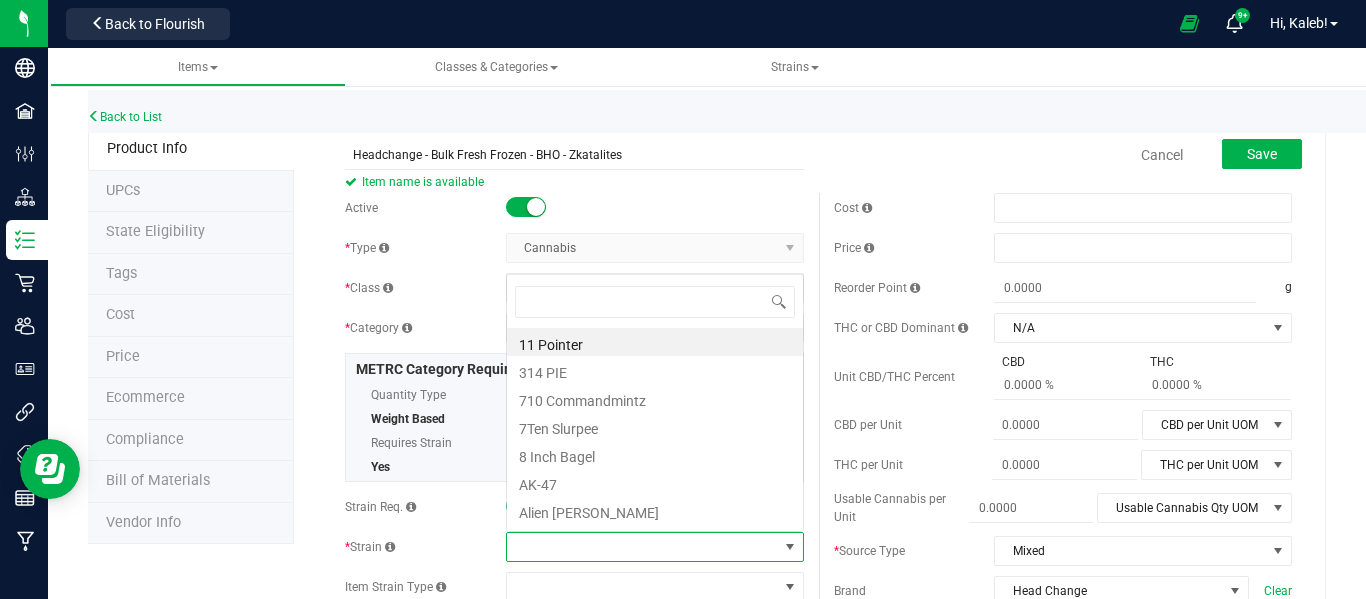 scroll, scrollTop: 0, scrollLeft: 0, axis: both 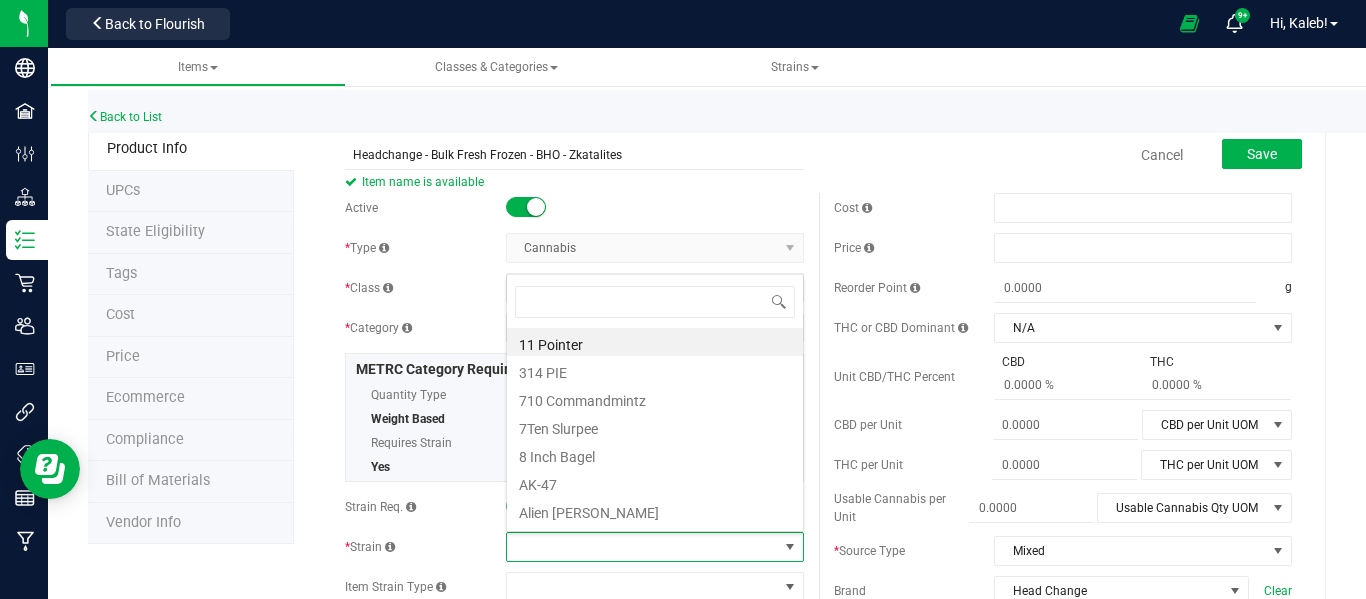 type on "Zkatalites" 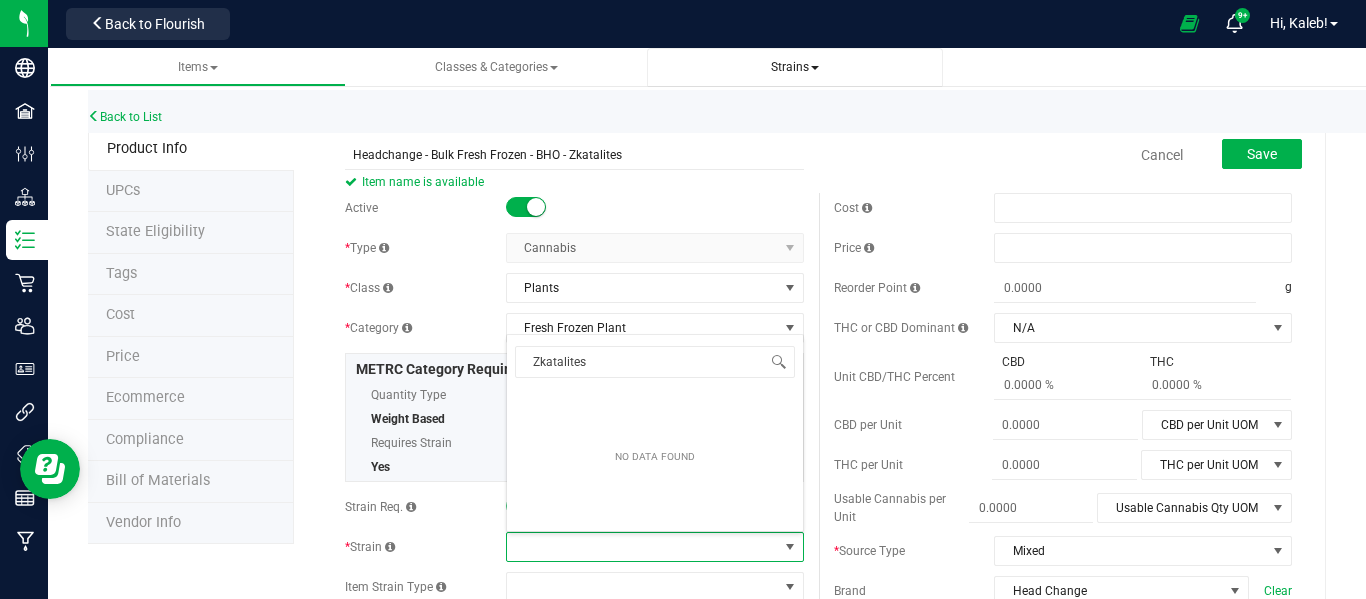 click on "Strains" at bounding box center (795, 67) 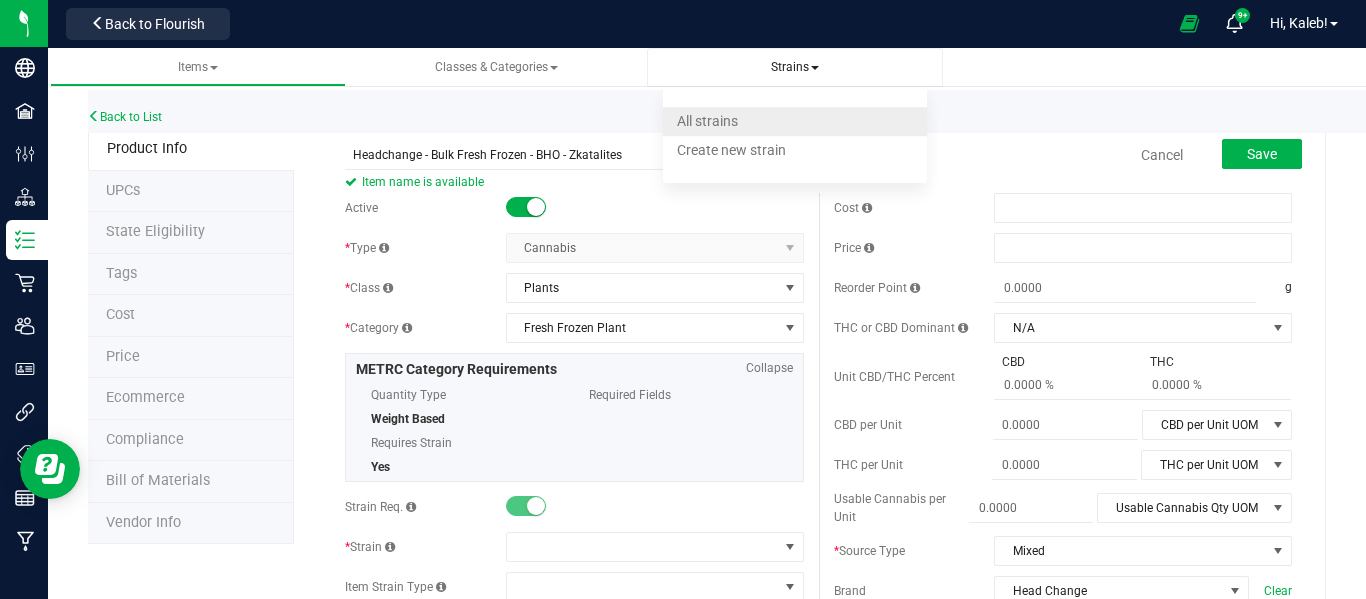 click on "All strains" at bounding box center [795, 121] 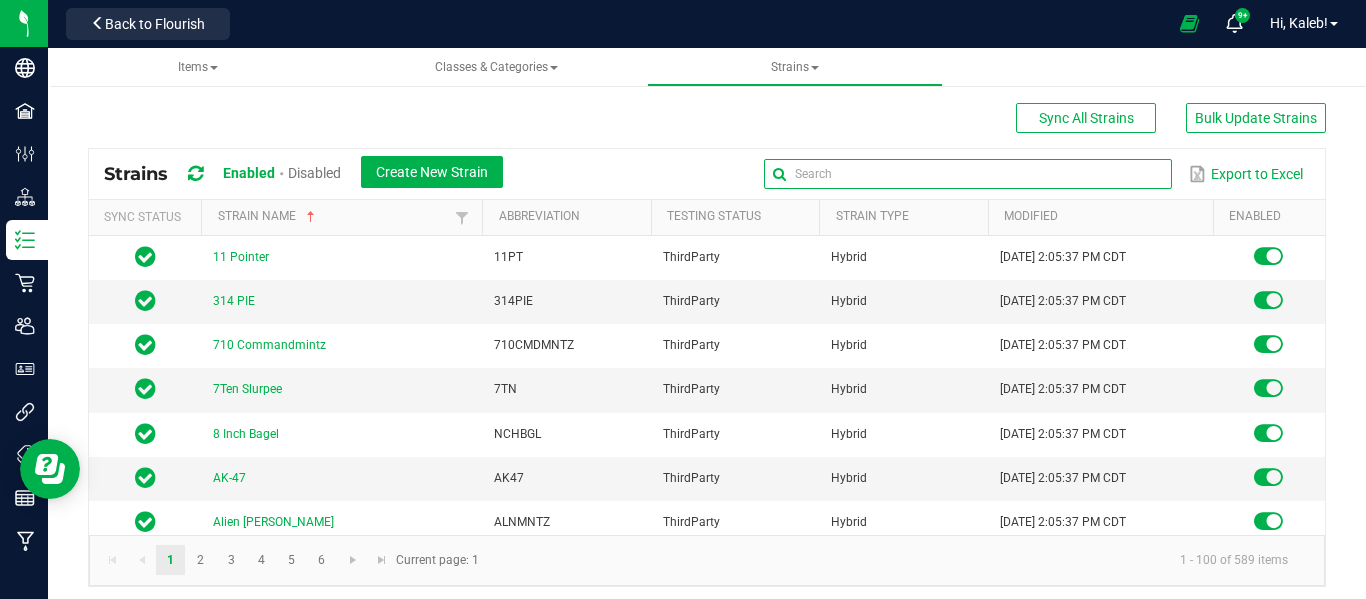 click at bounding box center (968, 174) 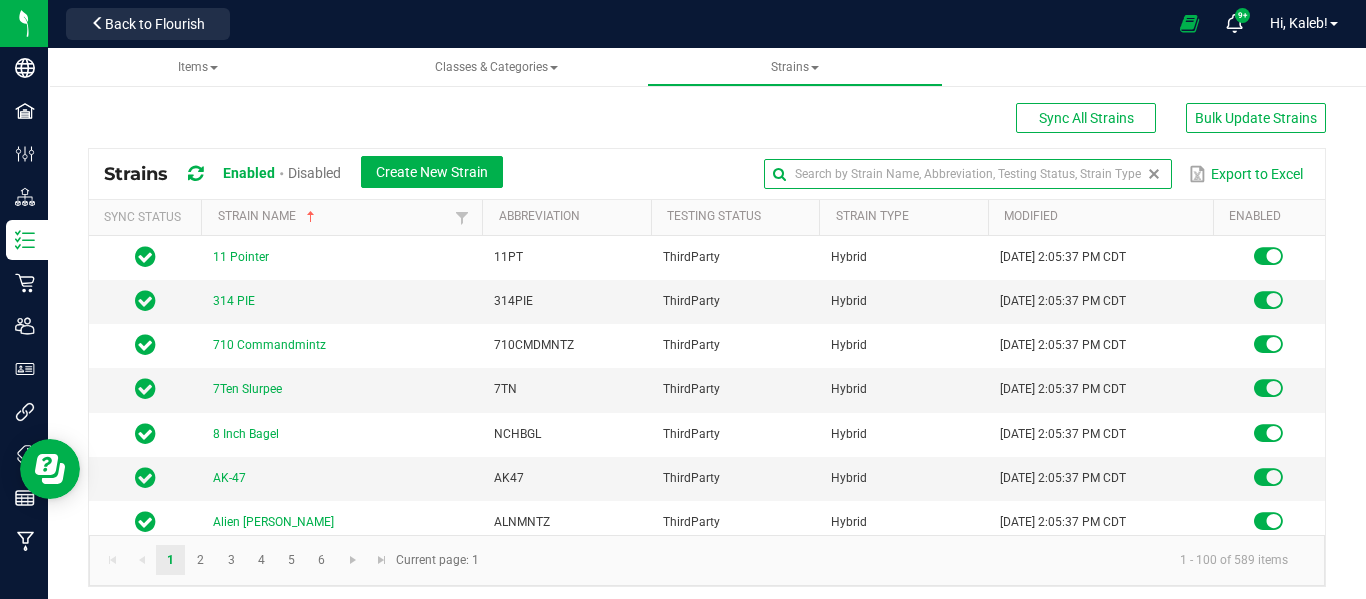 paste on "Zkatalites" 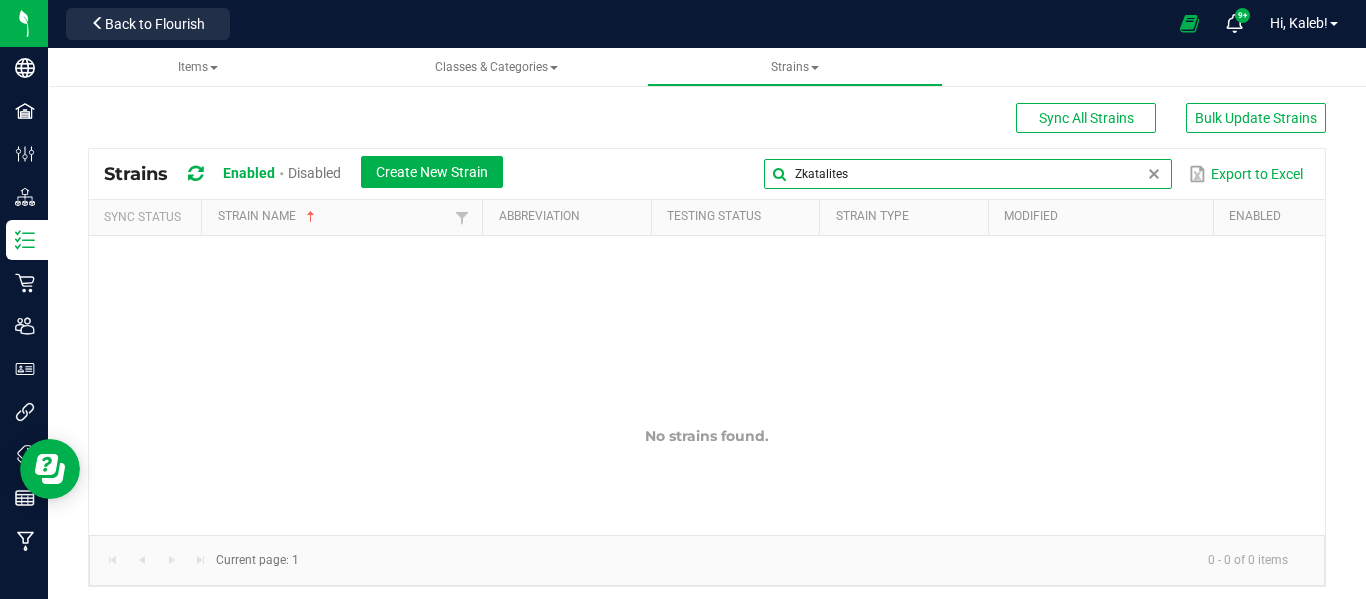 type on "Zkatalites" 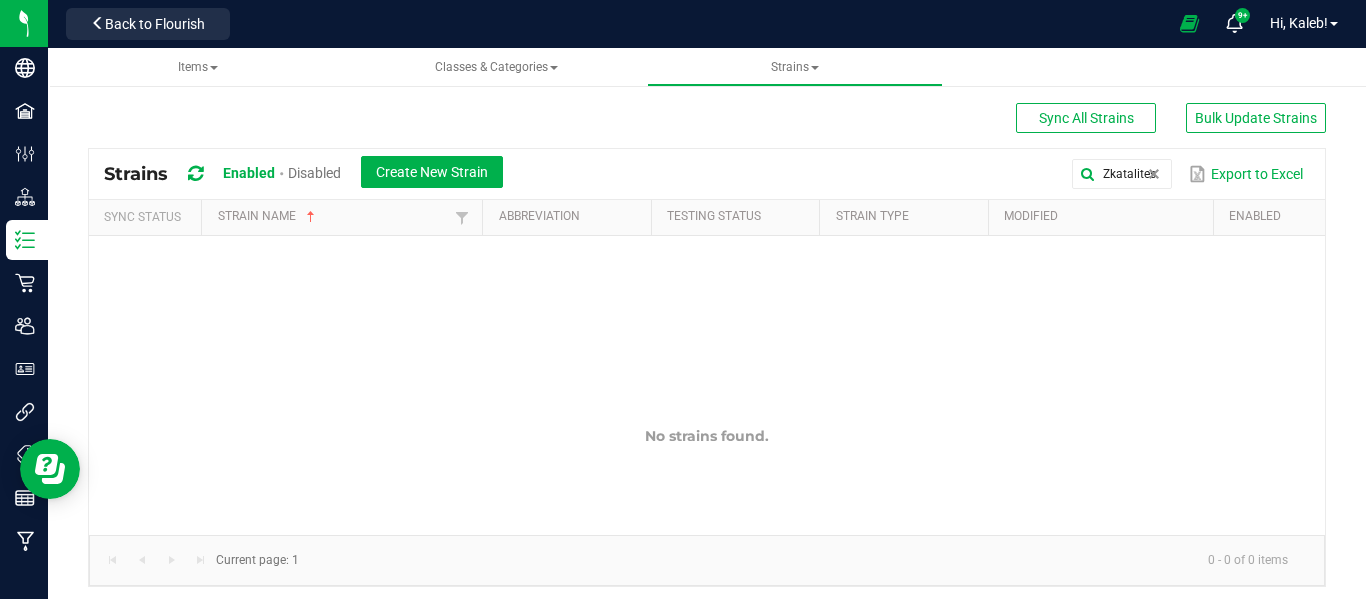 click on "Disabled" at bounding box center (314, 173) 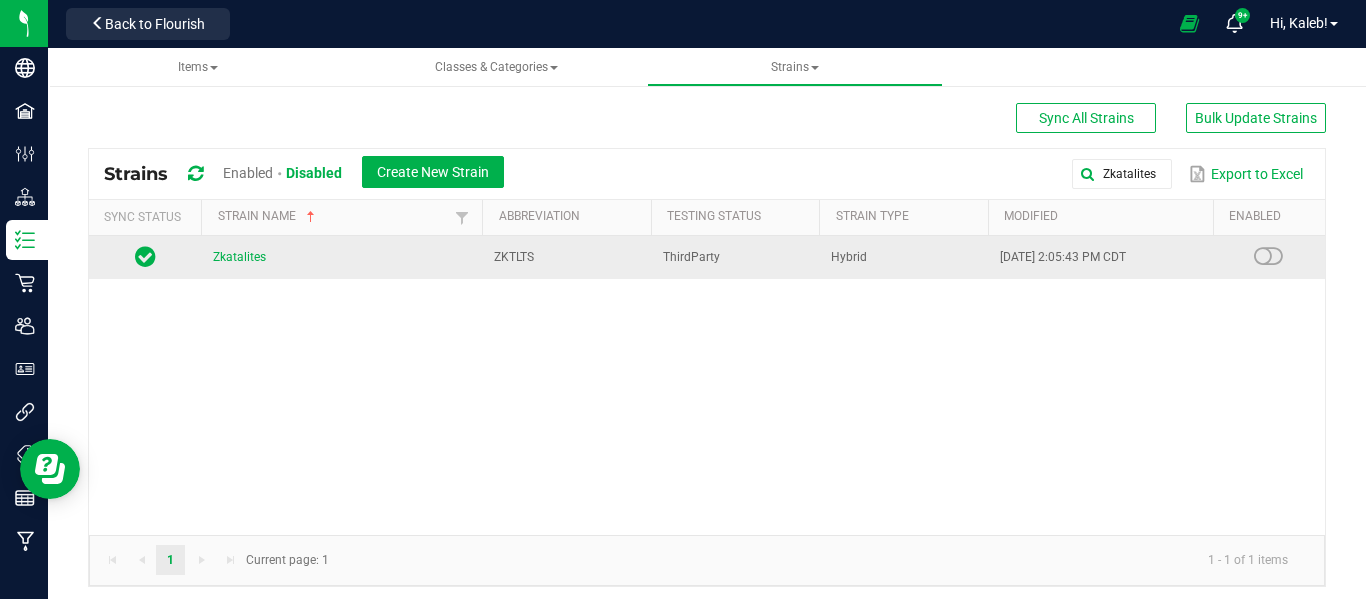 click at bounding box center [1268, 256] 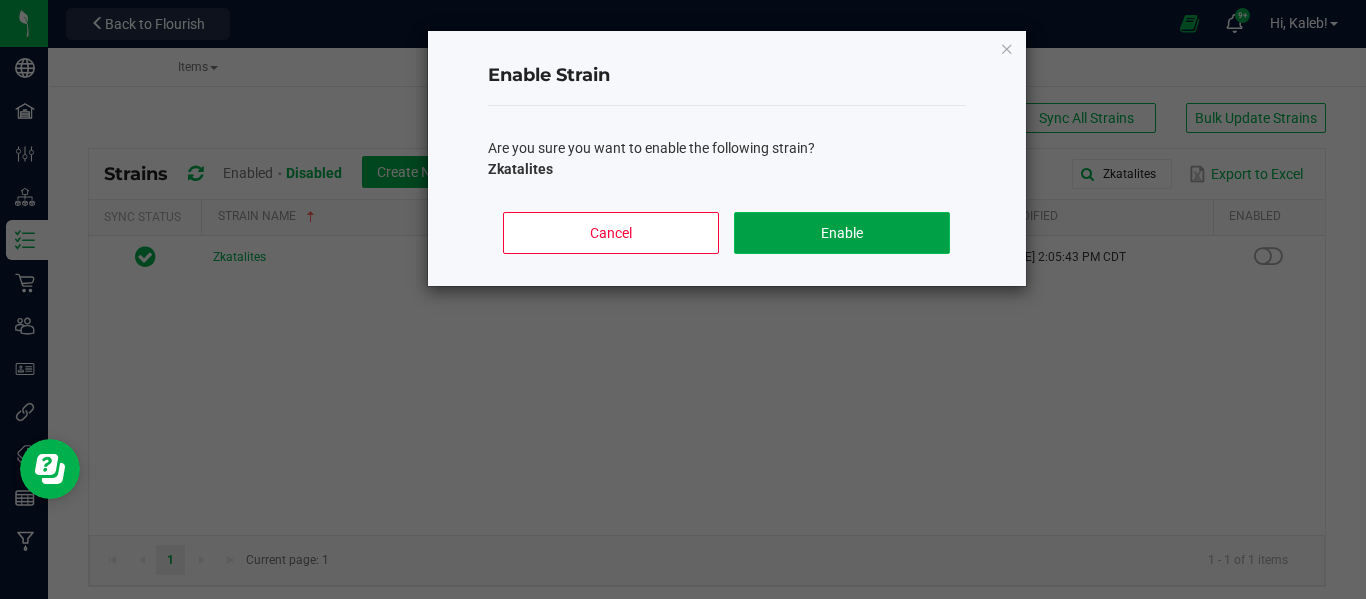 click on "Enable" 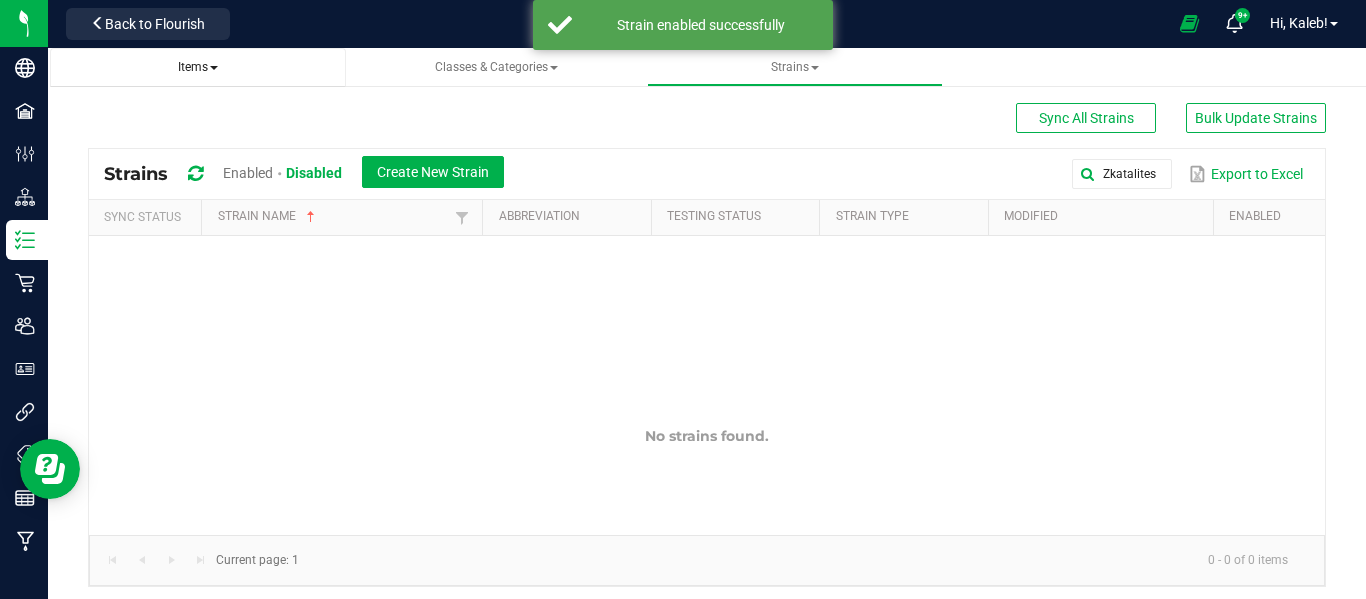 click on "Items" at bounding box center (198, 67) 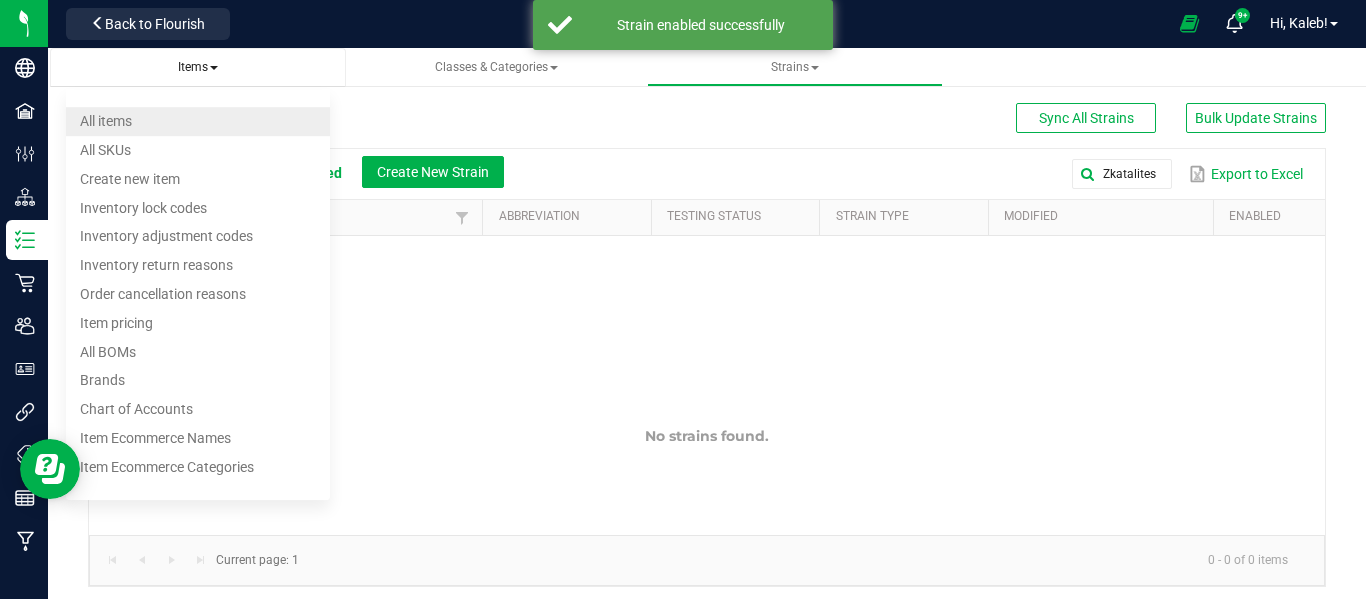 click on "All items" at bounding box center (198, 121) 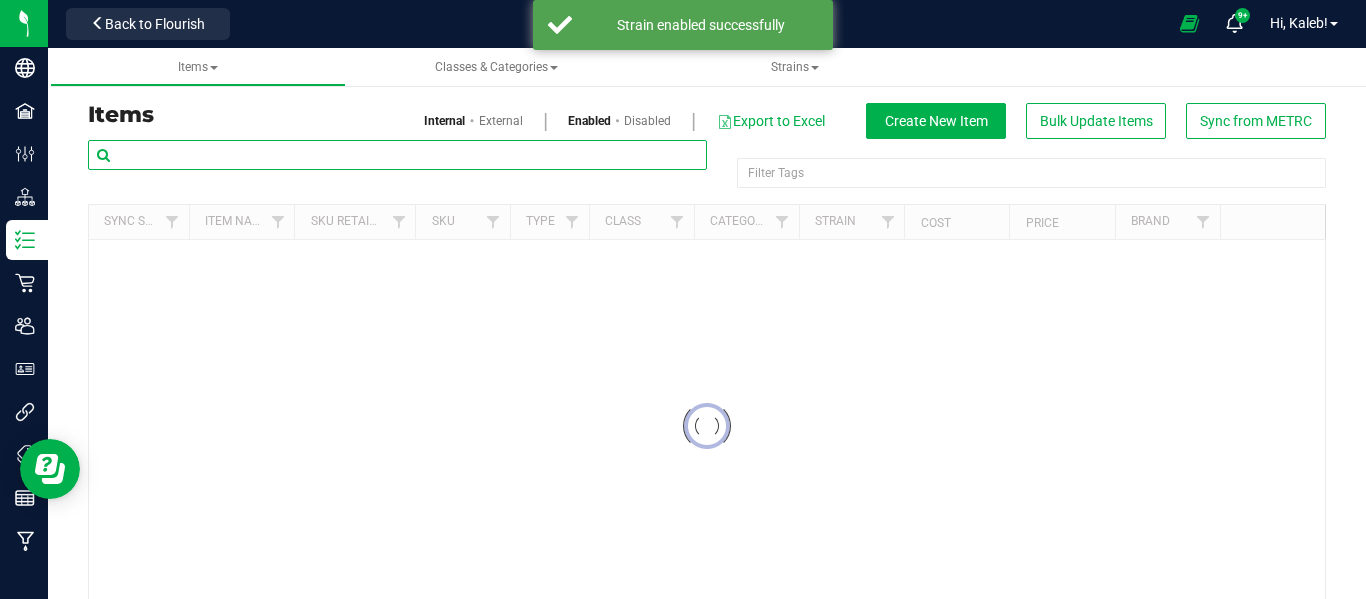 click at bounding box center (397, 155) 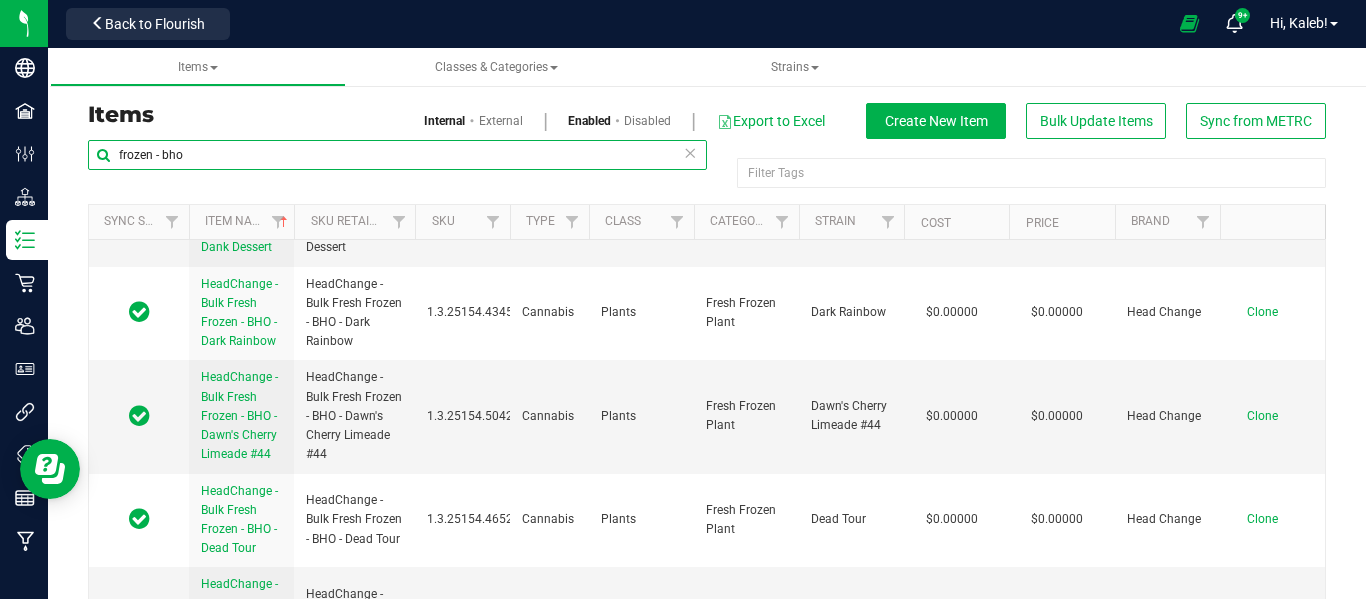 scroll, scrollTop: 9407, scrollLeft: 0, axis: vertical 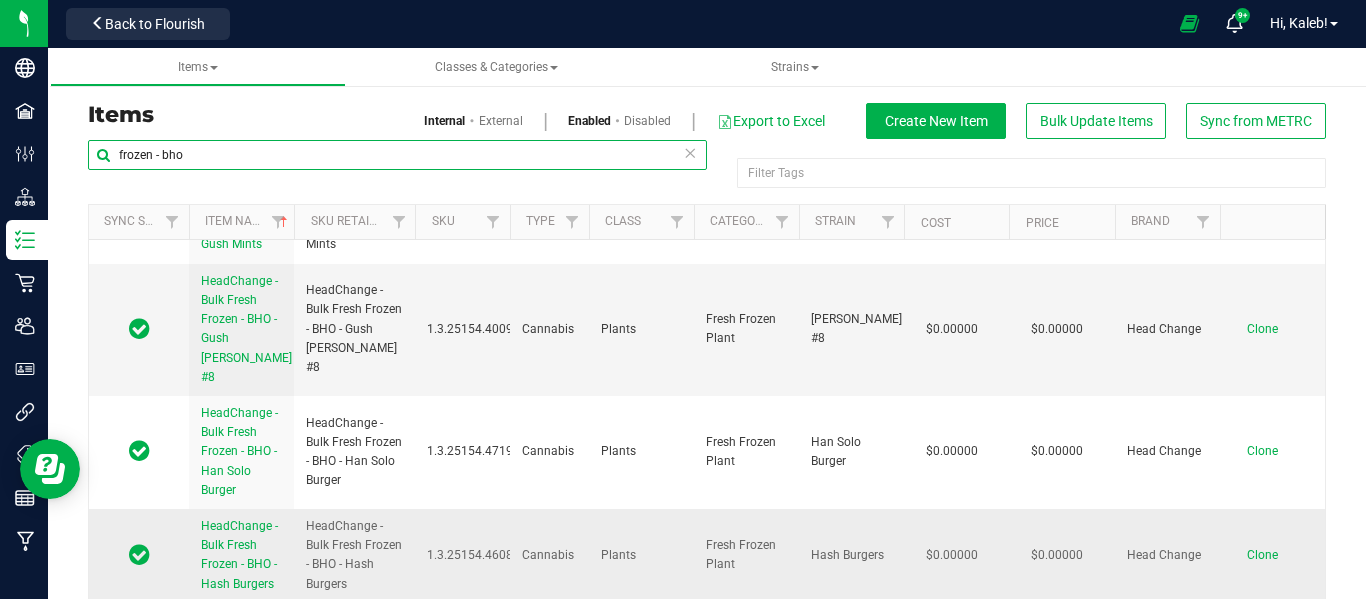 type on "frozen - bho" 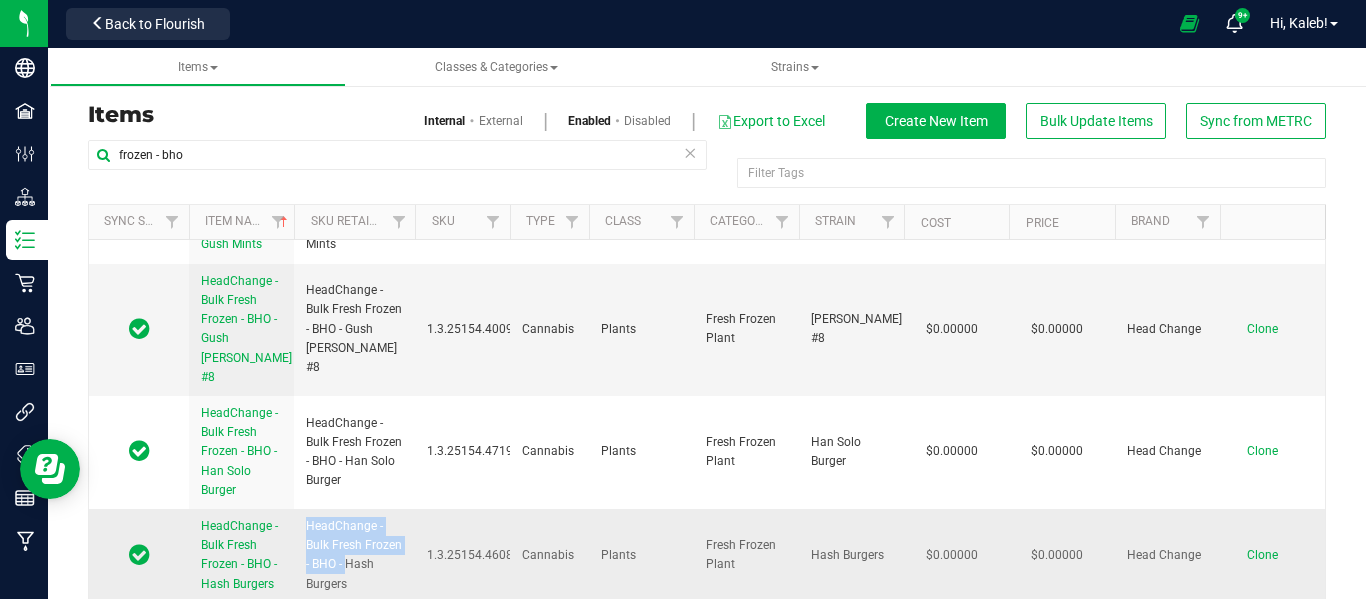 drag, startPoint x: 307, startPoint y: 333, endPoint x: 345, endPoint y: 368, distance: 51.662365 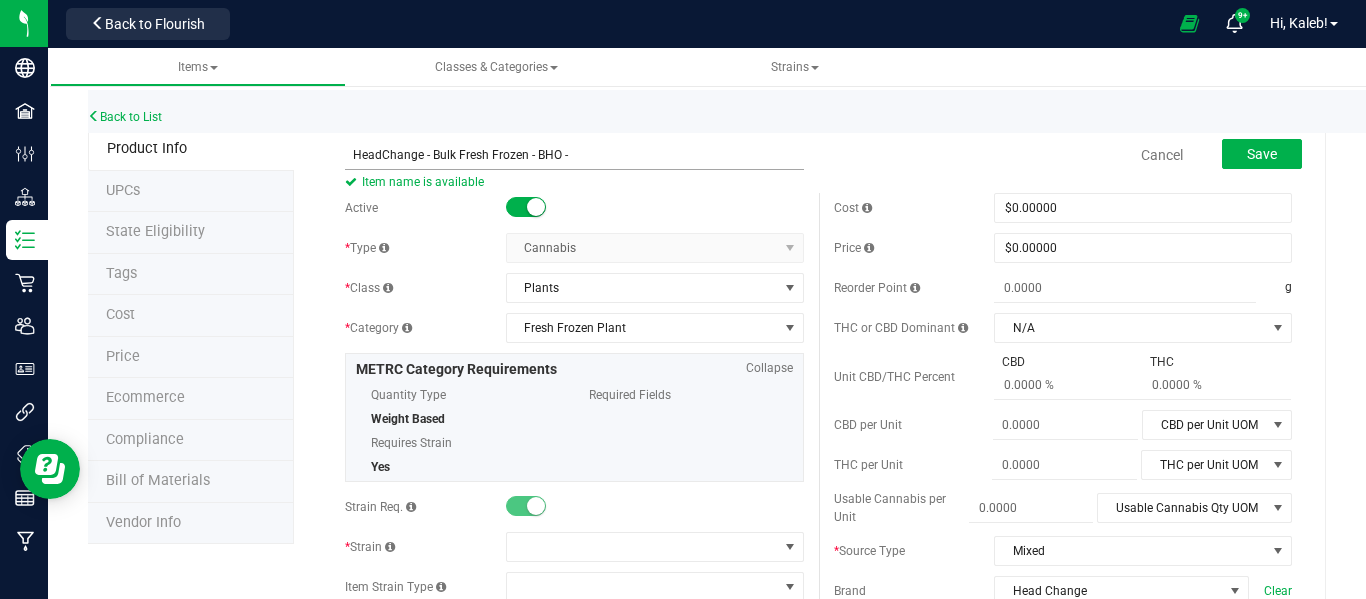 click on "HeadChange - Bulk Fresh Frozen - BHO -" at bounding box center (574, 155) 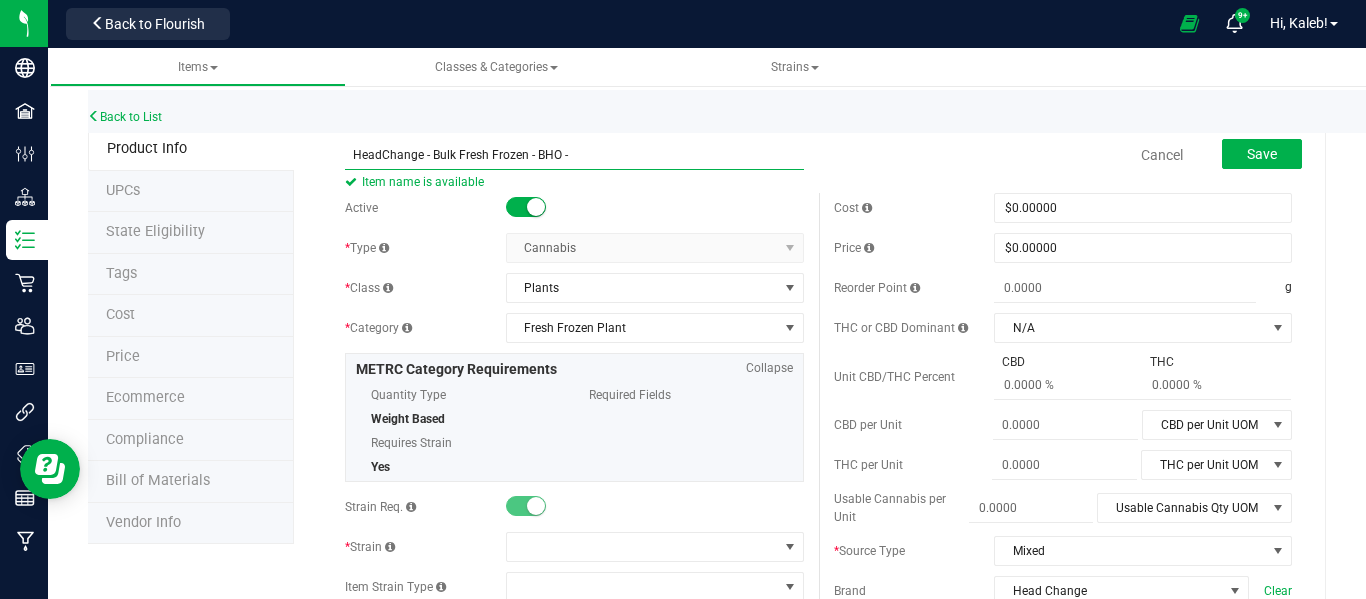 click on "HeadChange - Bulk Fresh Frozen - BHO -" at bounding box center (574, 155) 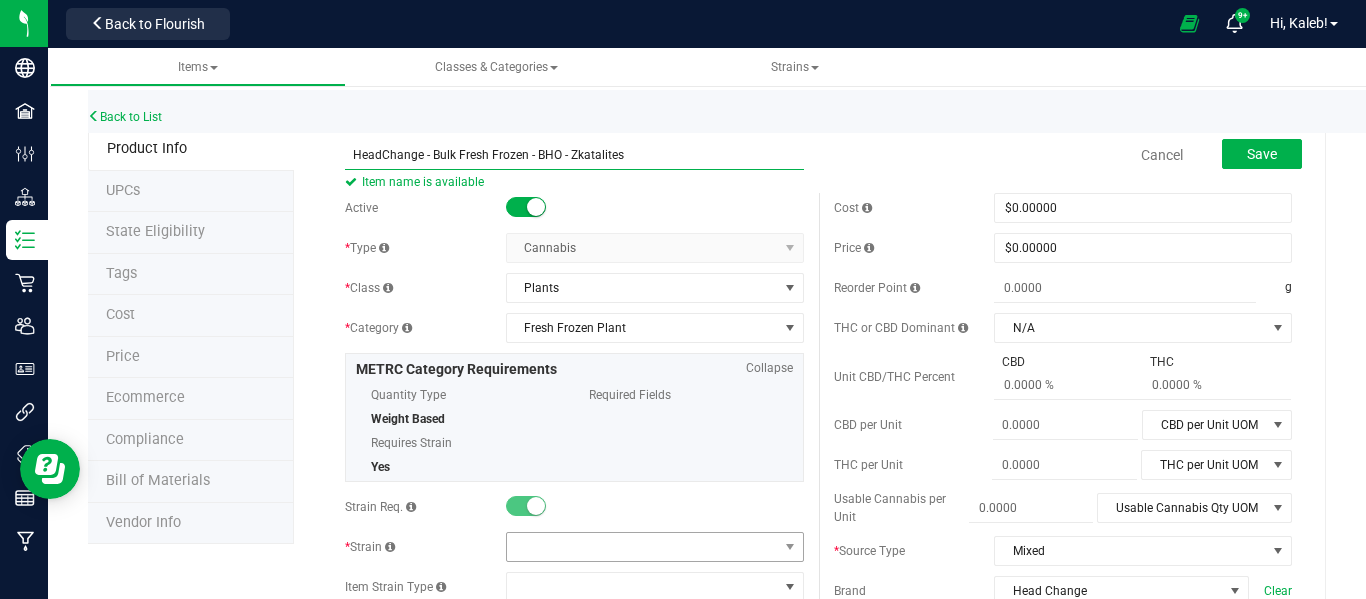type on "HeadChange - Bulk Fresh Frozen - BHO - Zkatalites" 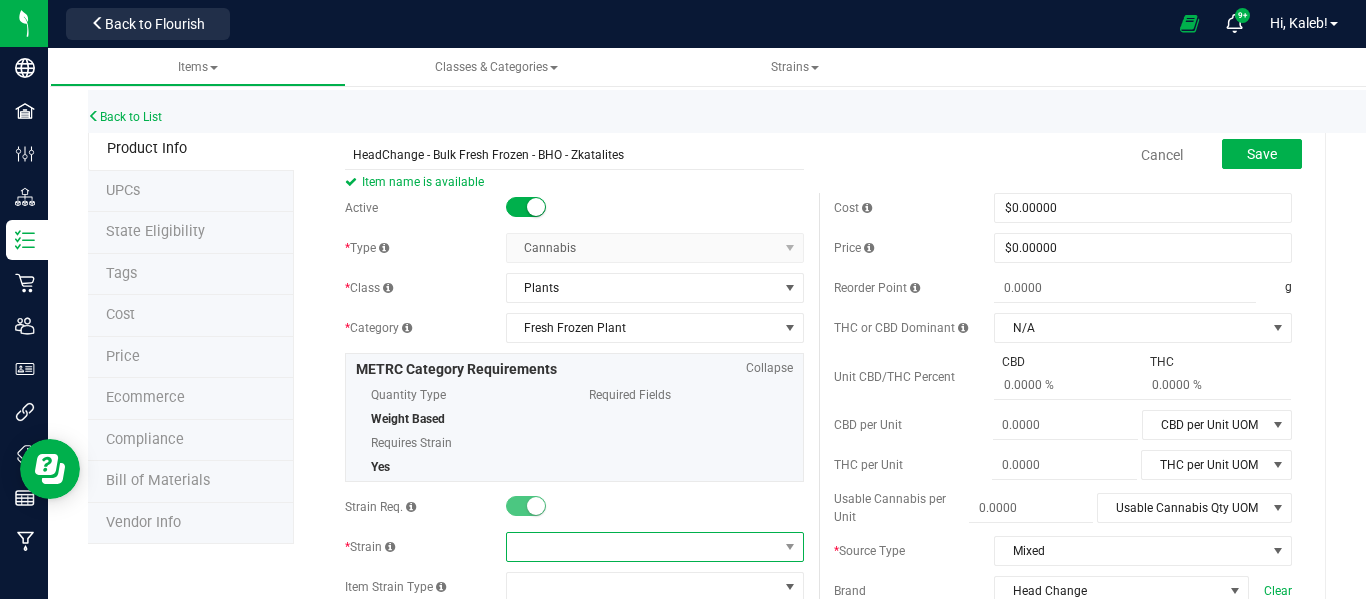 click at bounding box center [642, 547] 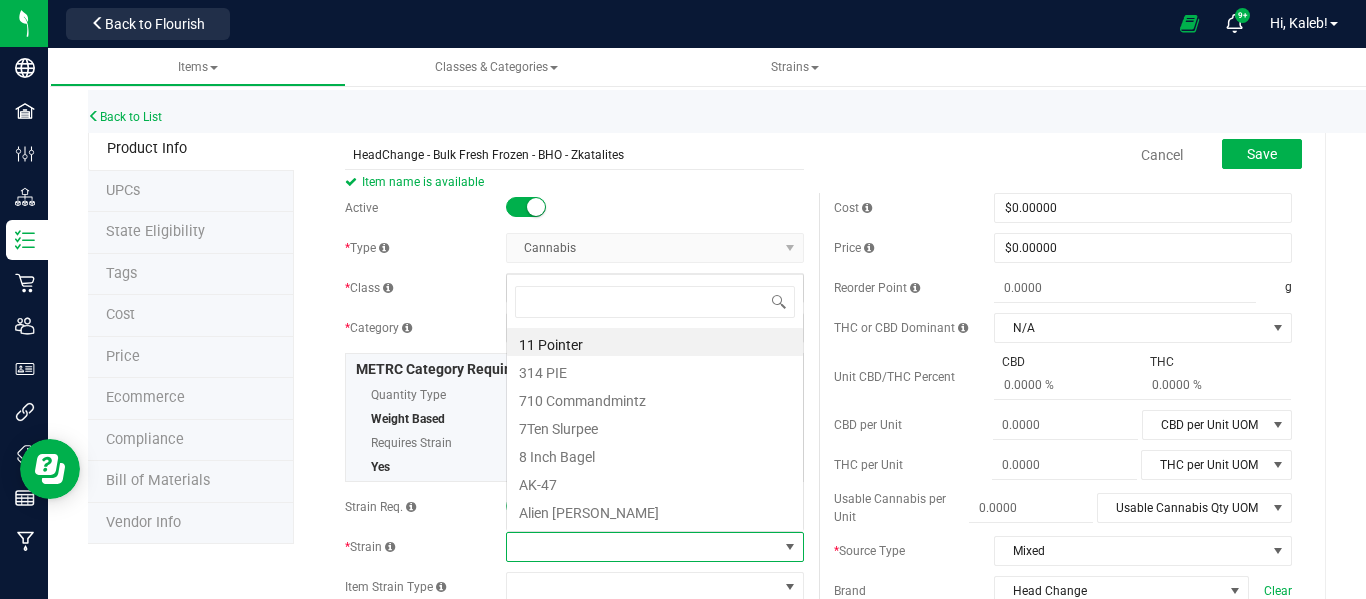 scroll, scrollTop: 0, scrollLeft: 0, axis: both 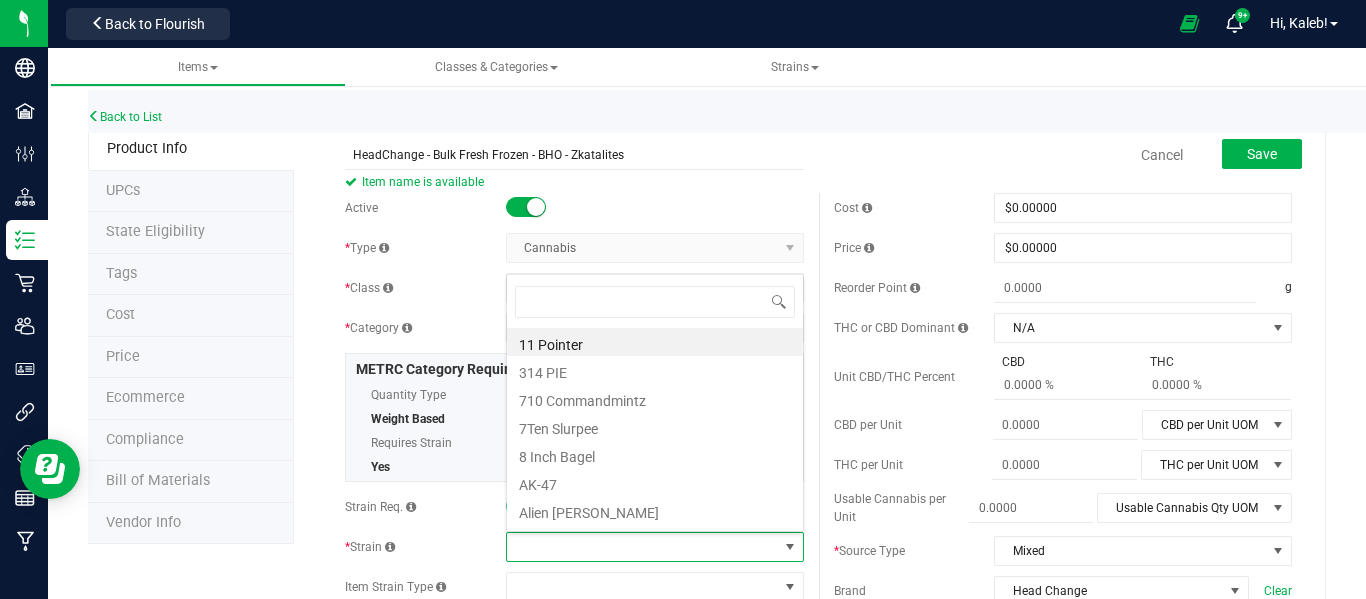 type on "Zkatalites" 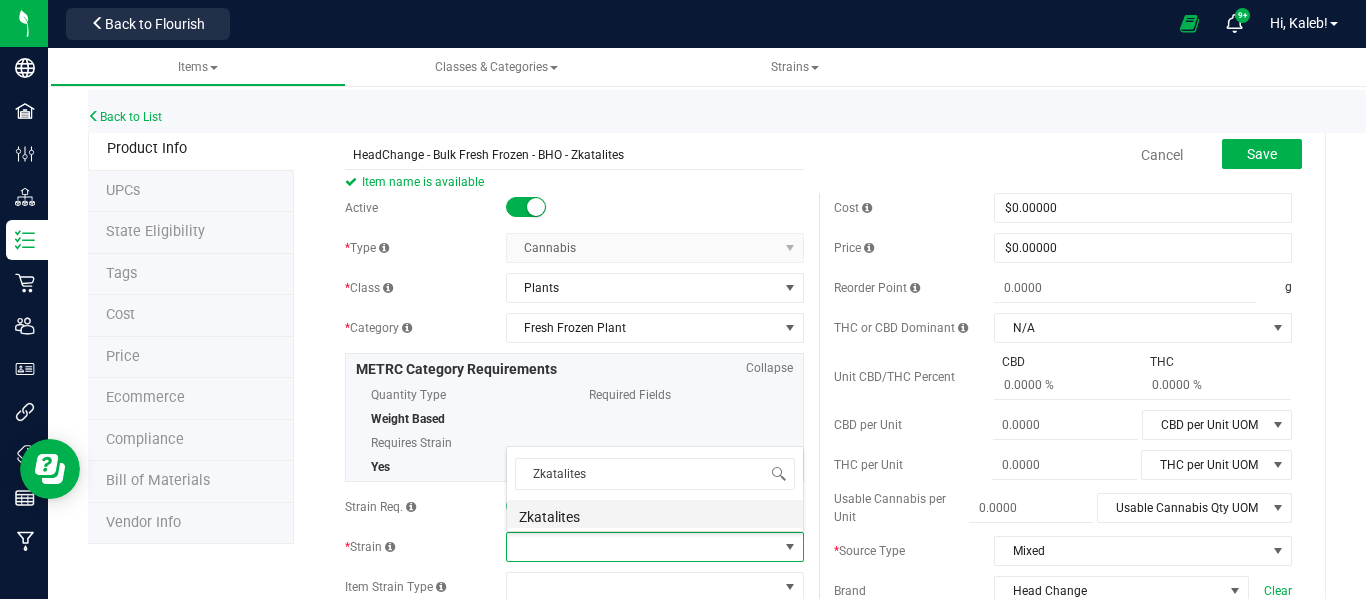 click on "Zkatalites" at bounding box center (655, 514) 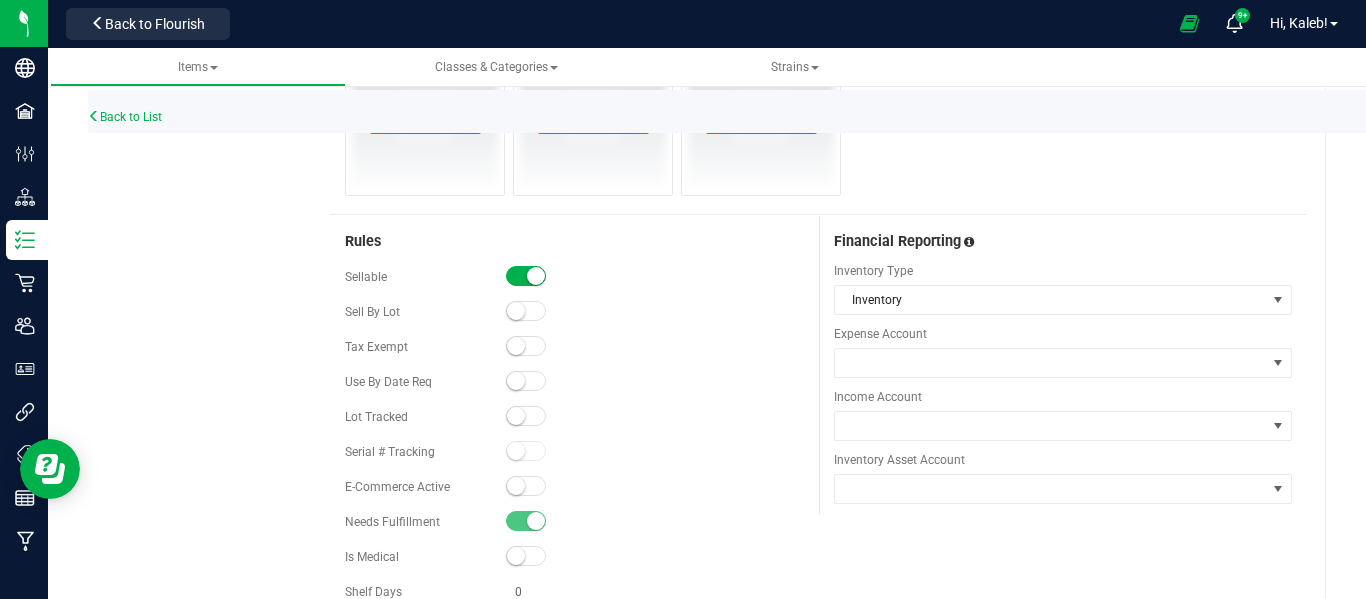 scroll, scrollTop: 1156, scrollLeft: 0, axis: vertical 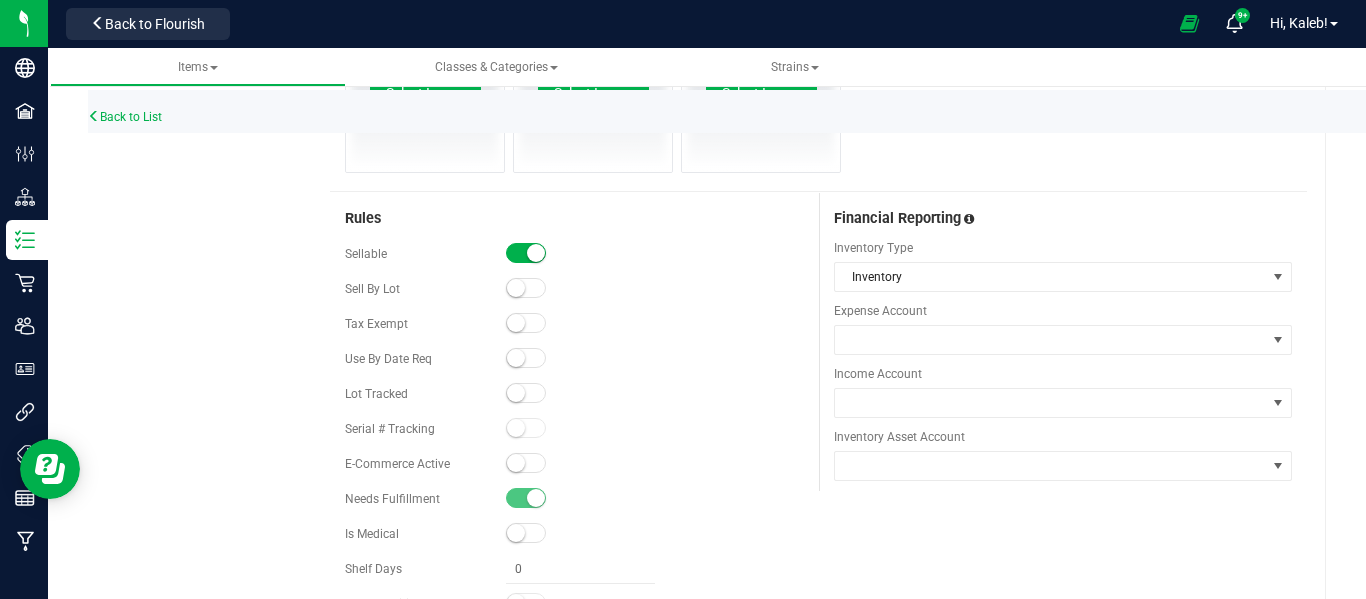 click at bounding box center (516, 393) 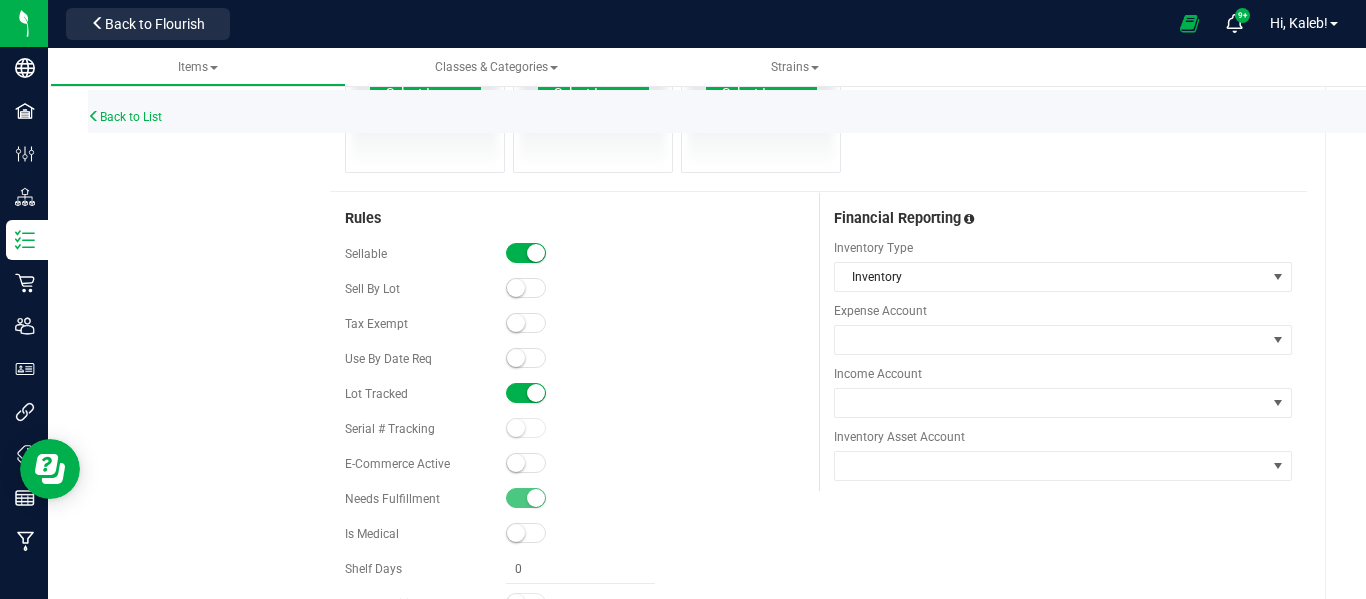 click at bounding box center (536, 253) 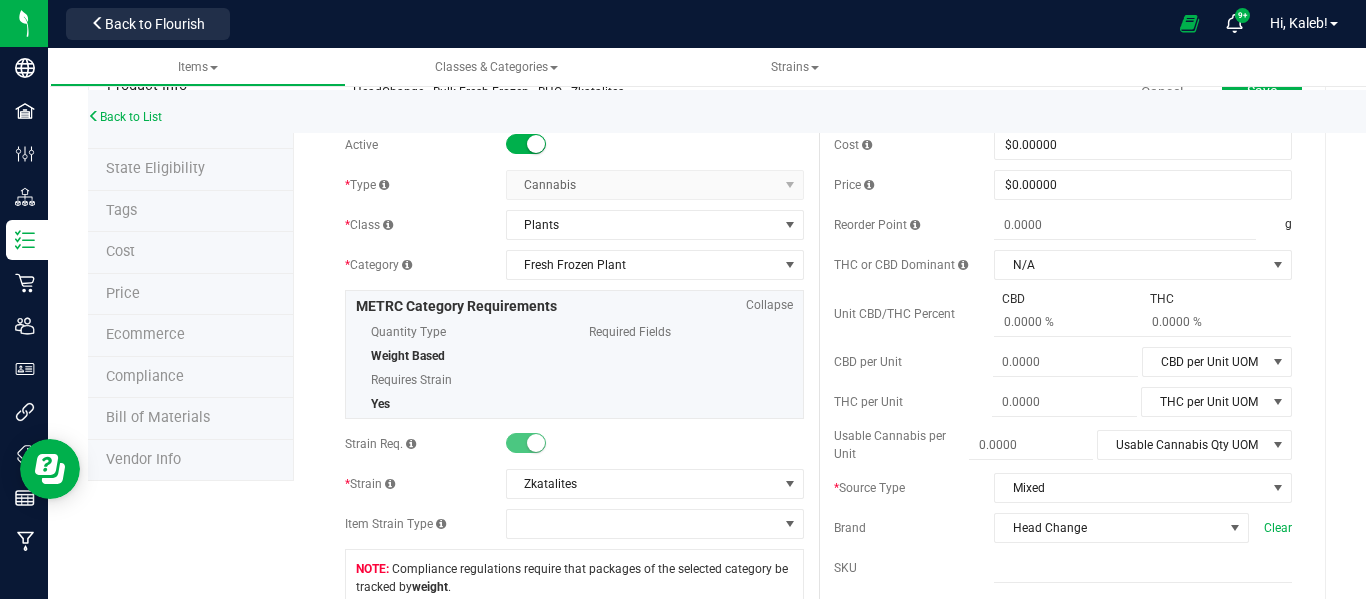 scroll, scrollTop: 0, scrollLeft: 0, axis: both 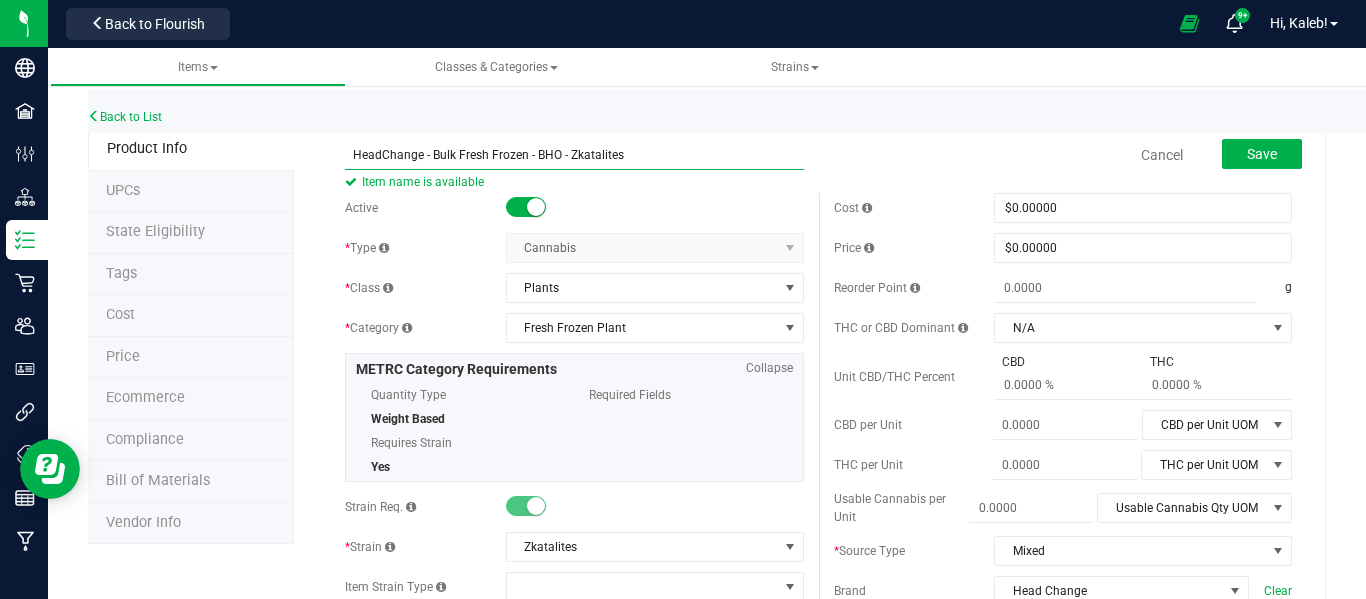 click on "HeadChange - Bulk Fresh Frozen - BHO - Zkatalites" at bounding box center [574, 155] 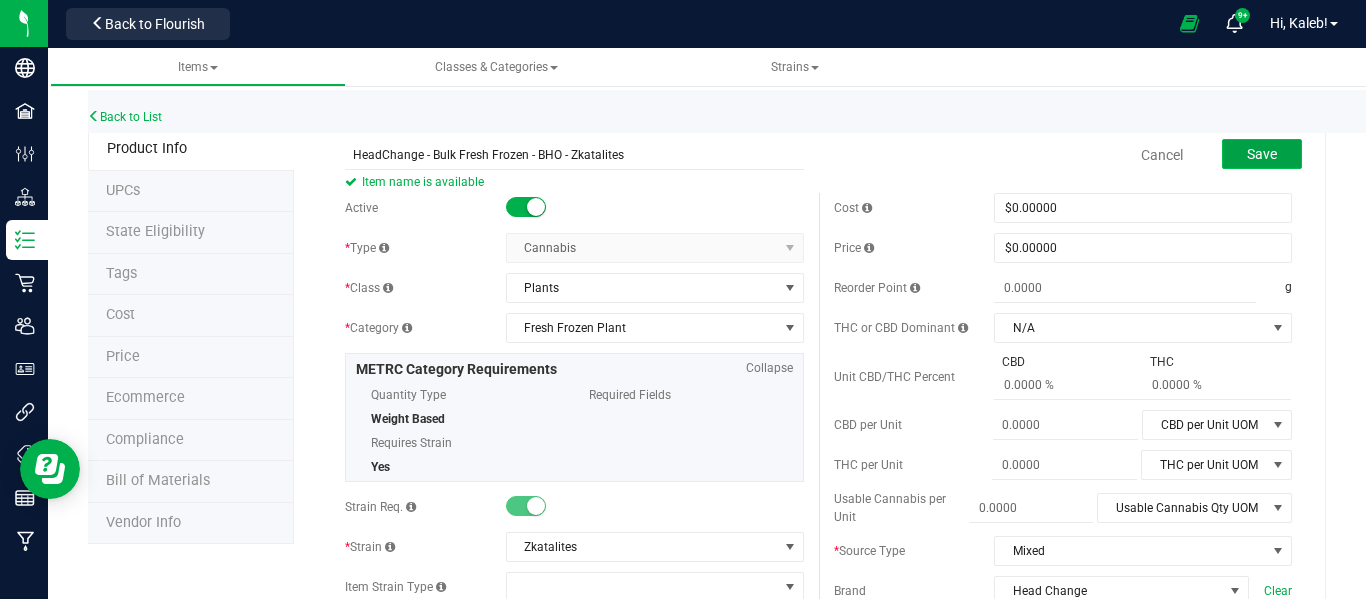 click on "Save" at bounding box center (1262, 154) 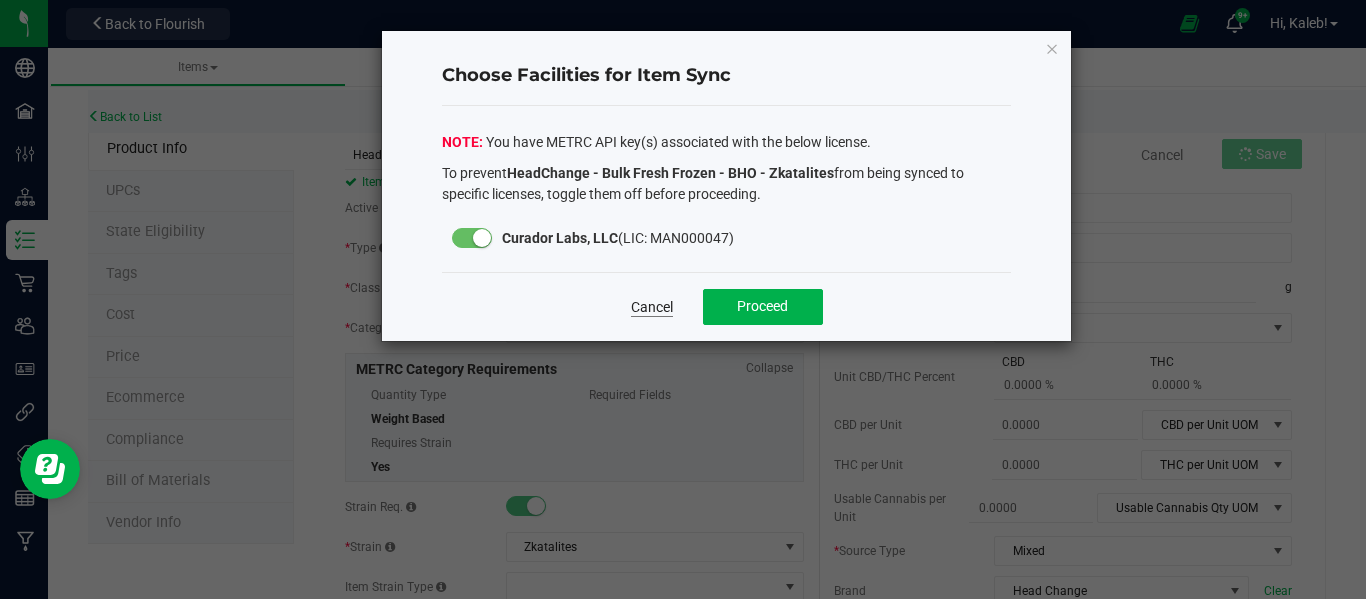 click on "Cancel" 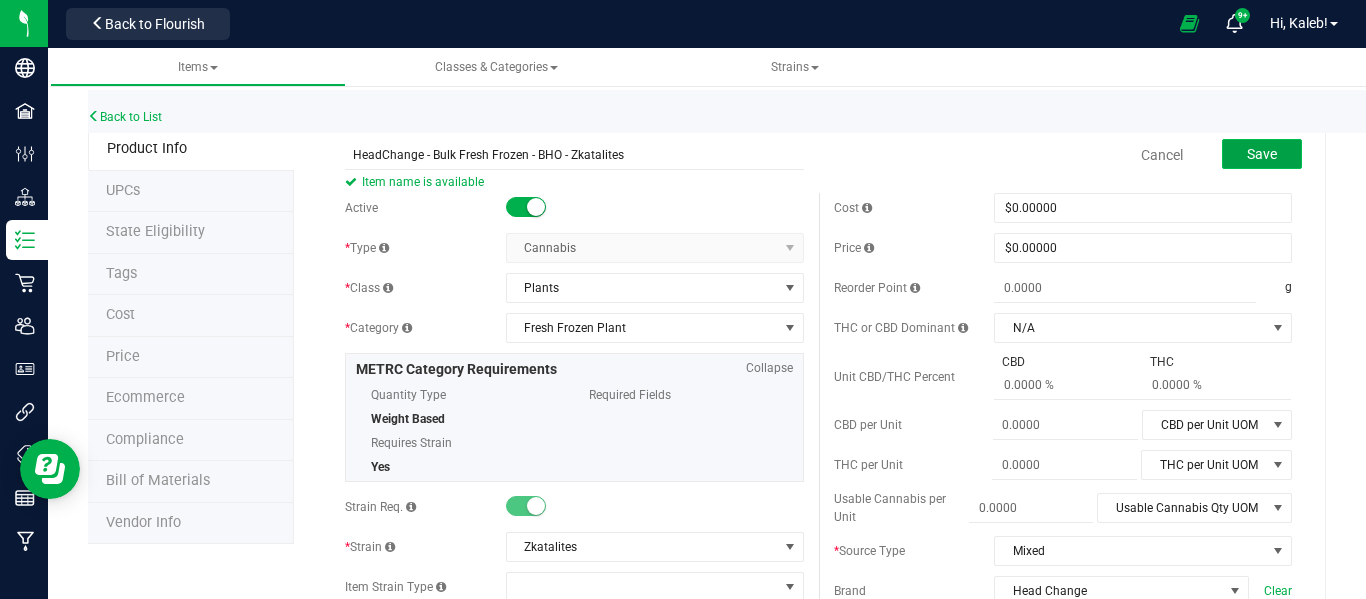click on "Save" at bounding box center [1262, 154] 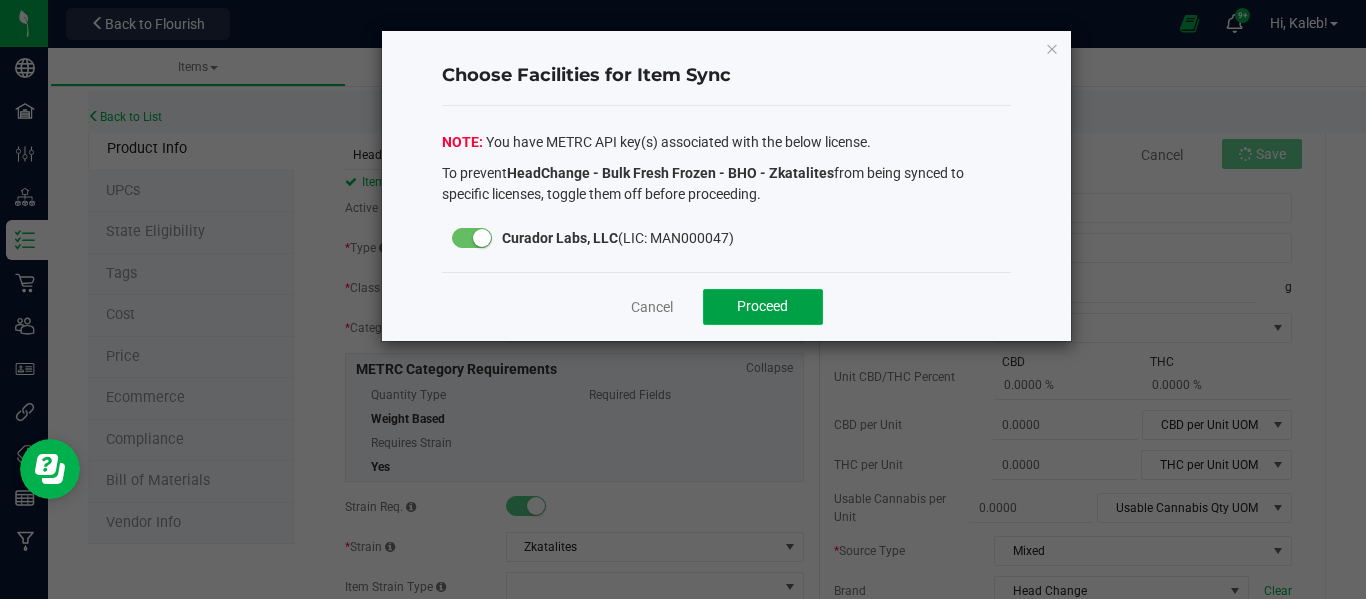 click on "Proceed" 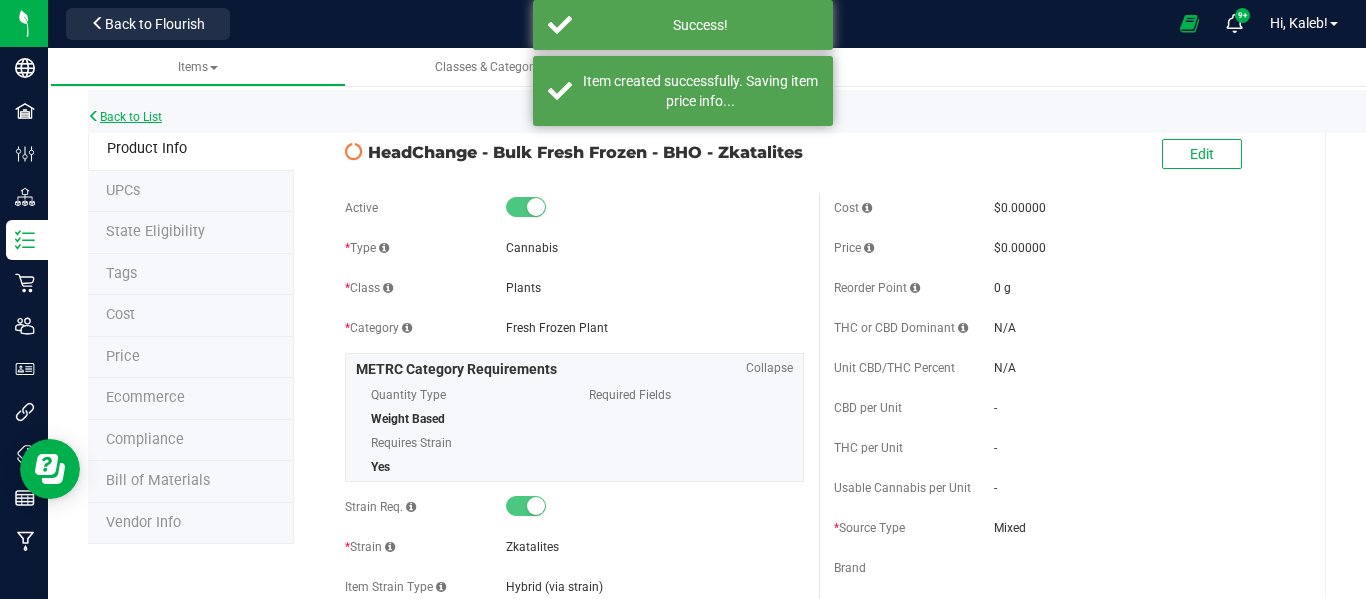 click on "Back to List" at bounding box center [125, 117] 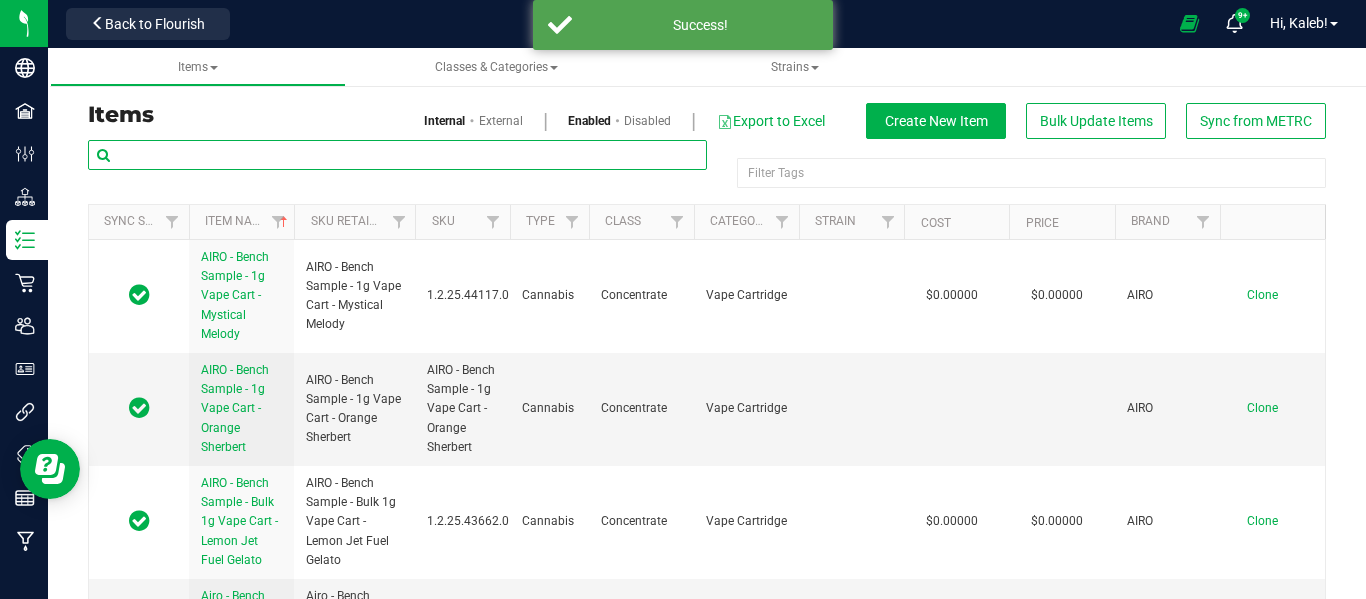 click at bounding box center (397, 155) 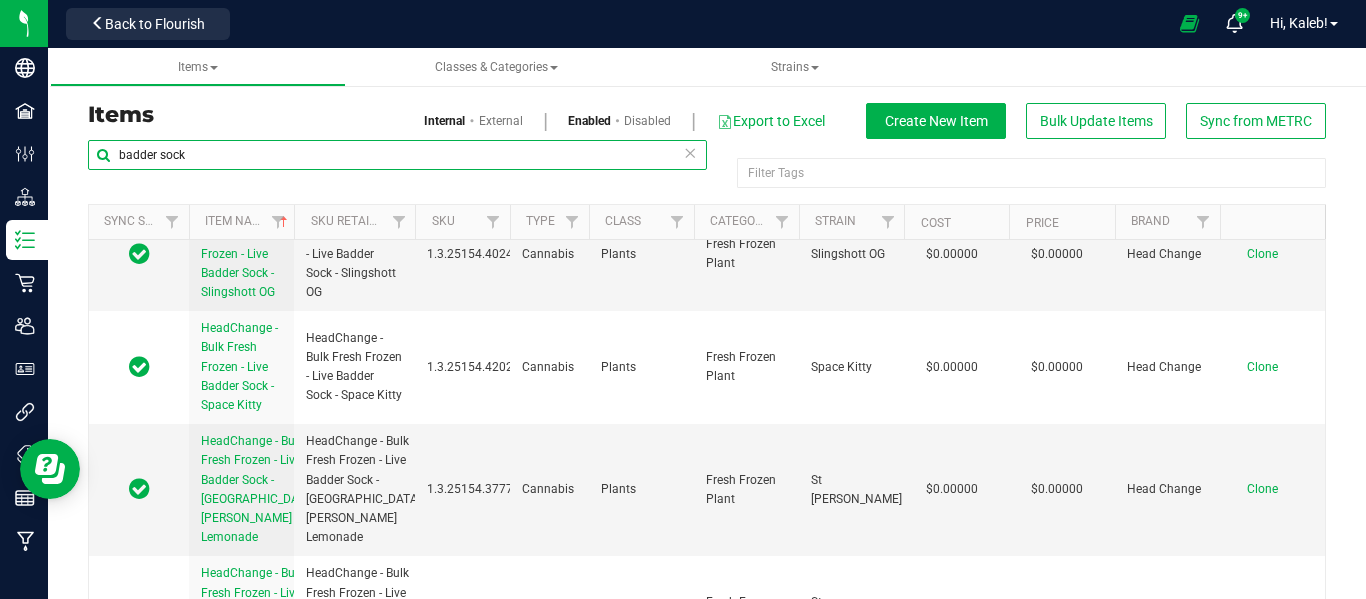 scroll, scrollTop: 8241, scrollLeft: 0, axis: vertical 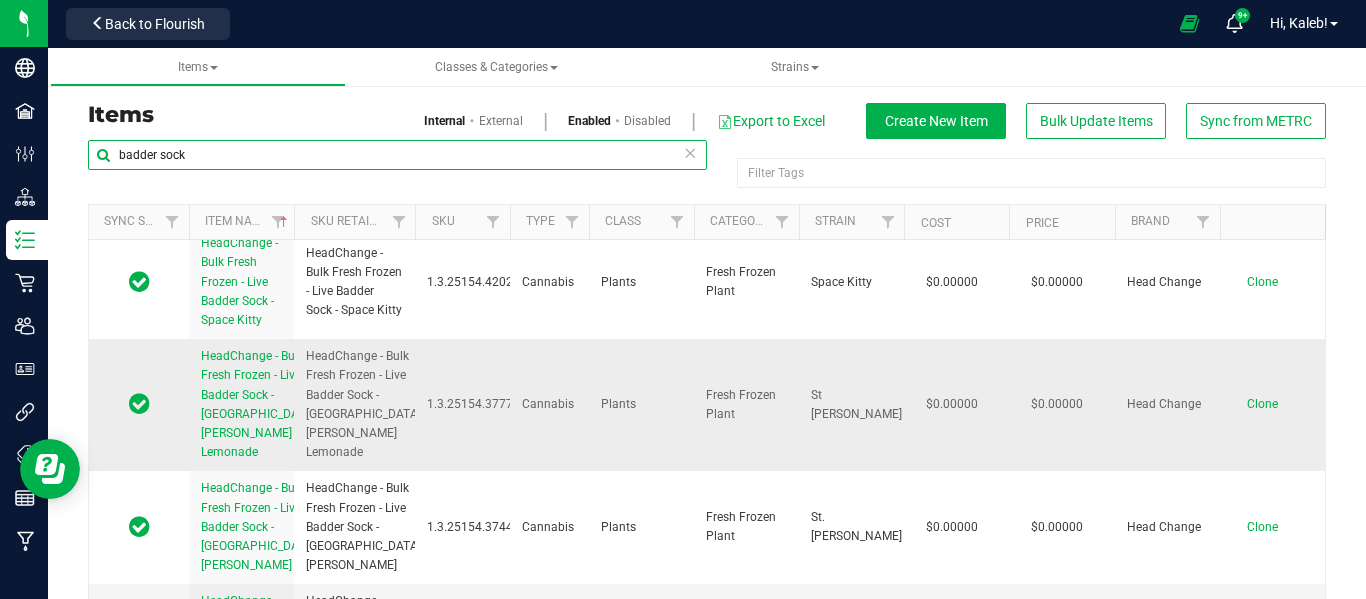 type on "badder sock" 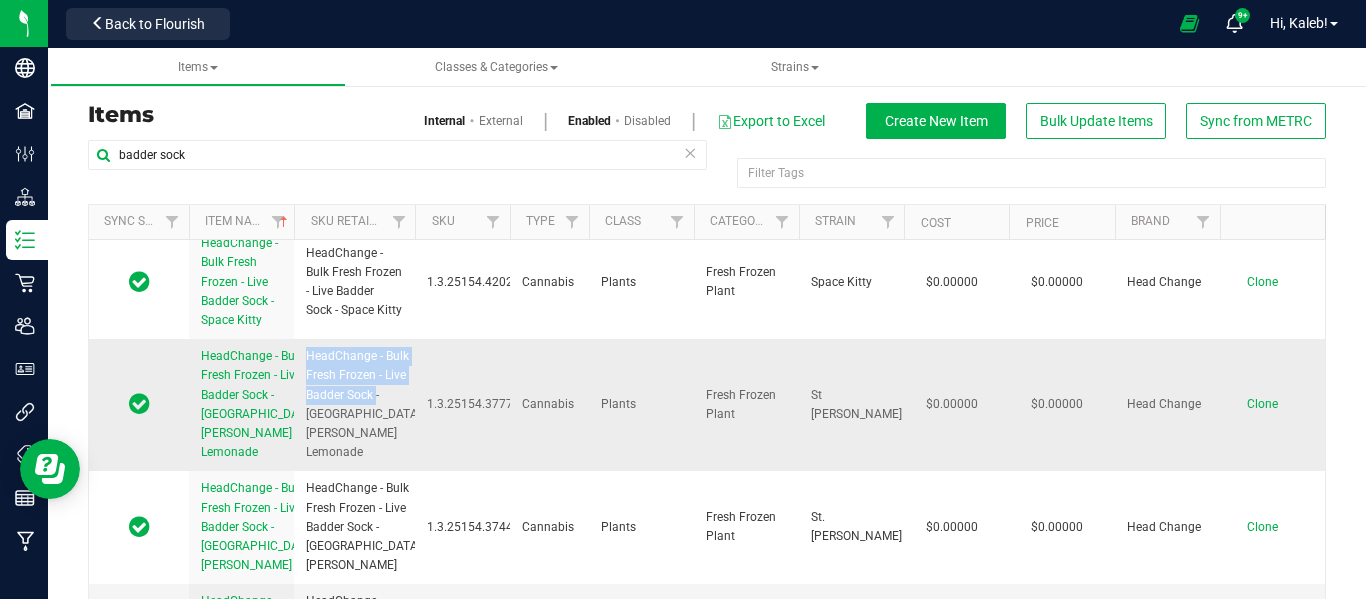 drag, startPoint x: 308, startPoint y: 328, endPoint x: 335, endPoint y: 375, distance: 54.20332 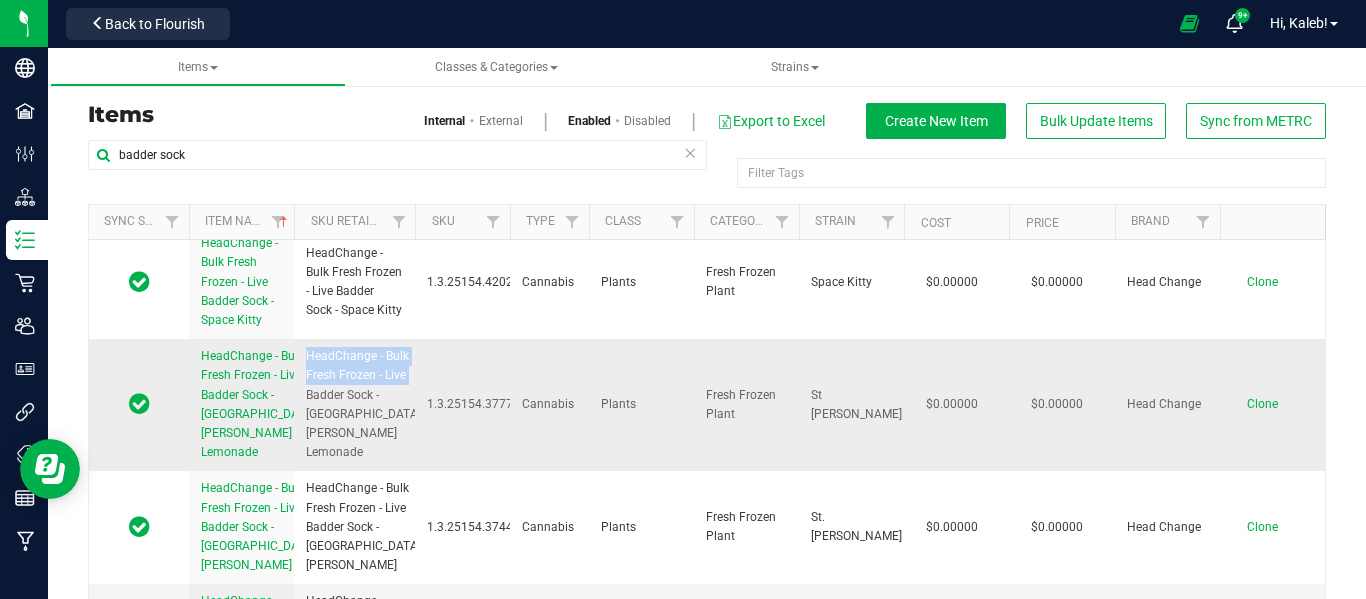 drag, startPoint x: 340, startPoint y: 388, endPoint x: 291, endPoint y: 344, distance: 65.8559 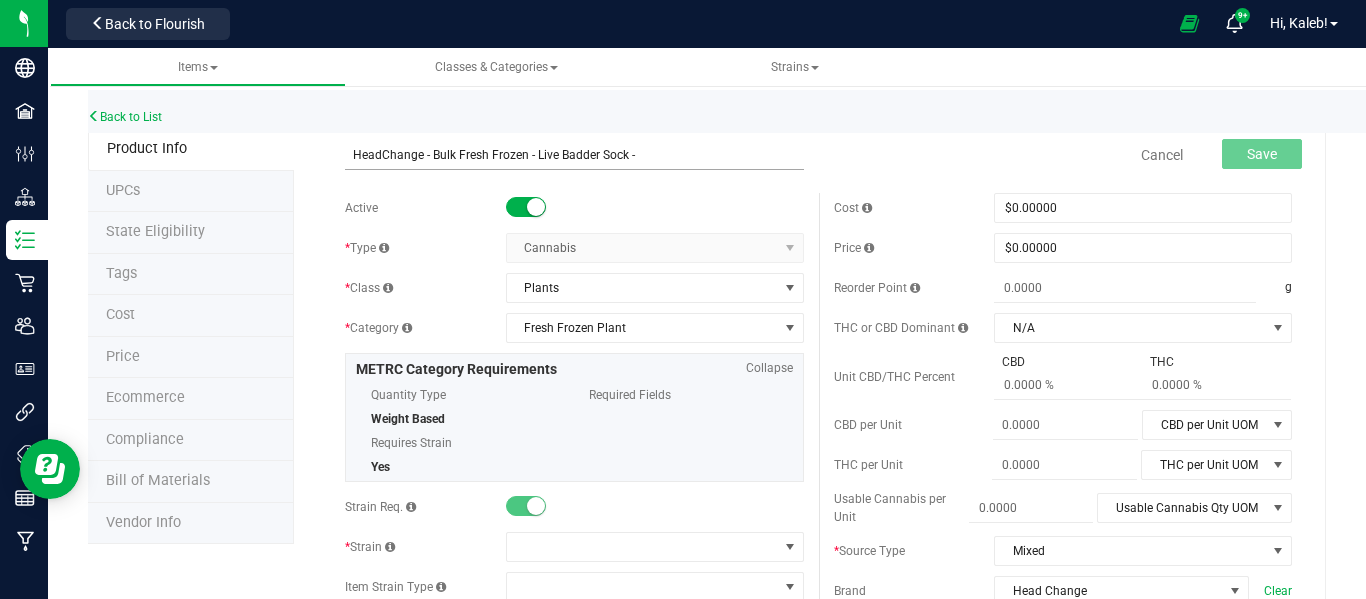 click on "HeadChange - Bulk Fresh Frozen - Live Badder Sock -" at bounding box center (574, 155) 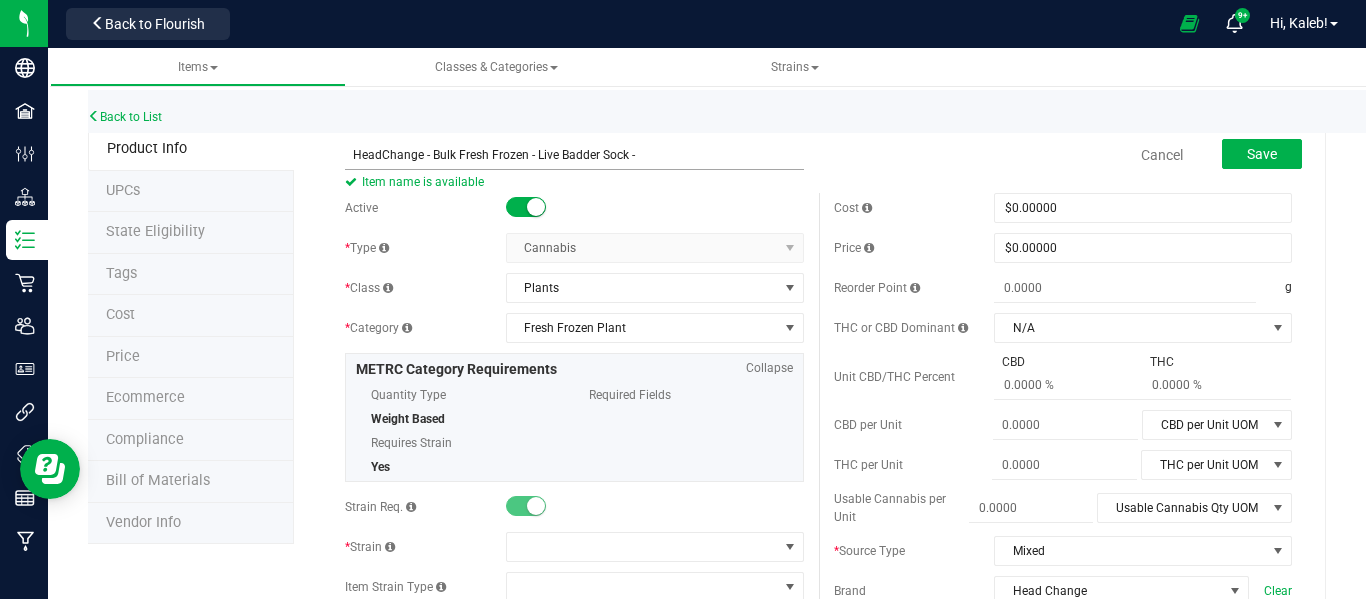 click on "HeadChange - Bulk Fresh Frozen - Live Badder Sock -" at bounding box center [574, 155] 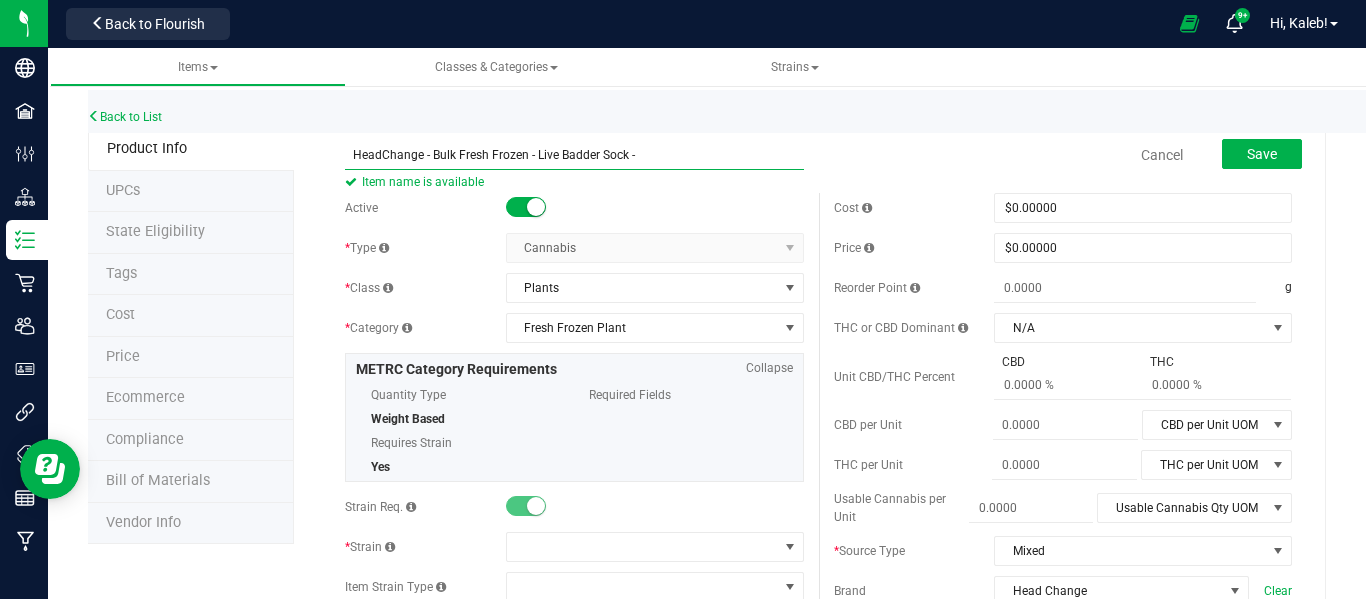 paste on "Zkatalites" 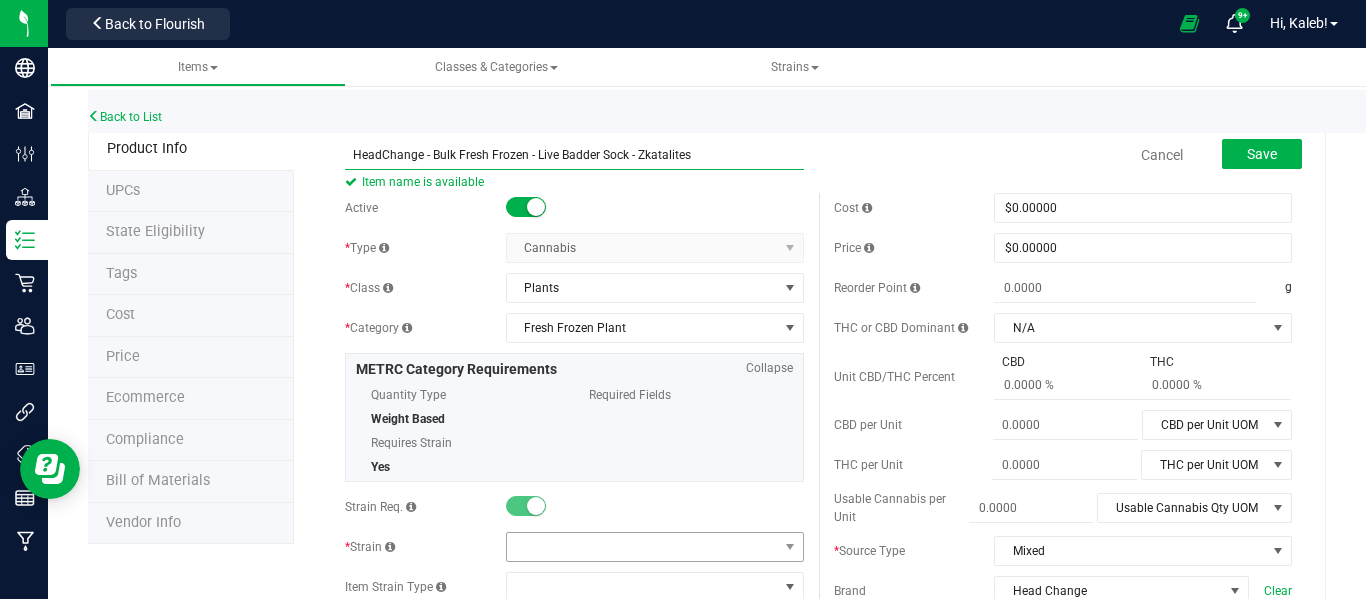 type on "HeadChange - Bulk Fresh Frozen - Live Badder Sock - Zkatalites" 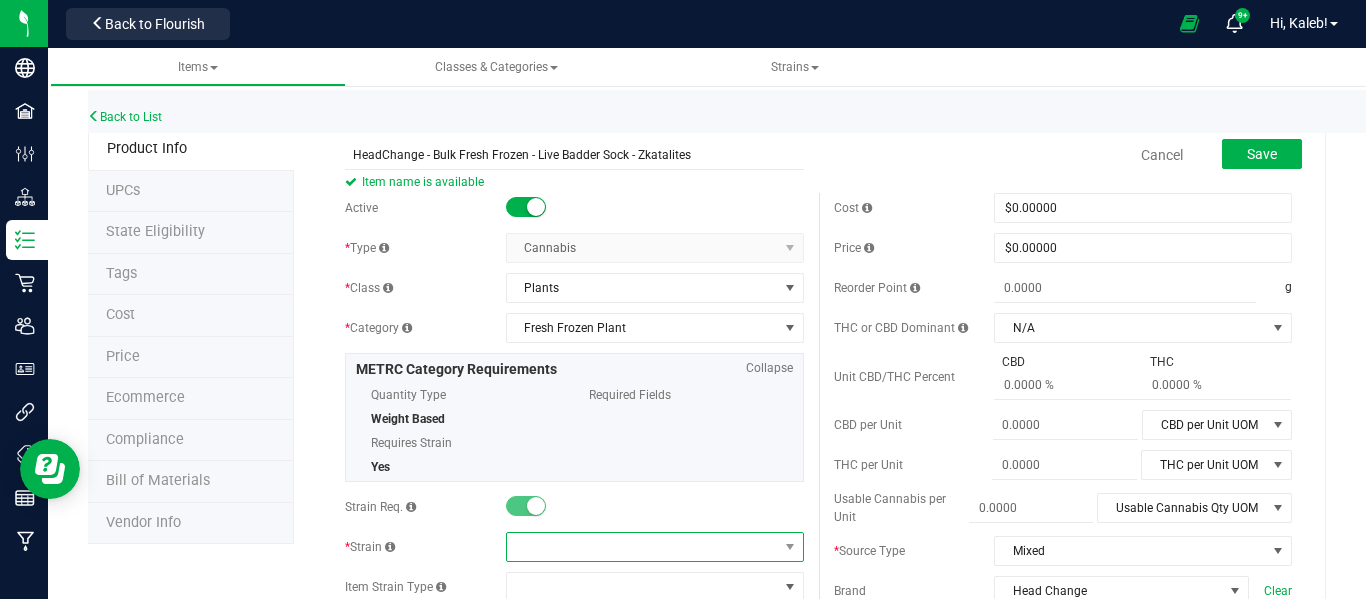 click at bounding box center [642, 547] 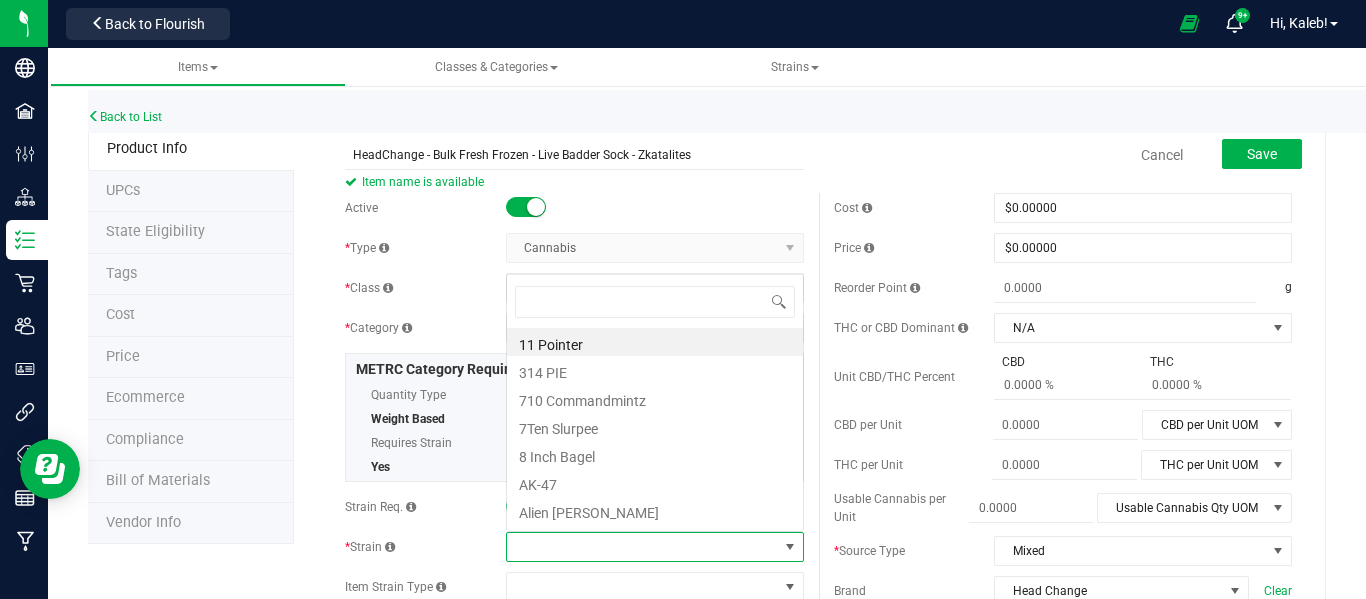scroll, scrollTop: 0, scrollLeft: 0, axis: both 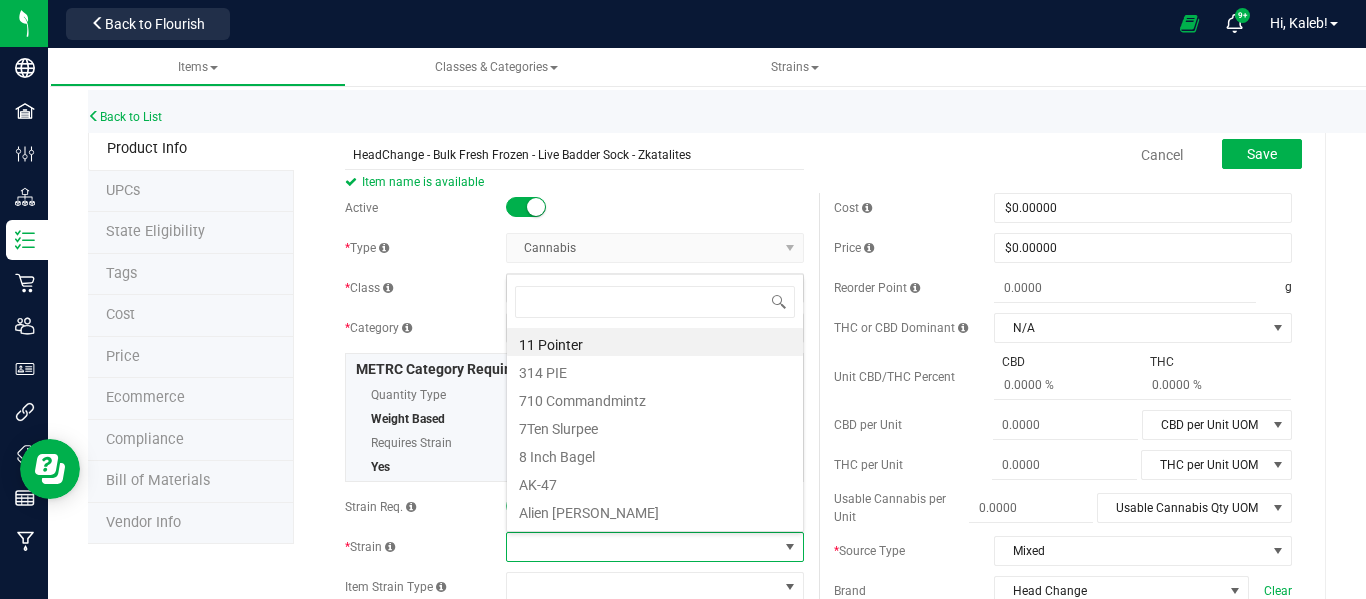 type on "Zkatalites" 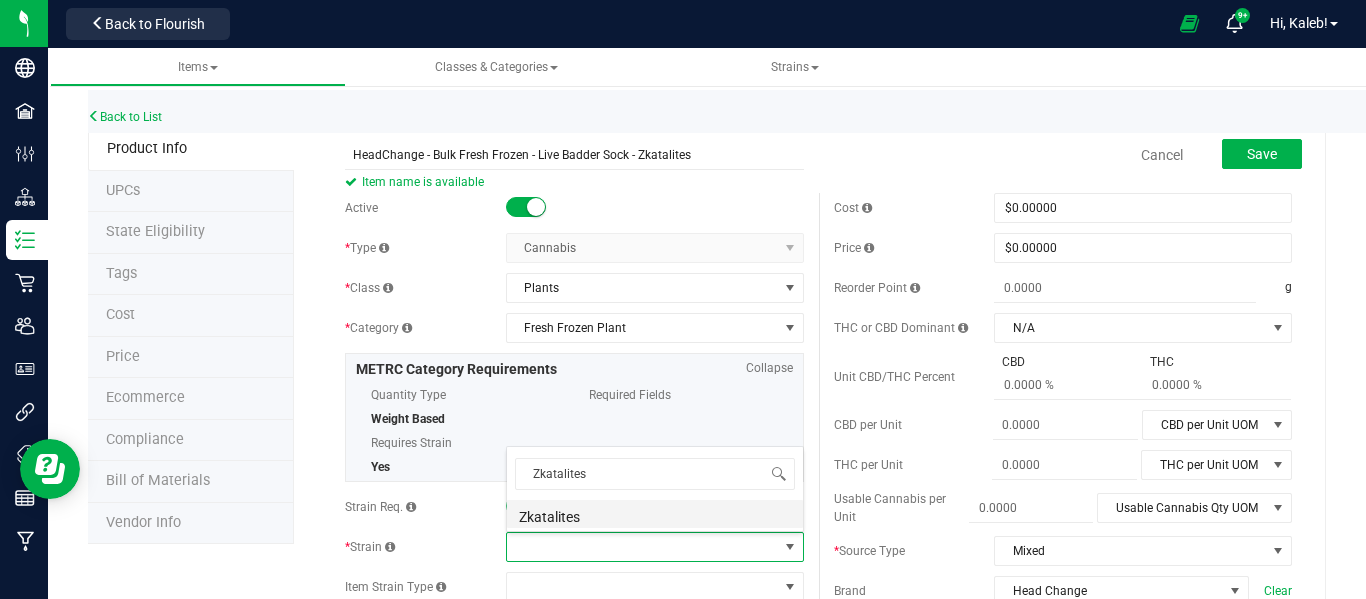 click on "Zkatalites" at bounding box center (655, 514) 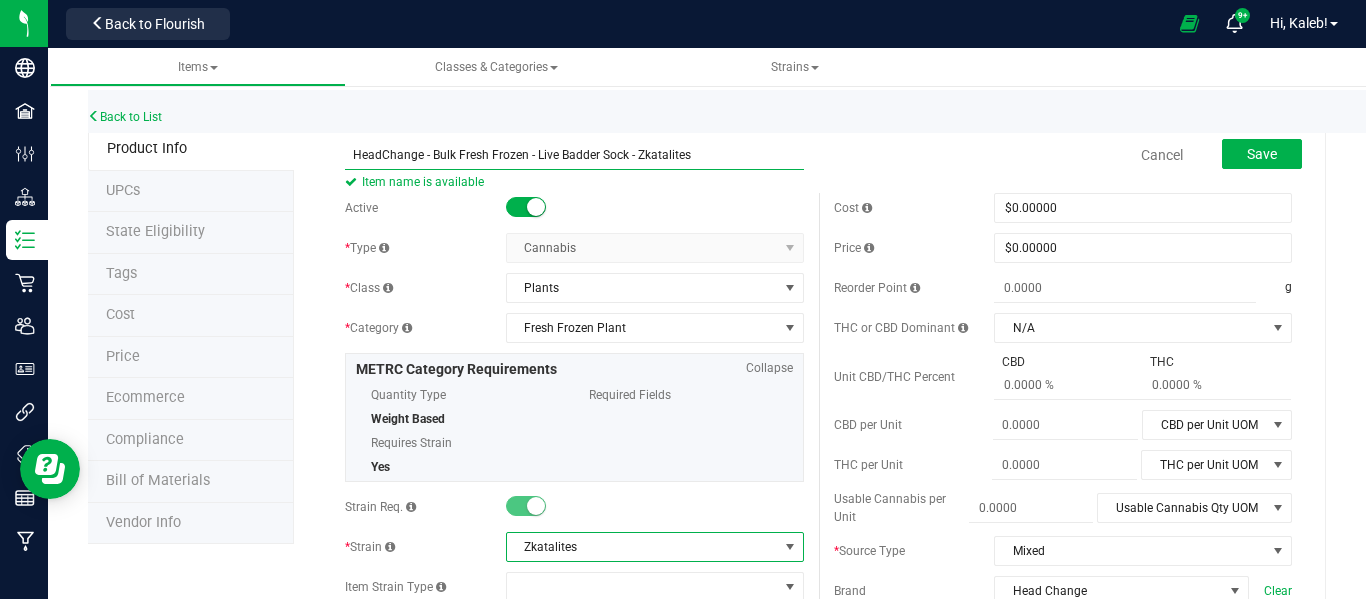 click on "HeadChange - Bulk Fresh Frozen - Live Badder Sock - Zkatalites" at bounding box center [574, 155] 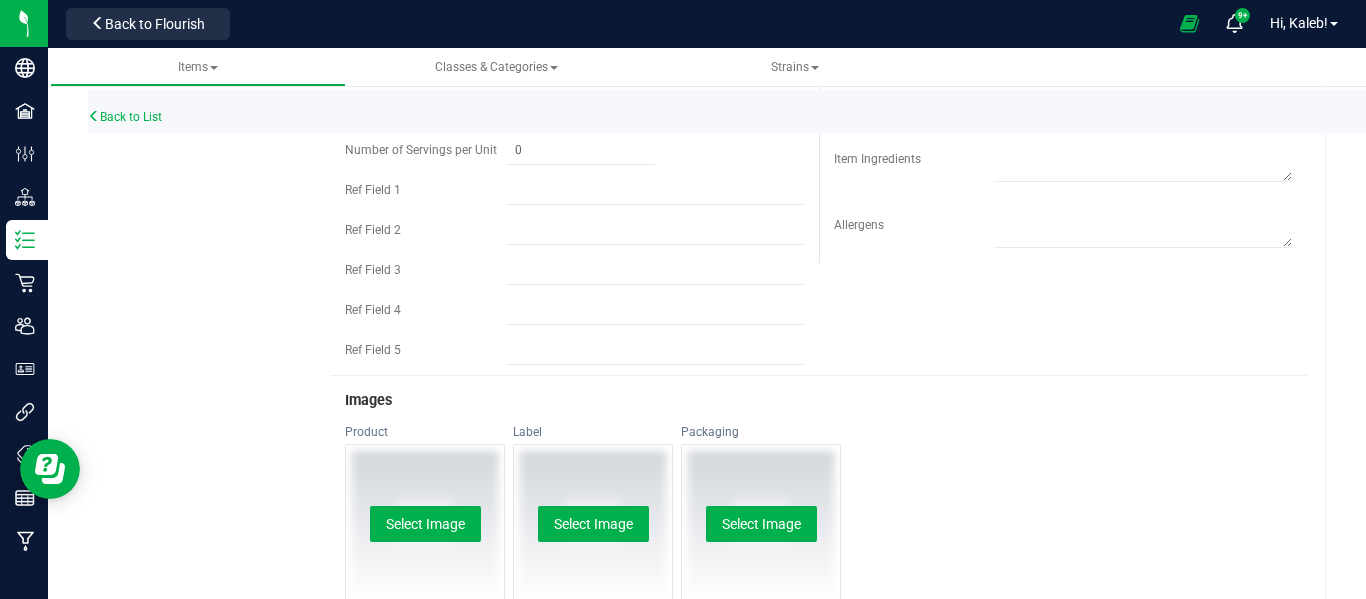 scroll, scrollTop: 0, scrollLeft: 0, axis: both 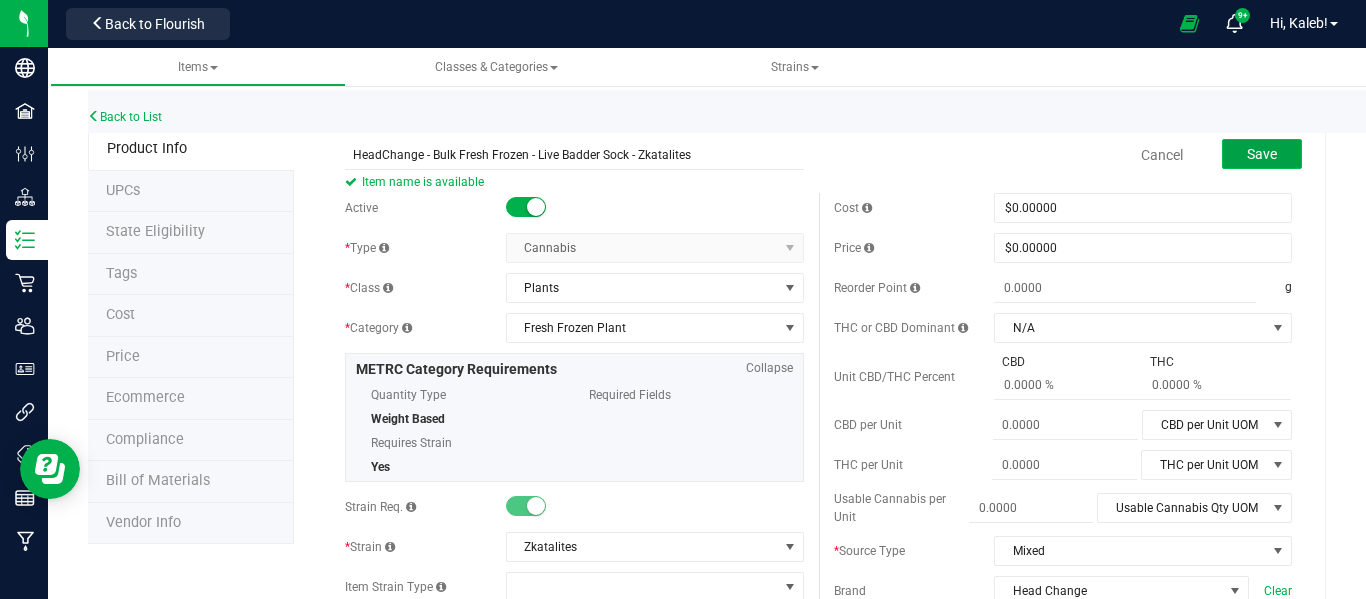 click on "Save" at bounding box center (1262, 154) 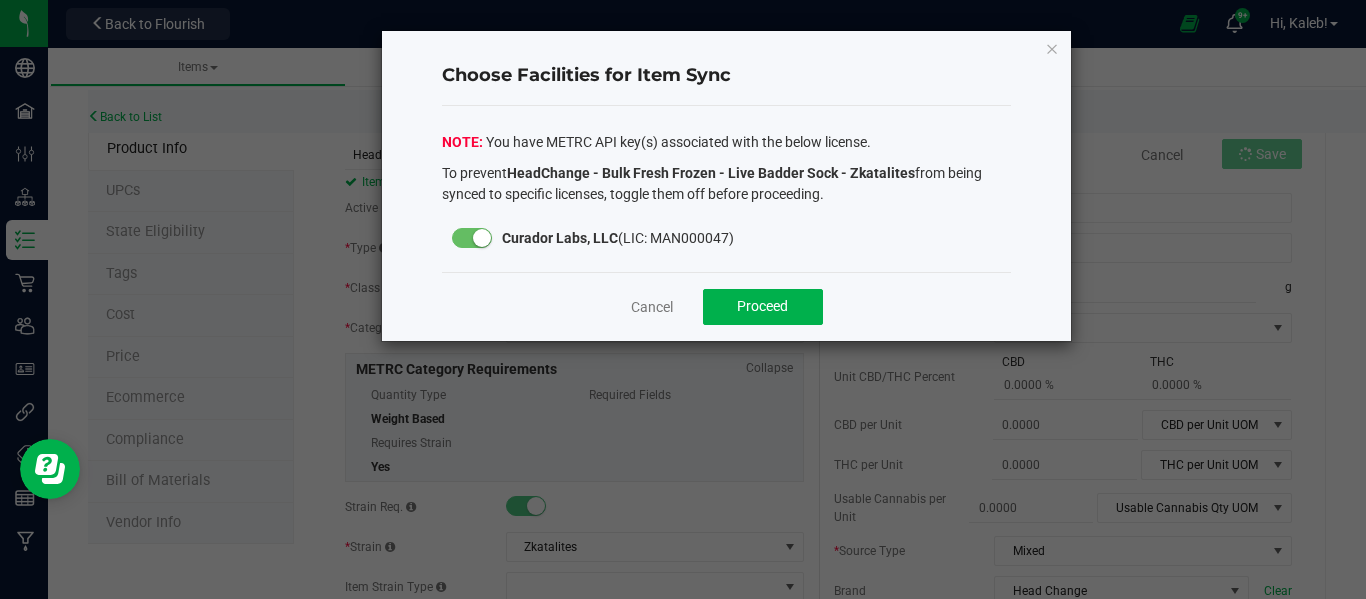 click on "Cancel   Proceed" 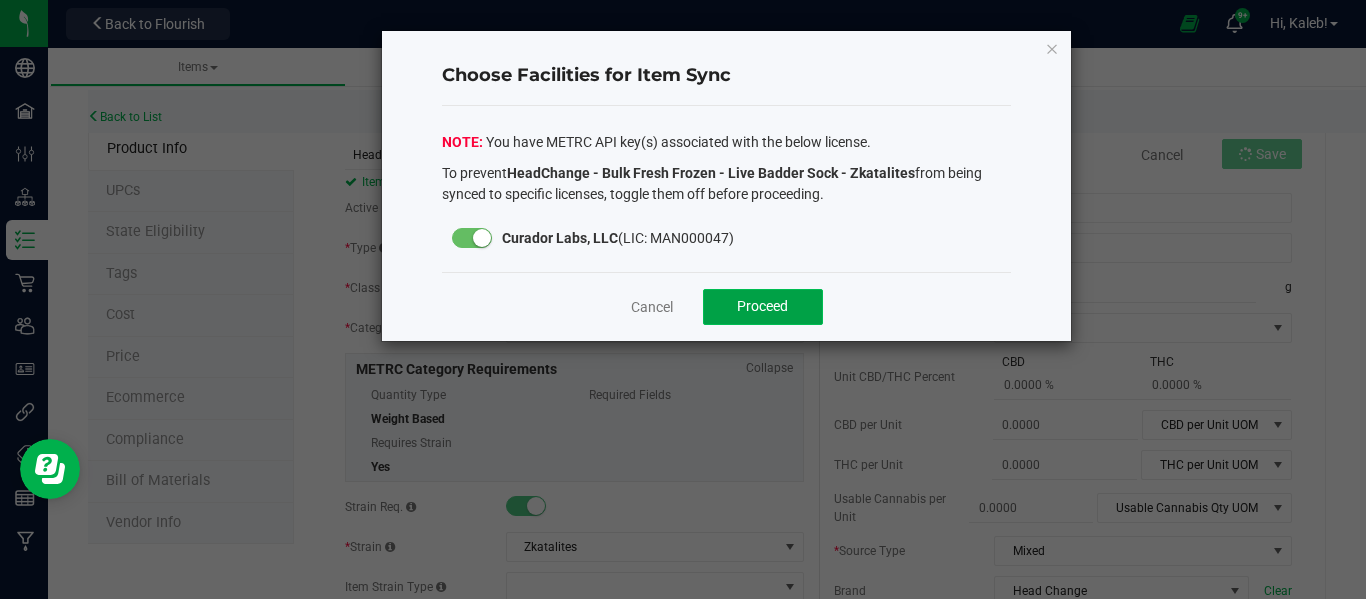 click on "Proceed" 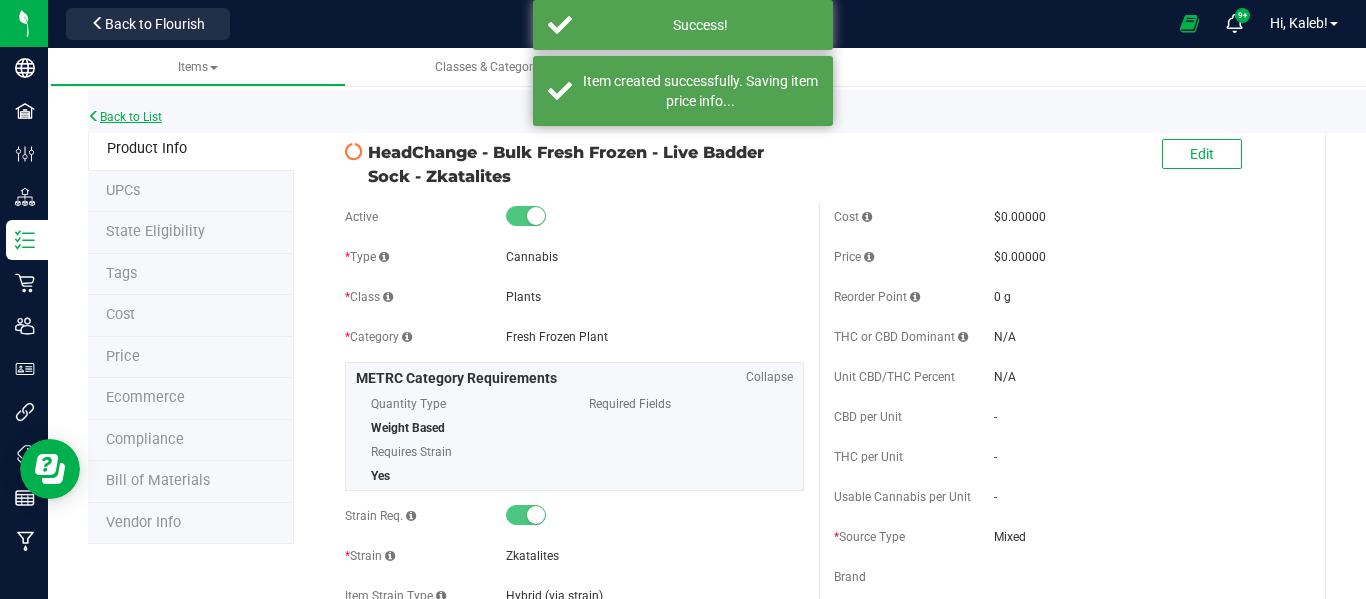 click on "Back to List" at bounding box center [125, 117] 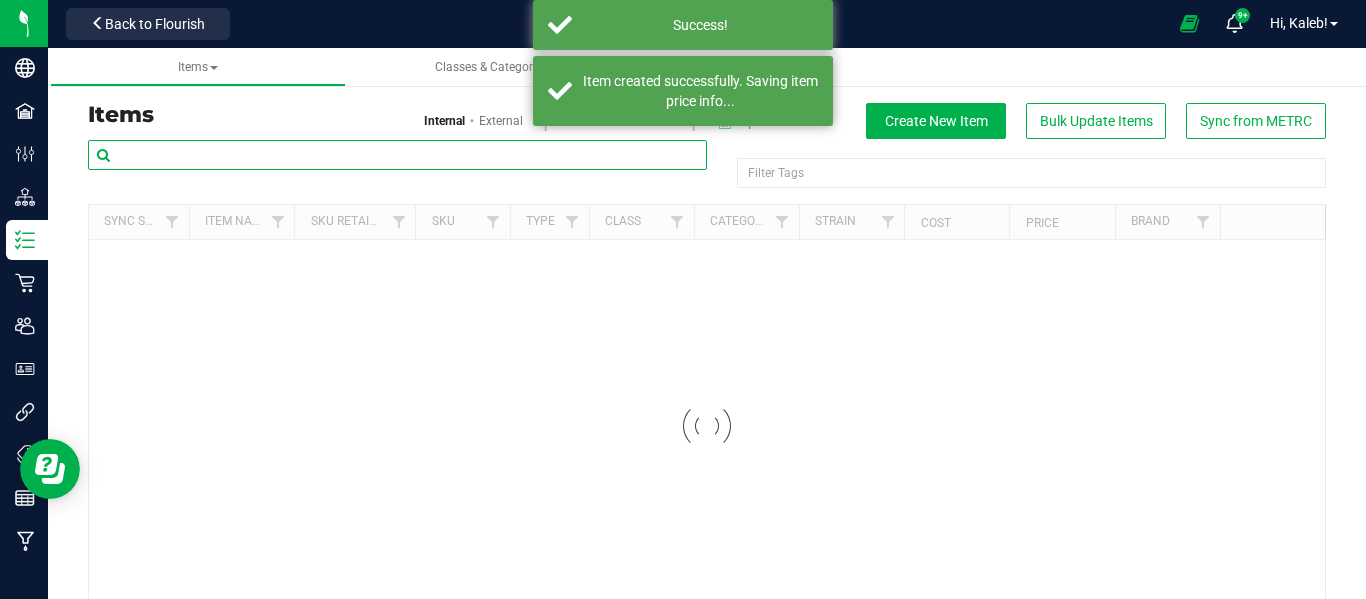 click at bounding box center (397, 155) 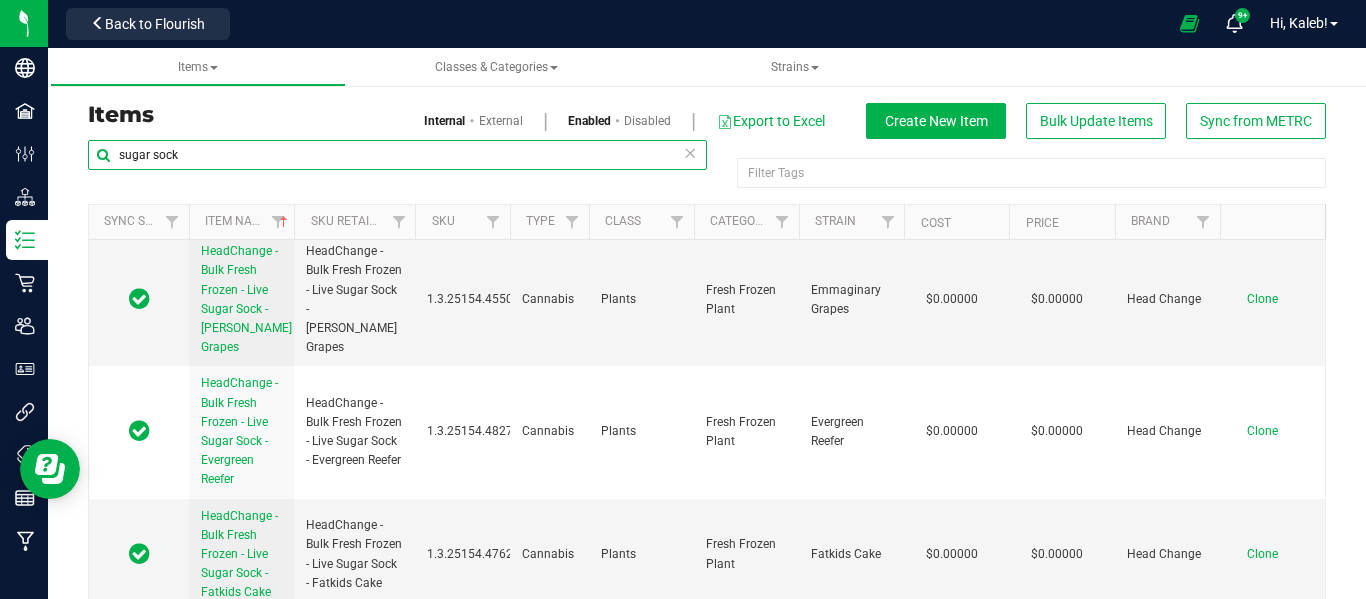 scroll, scrollTop: 2444, scrollLeft: 0, axis: vertical 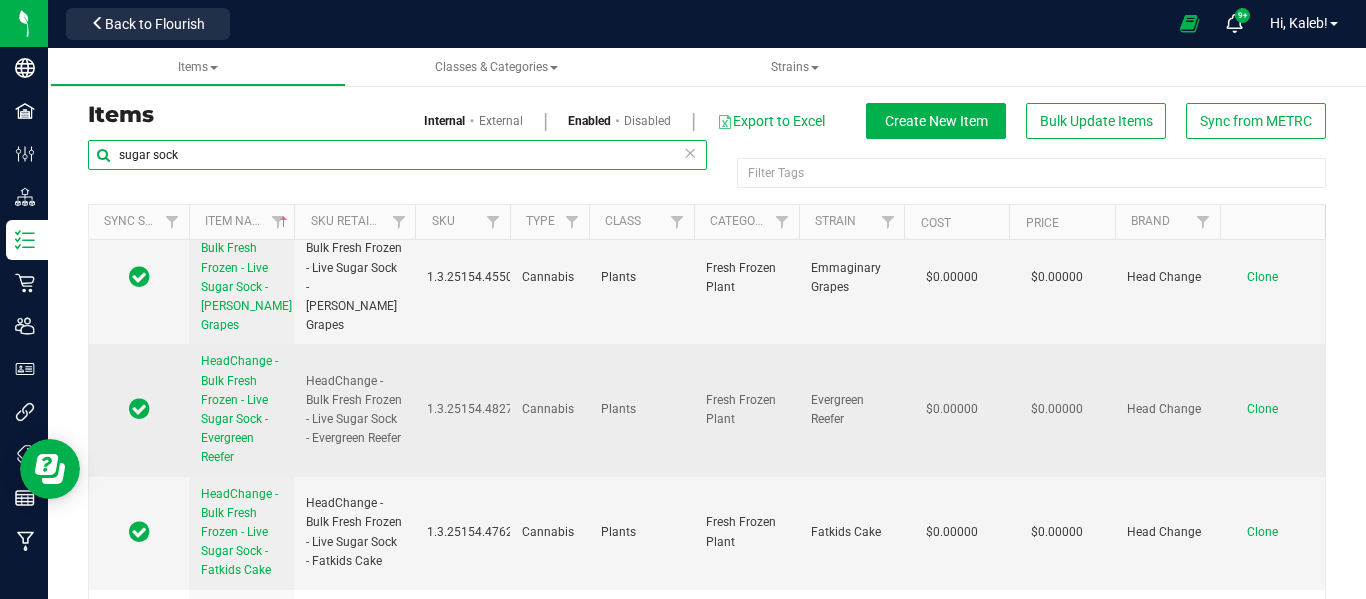 type on "sugar sock" 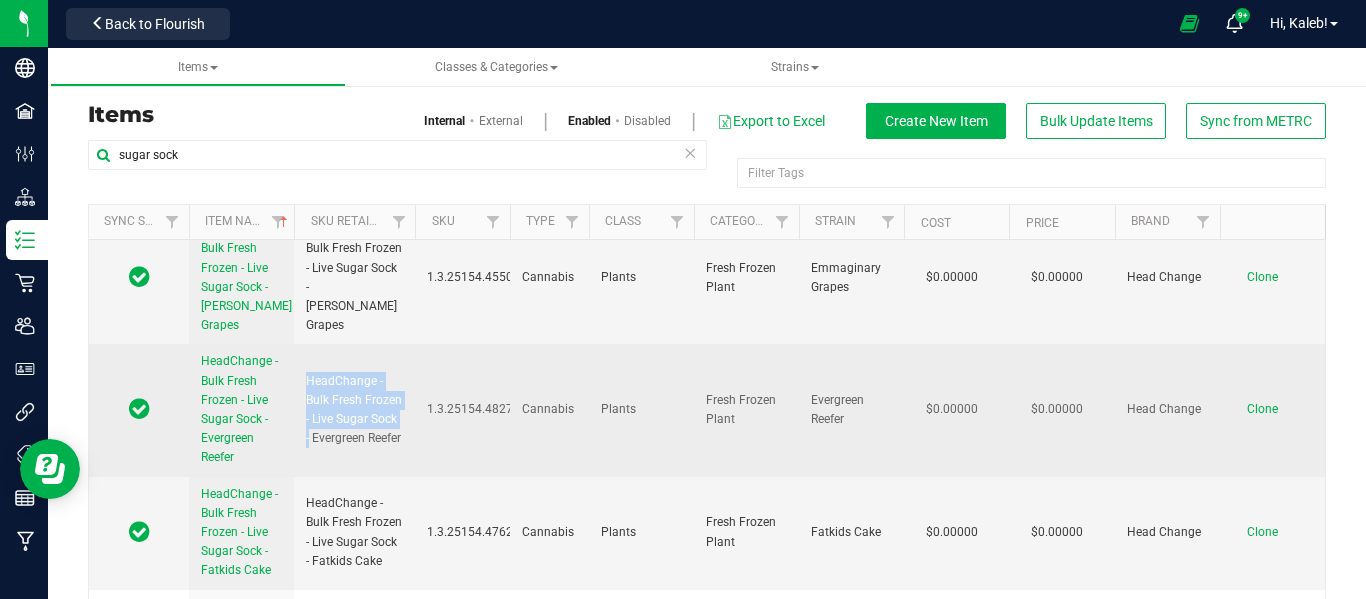 drag, startPoint x: 306, startPoint y: 345, endPoint x: 310, endPoint y: 392, distance: 47.169907 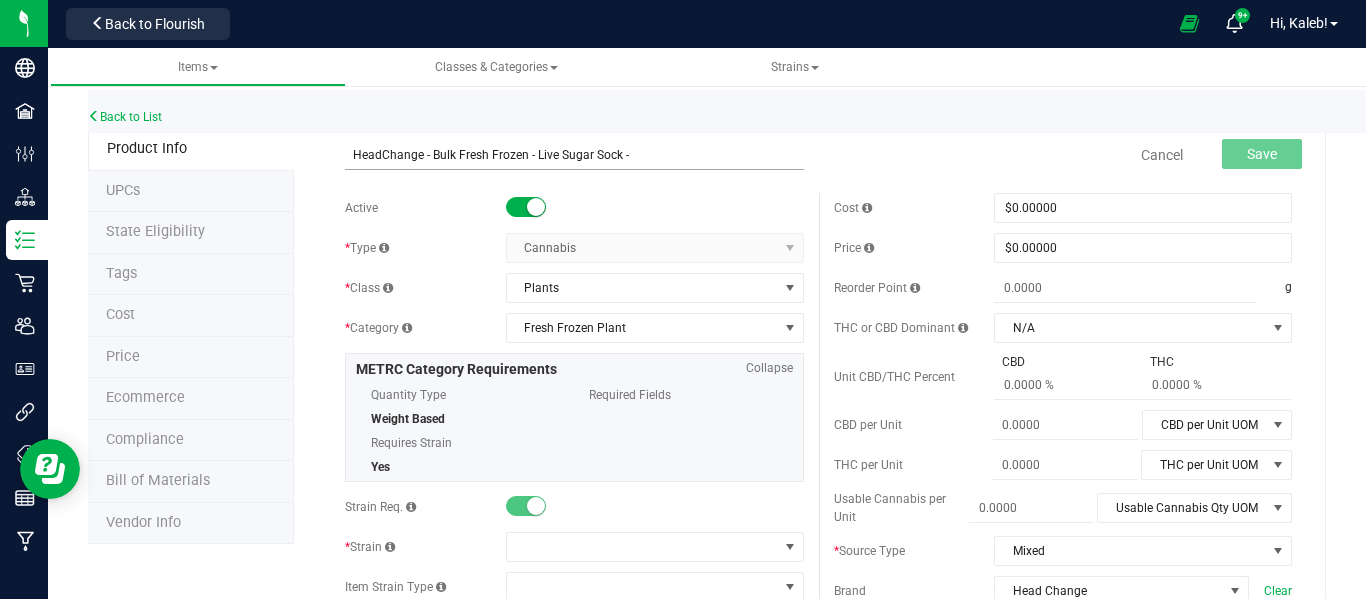 click on "HeadChange - Bulk Fresh Frozen - Live Sugar Sock -" at bounding box center [574, 155] 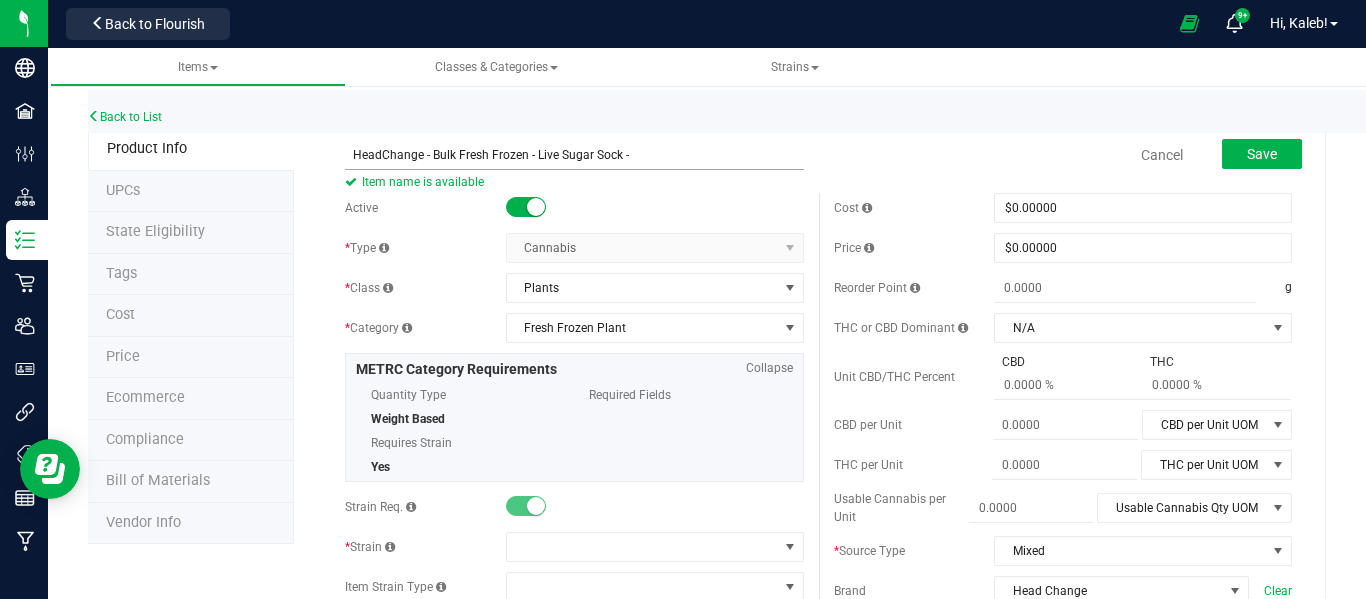 click on "HeadChange - Bulk Fresh Frozen - Live Sugar Sock -" at bounding box center (574, 155) 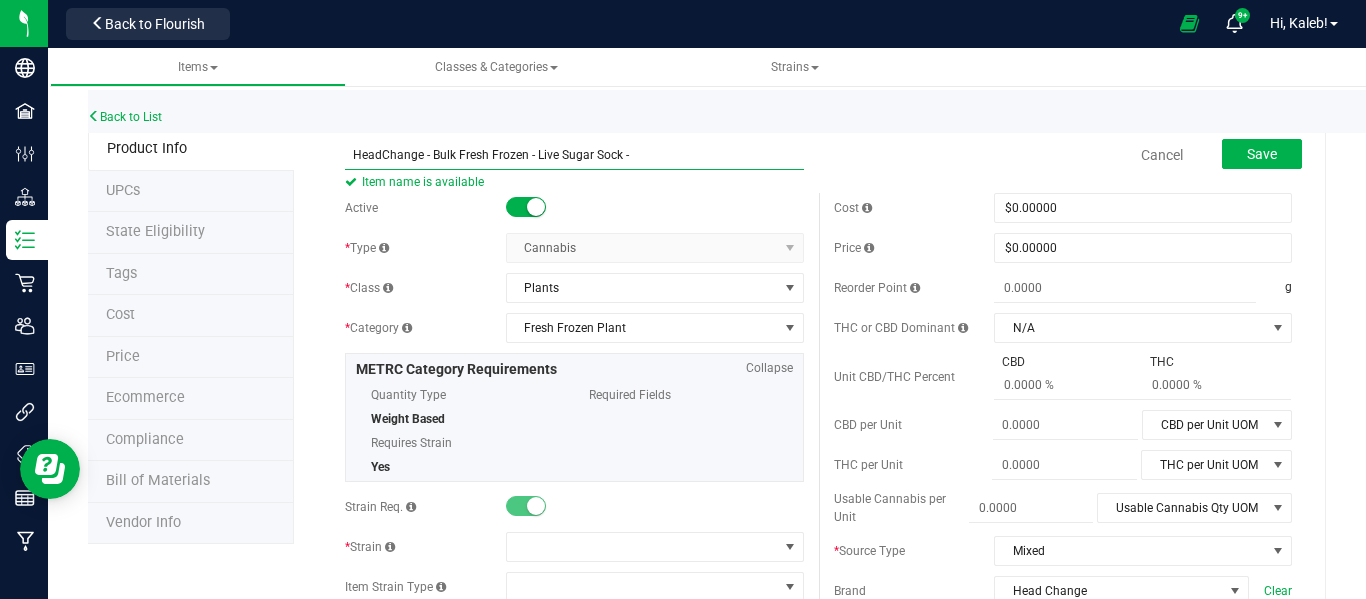 paste on "Zkatalites" 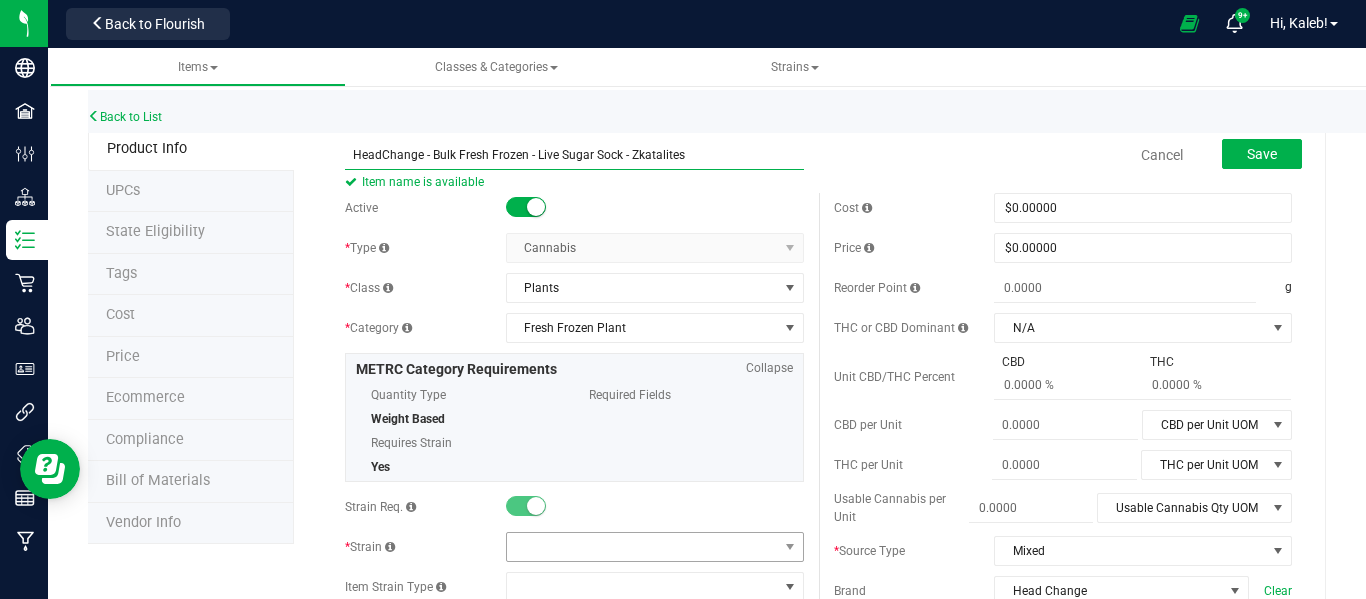 type on "HeadChange - Bulk Fresh Frozen - Live Sugar Sock - Zkatalites" 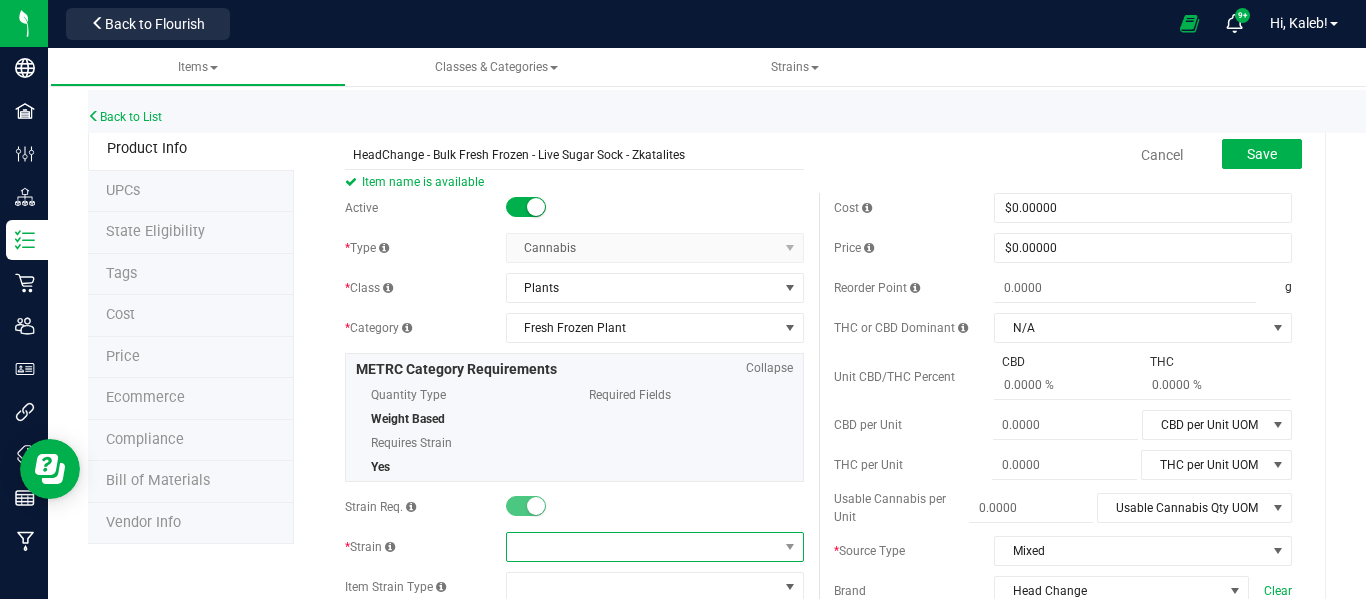 click at bounding box center (642, 547) 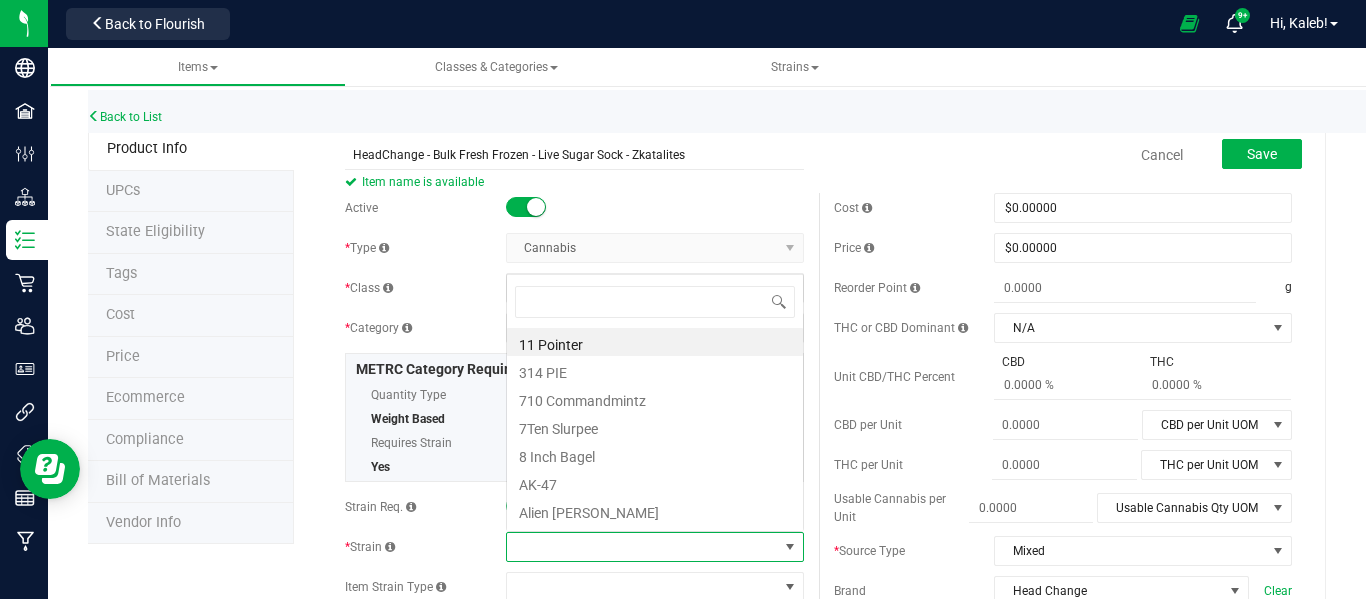 type on "Zkatalites" 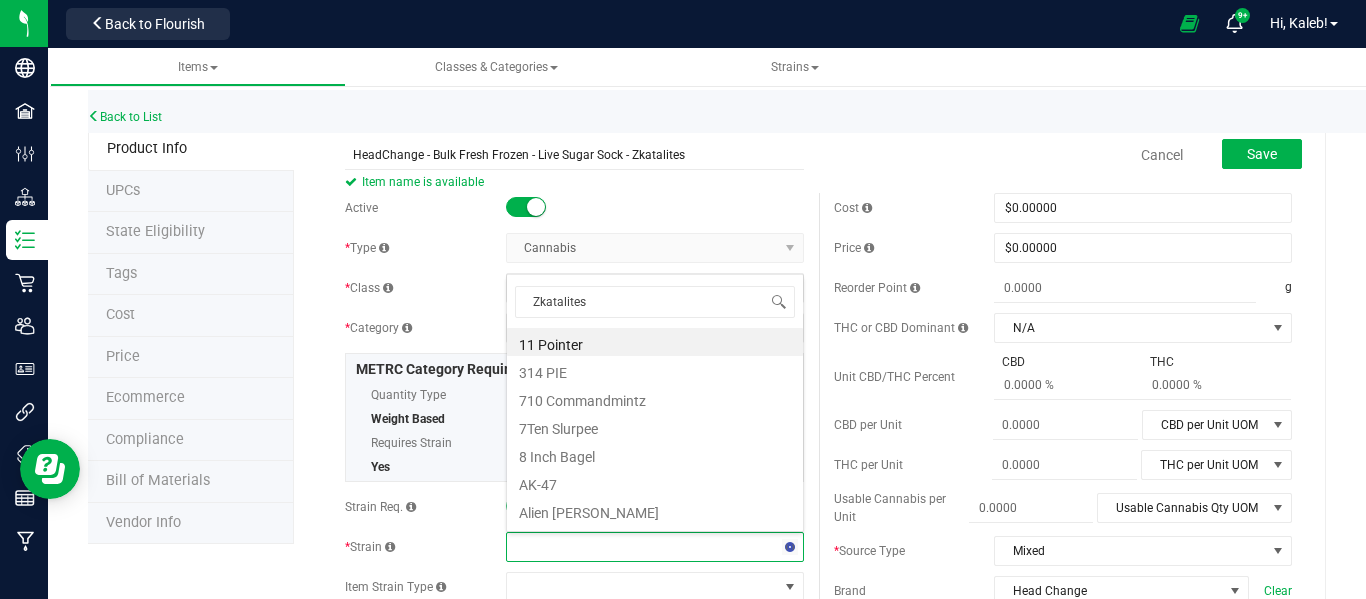scroll, scrollTop: 0, scrollLeft: 0, axis: both 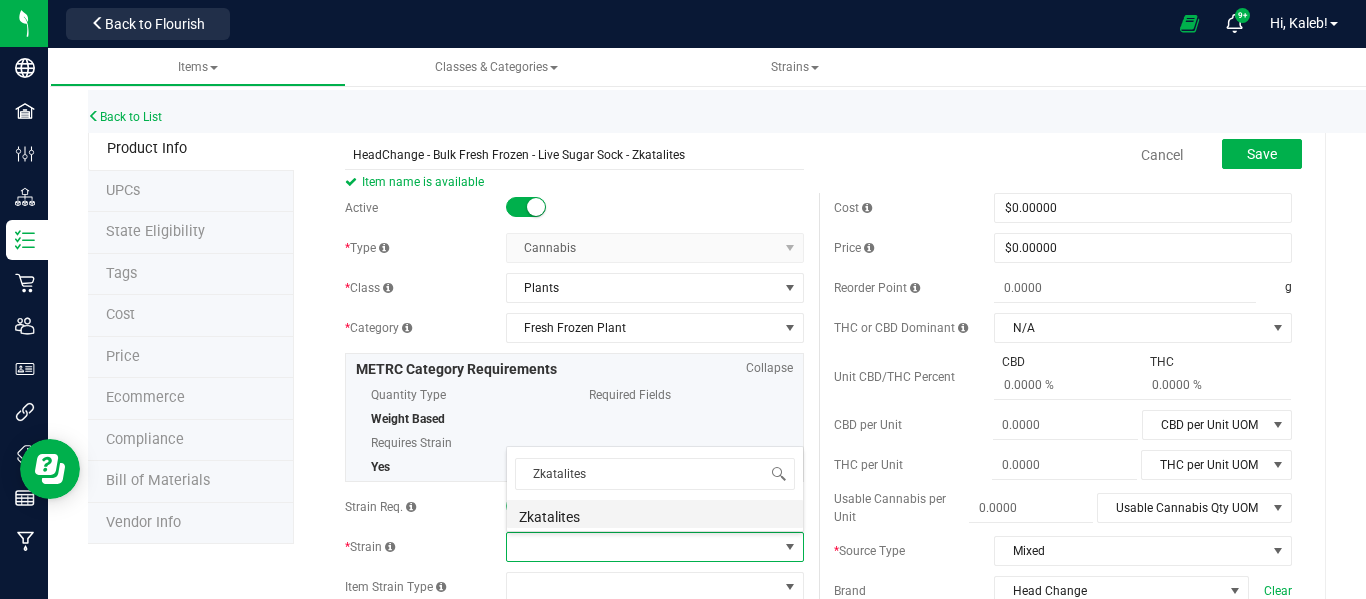 click on "Zkatalites" at bounding box center (655, 514) 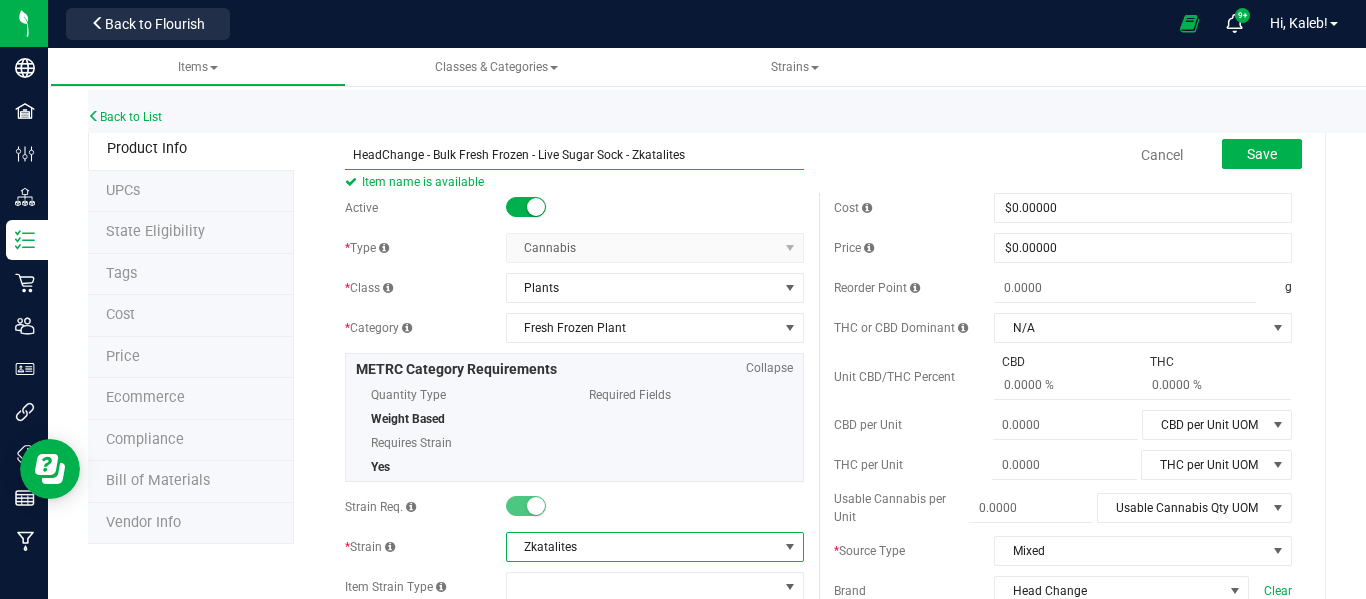 click on "HeadChange - Bulk Fresh Frozen - Live Sugar Sock - Zkatalites" at bounding box center [574, 155] 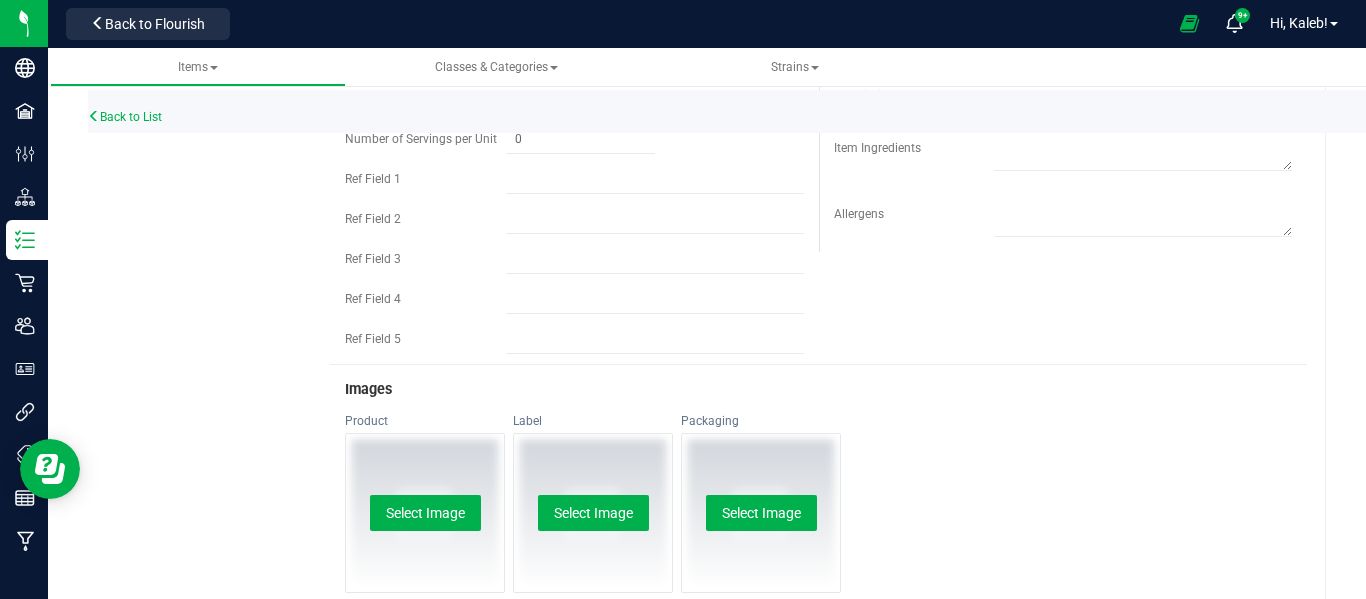 scroll, scrollTop: 0, scrollLeft: 0, axis: both 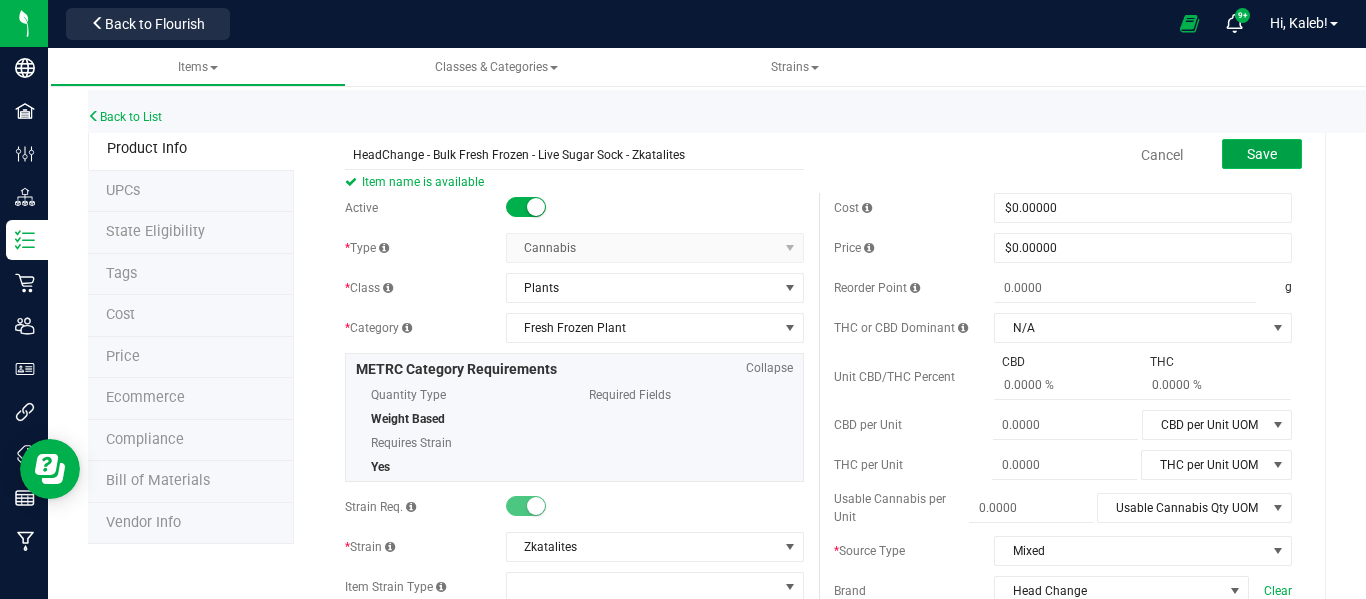 click on "Save" at bounding box center (1262, 154) 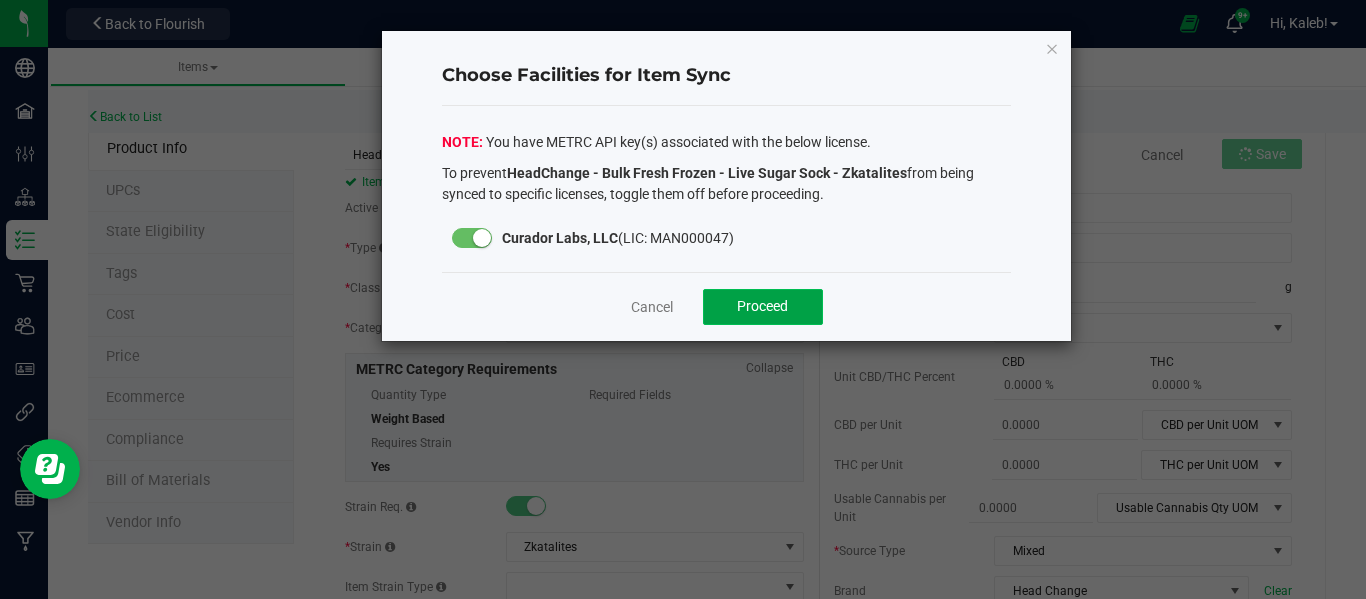 click on "Proceed" 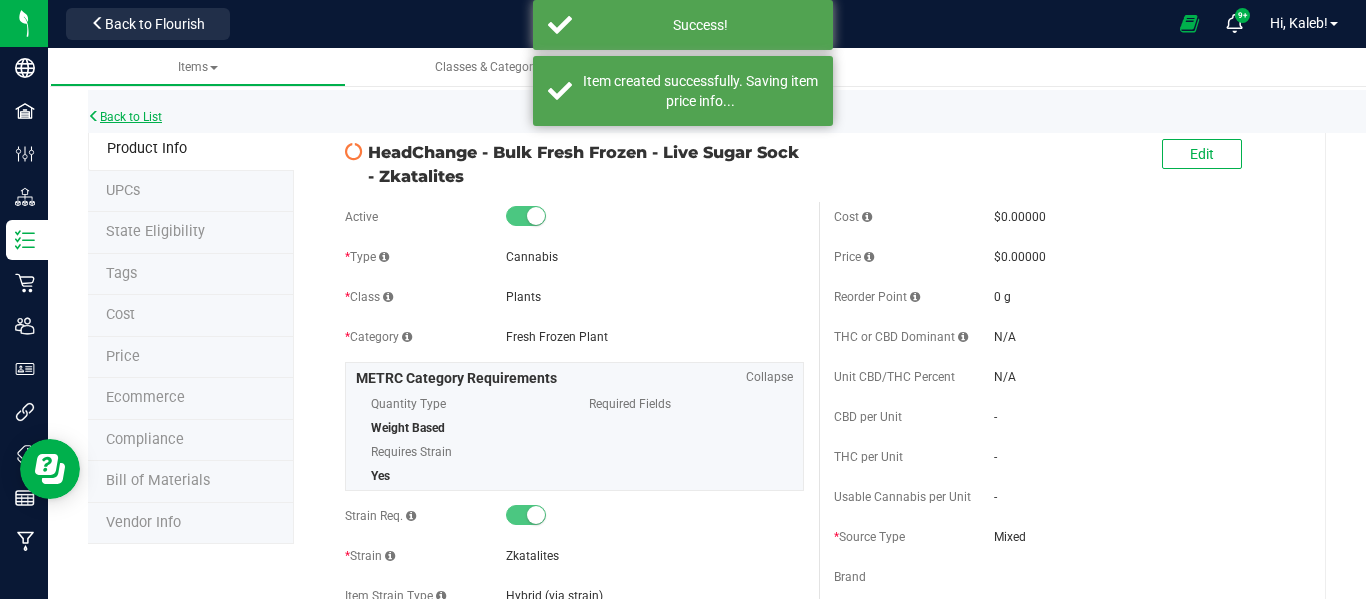 click on "Back to List" at bounding box center [125, 117] 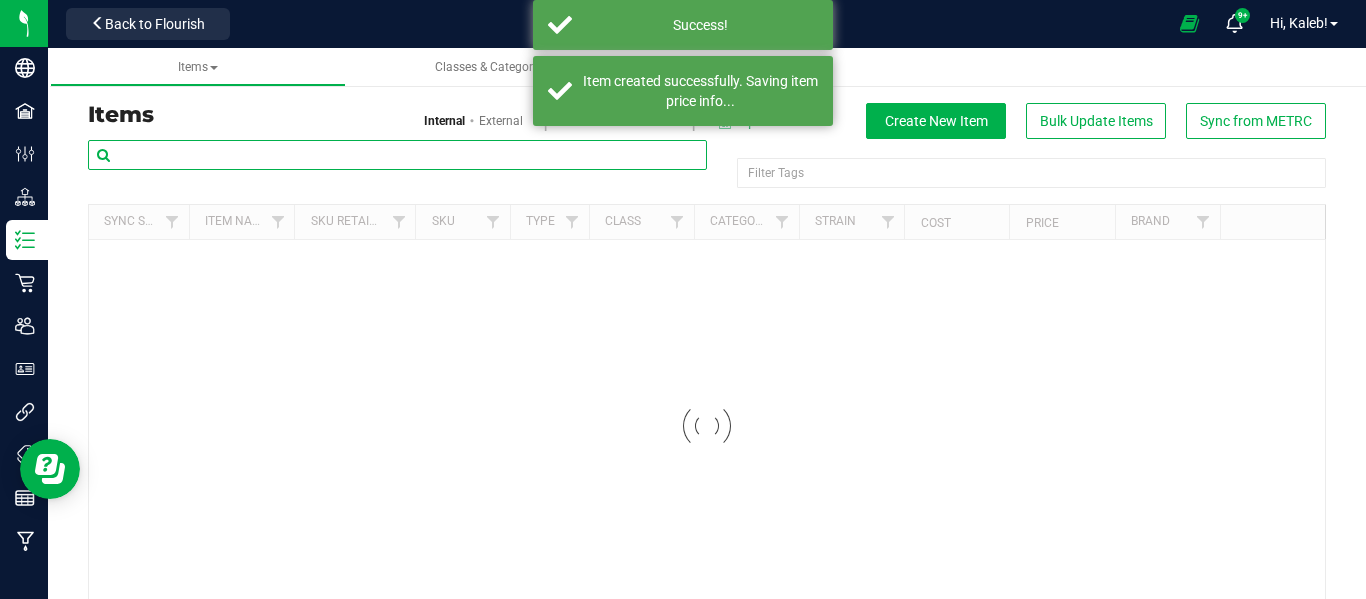 click at bounding box center [397, 155] 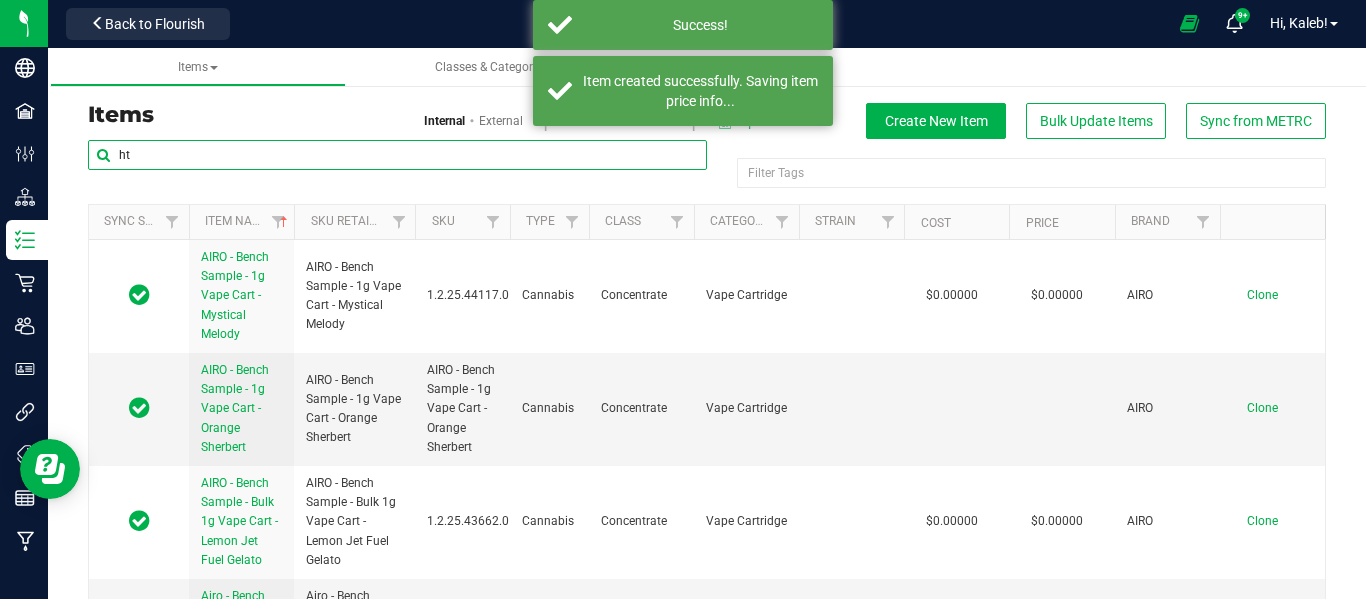 type on "hte" 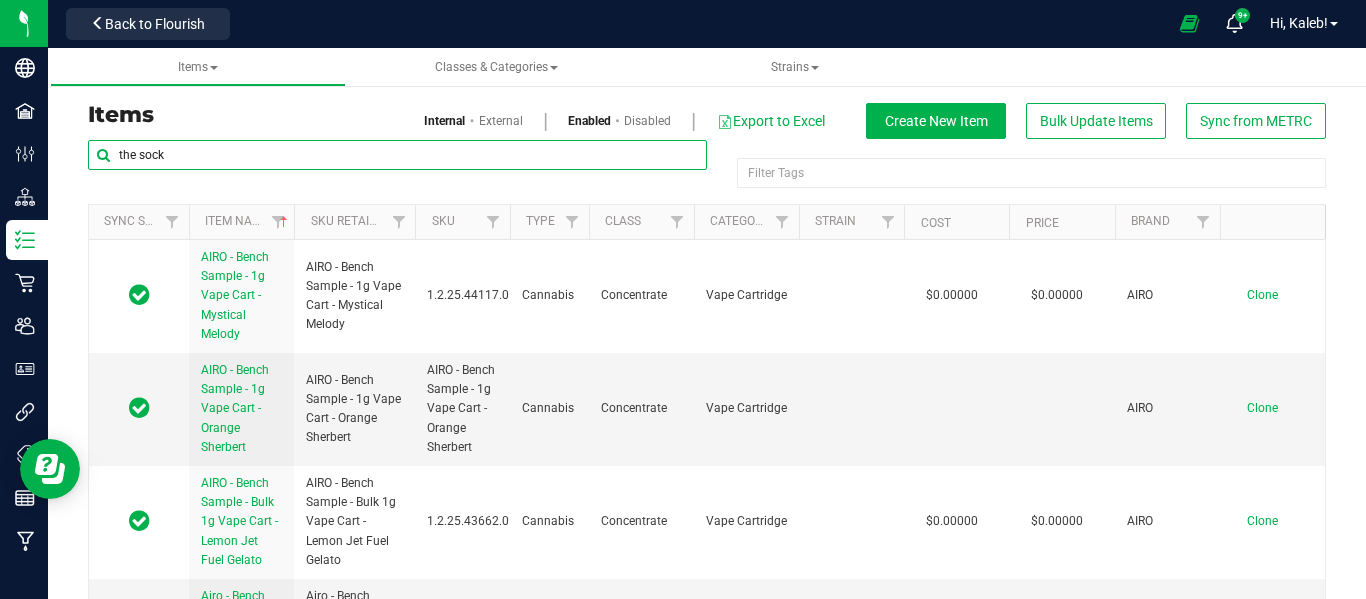 click on "the sock" at bounding box center [397, 155] 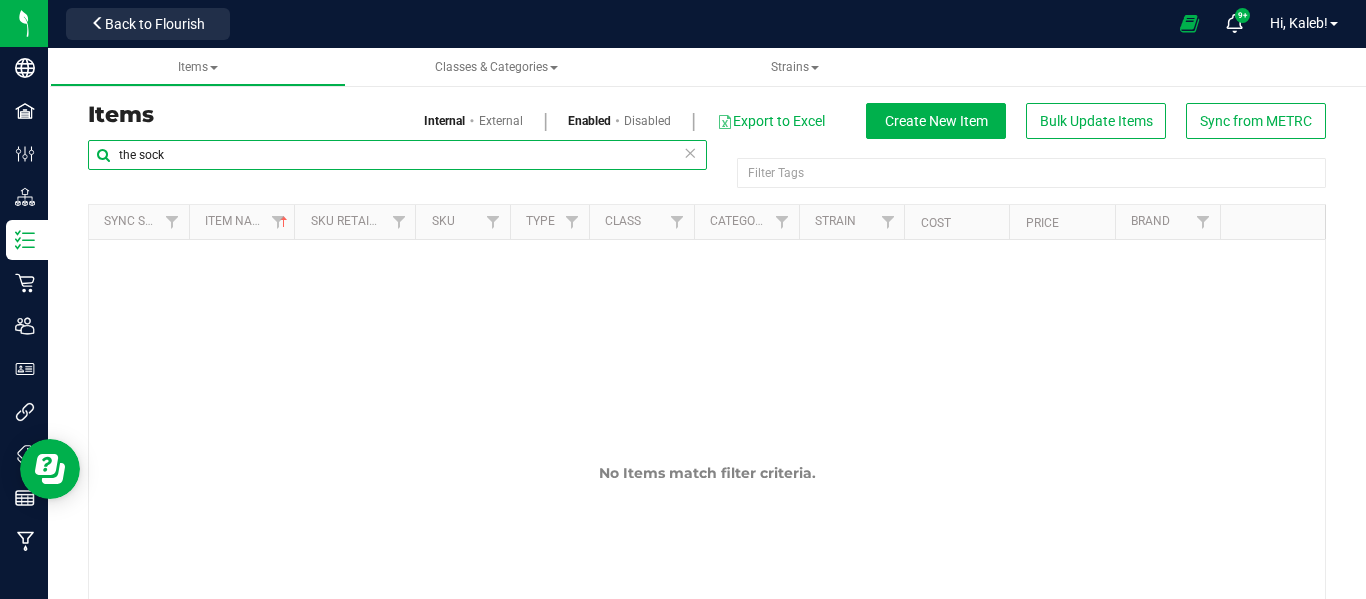 click on "the sock" at bounding box center (397, 155) 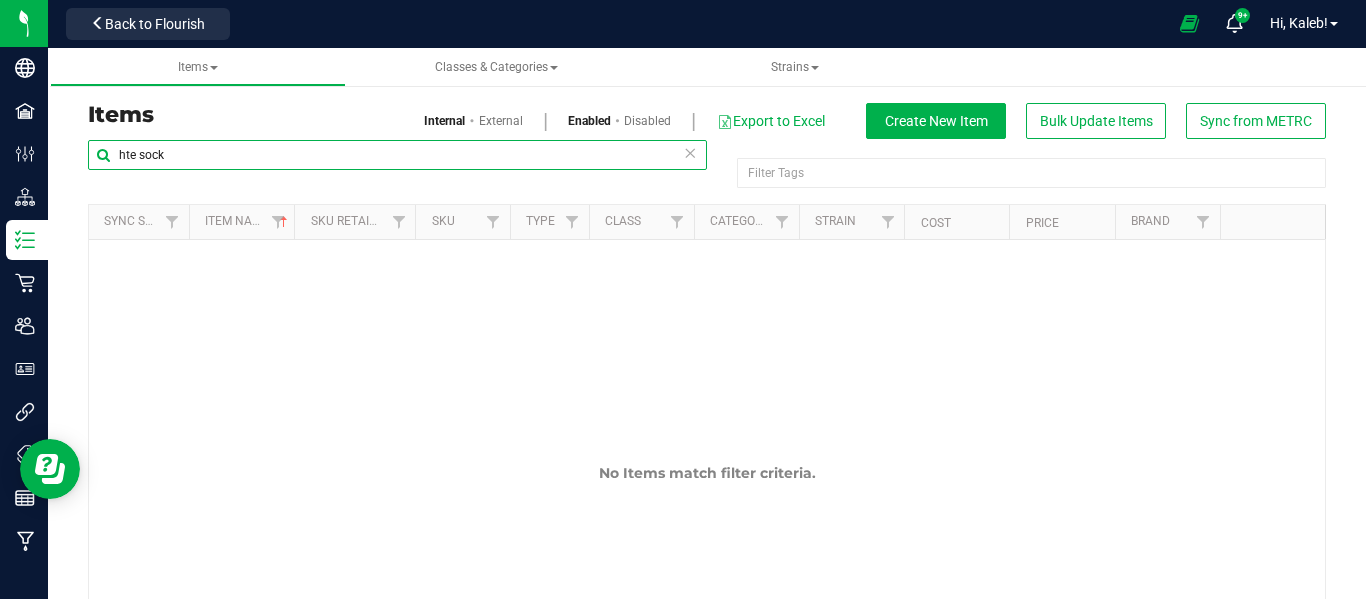click on "hte sock" at bounding box center (397, 155) 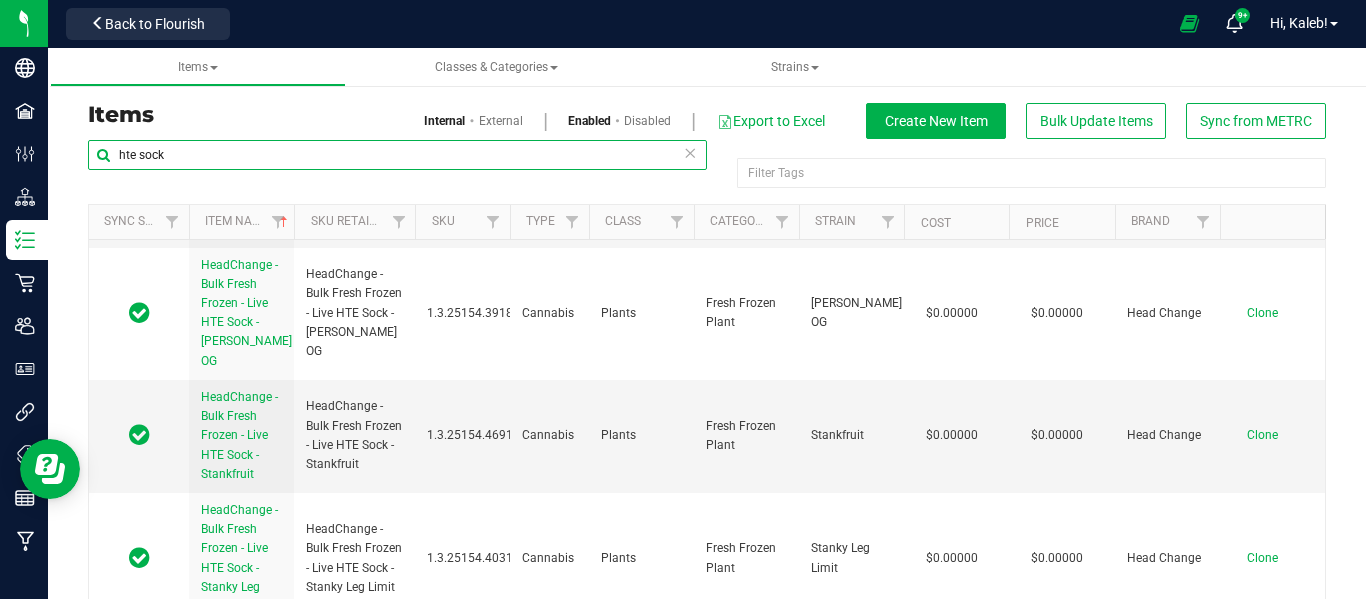 scroll, scrollTop: 9845, scrollLeft: 0, axis: vertical 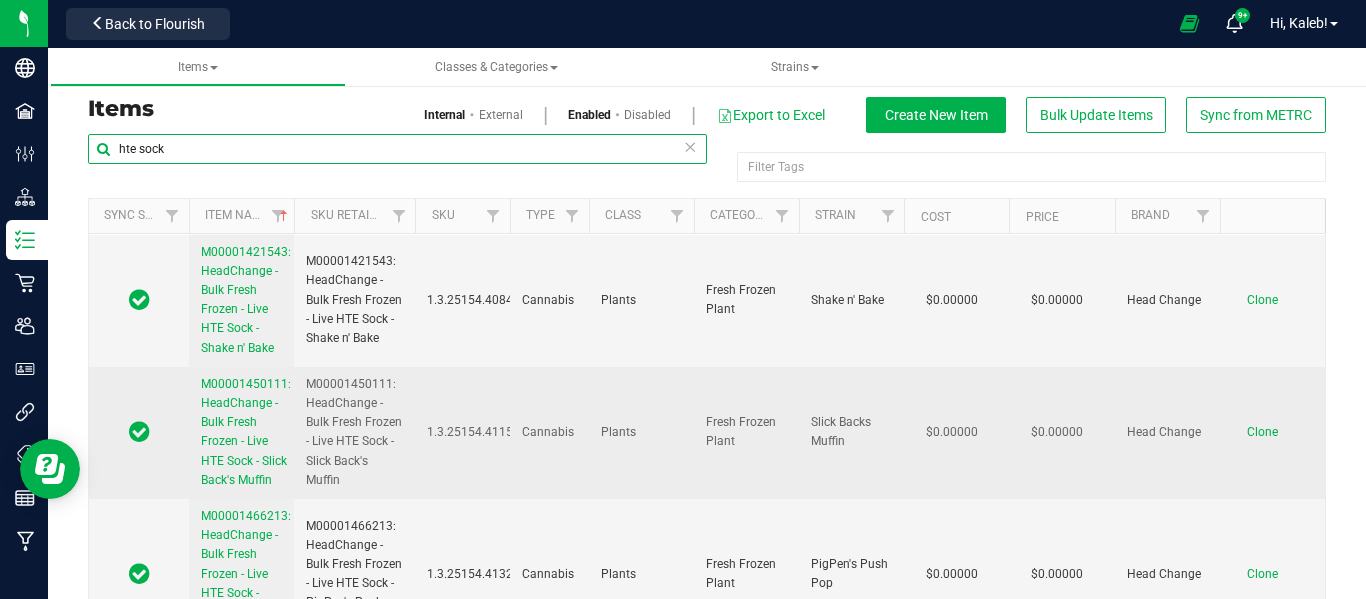 type on "hte sock" 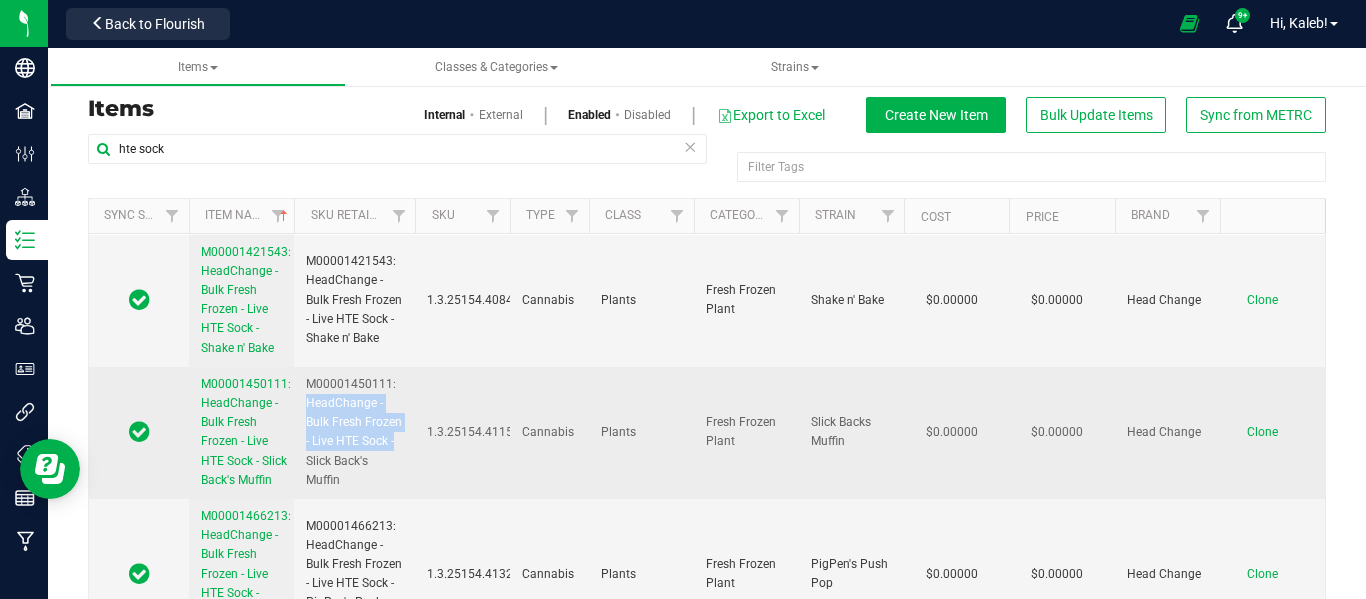 drag, startPoint x: 308, startPoint y: 367, endPoint x: 402, endPoint y: 401, distance: 99.95999 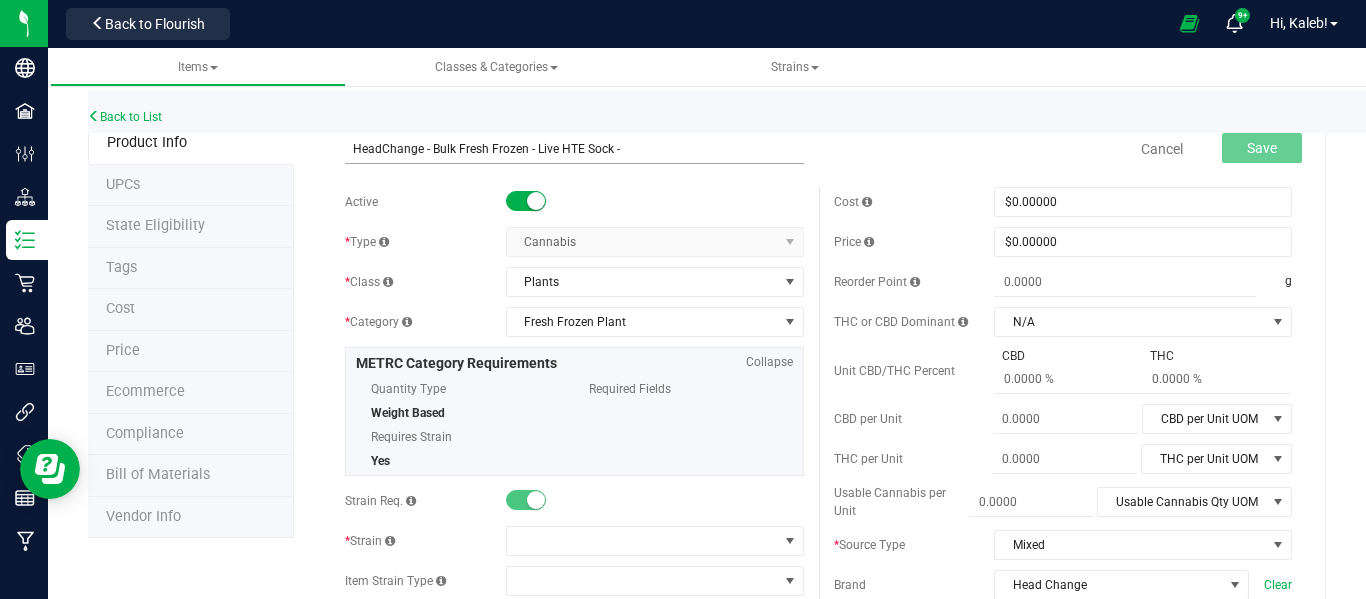 click on "HeadChange - Bulk Fresh Frozen - Live HTE Sock -" at bounding box center (574, 149) 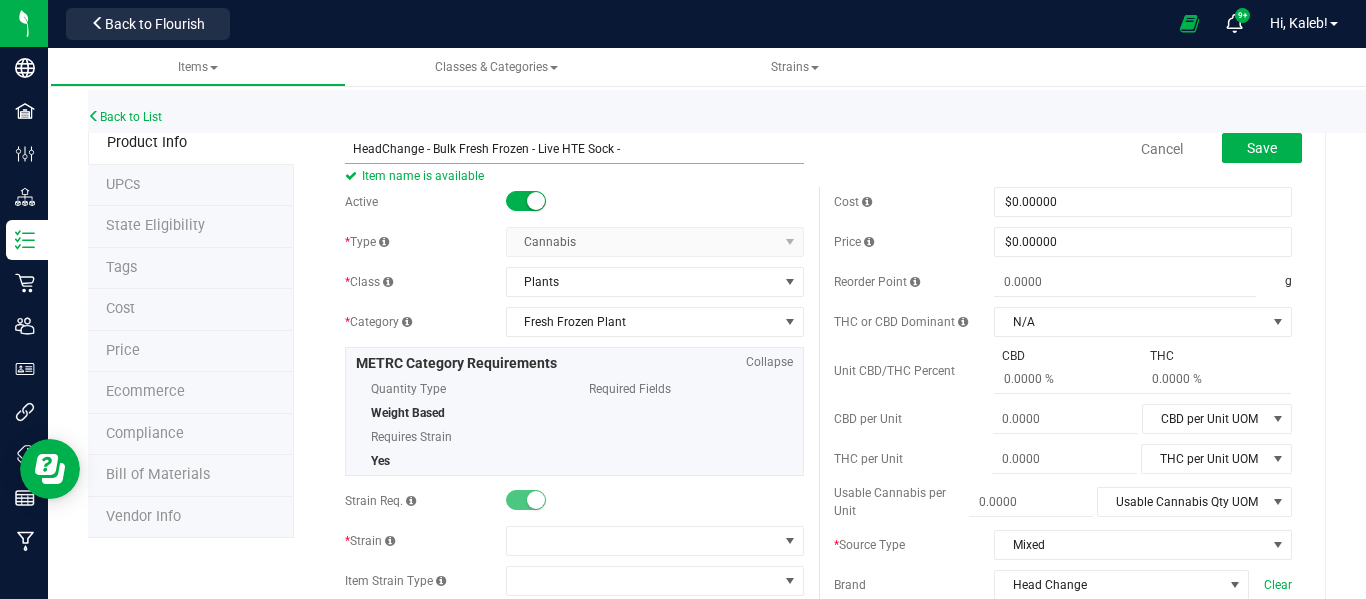 click on "HeadChange - Bulk Fresh Frozen - Live HTE Sock -" at bounding box center [574, 149] 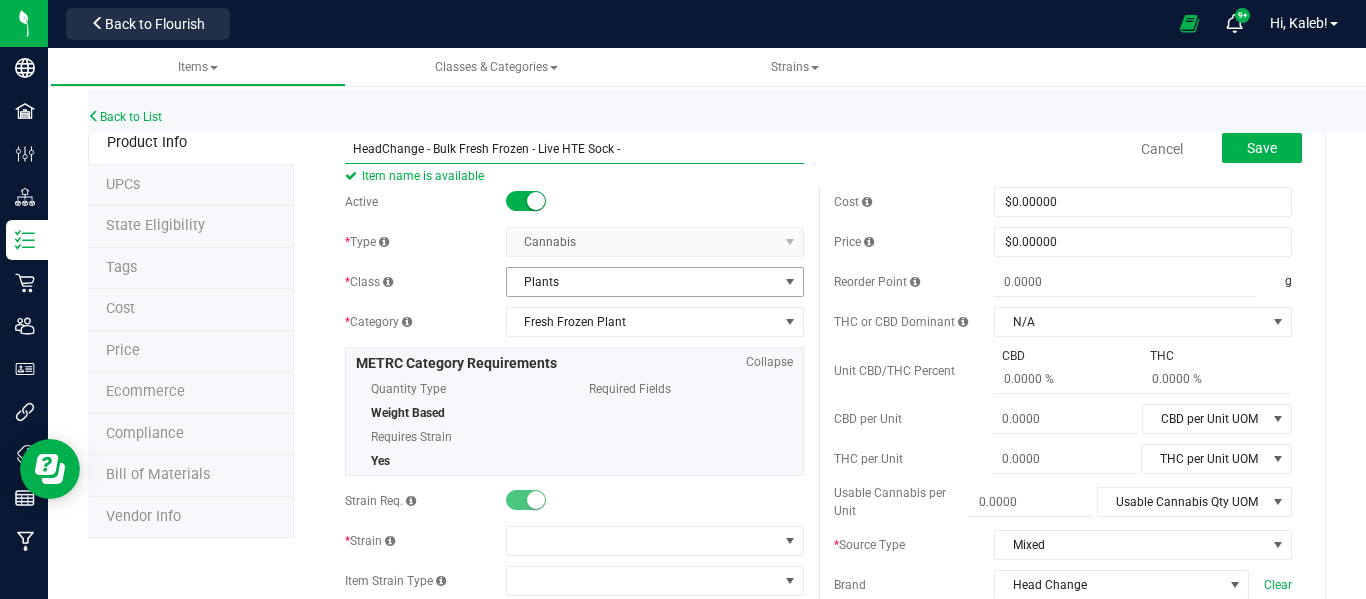 paste on "Zkatalites" 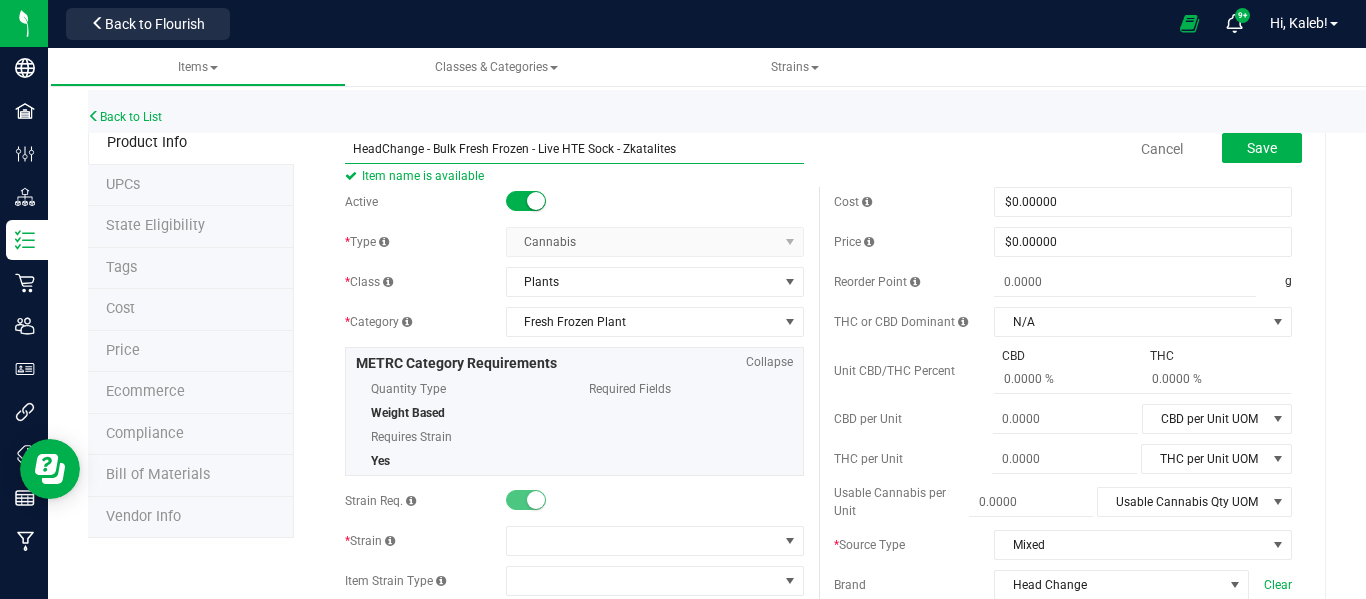 click on "HeadChange - Bulk Fresh Frozen - Live HTE Sock - Zkatalites" at bounding box center (574, 149) 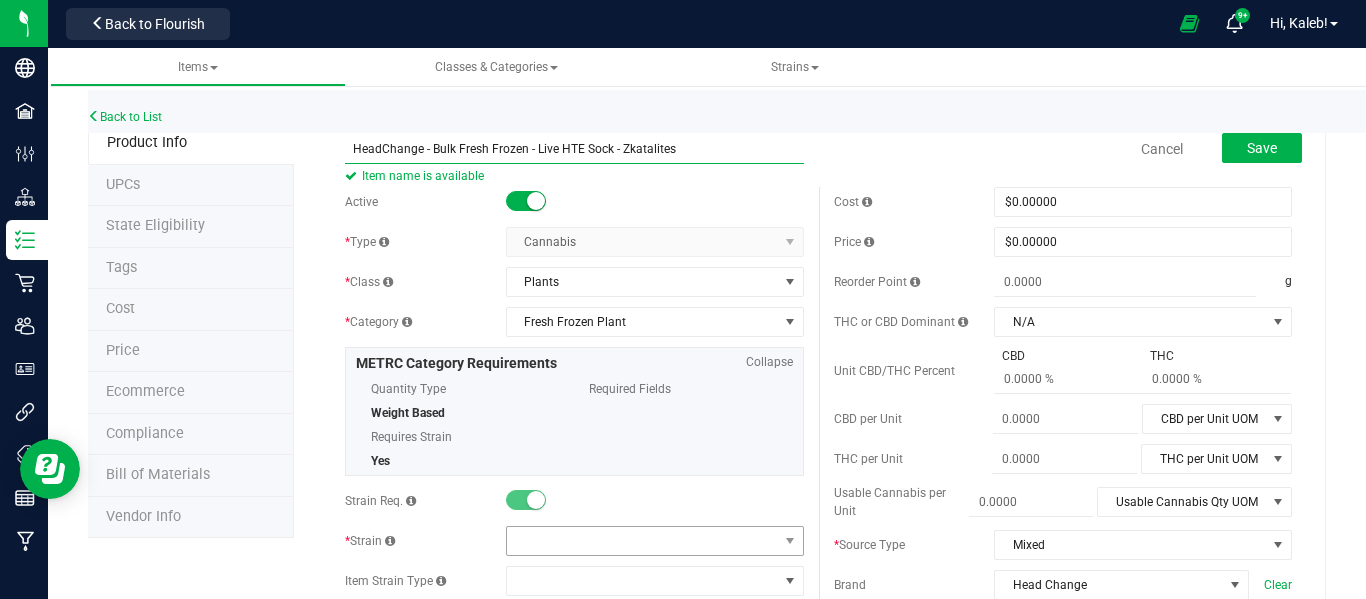 type on "HeadChange - Bulk Fresh Frozen - Live HTE Sock - Zkatalites" 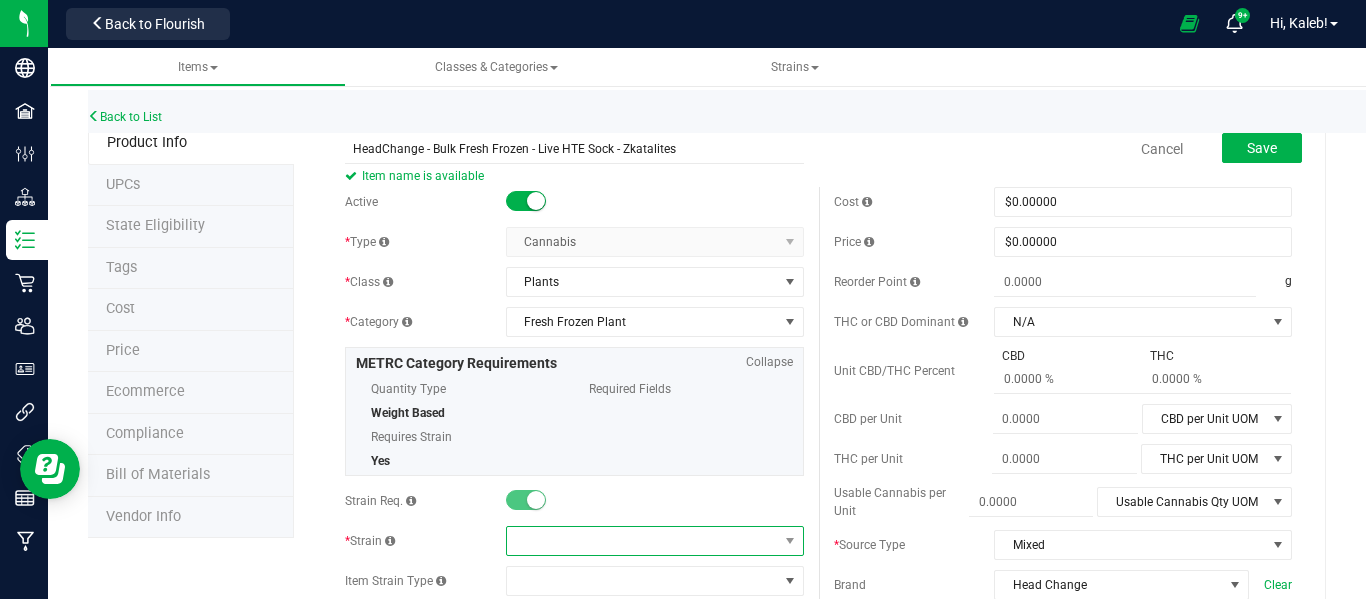 click at bounding box center [642, 541] 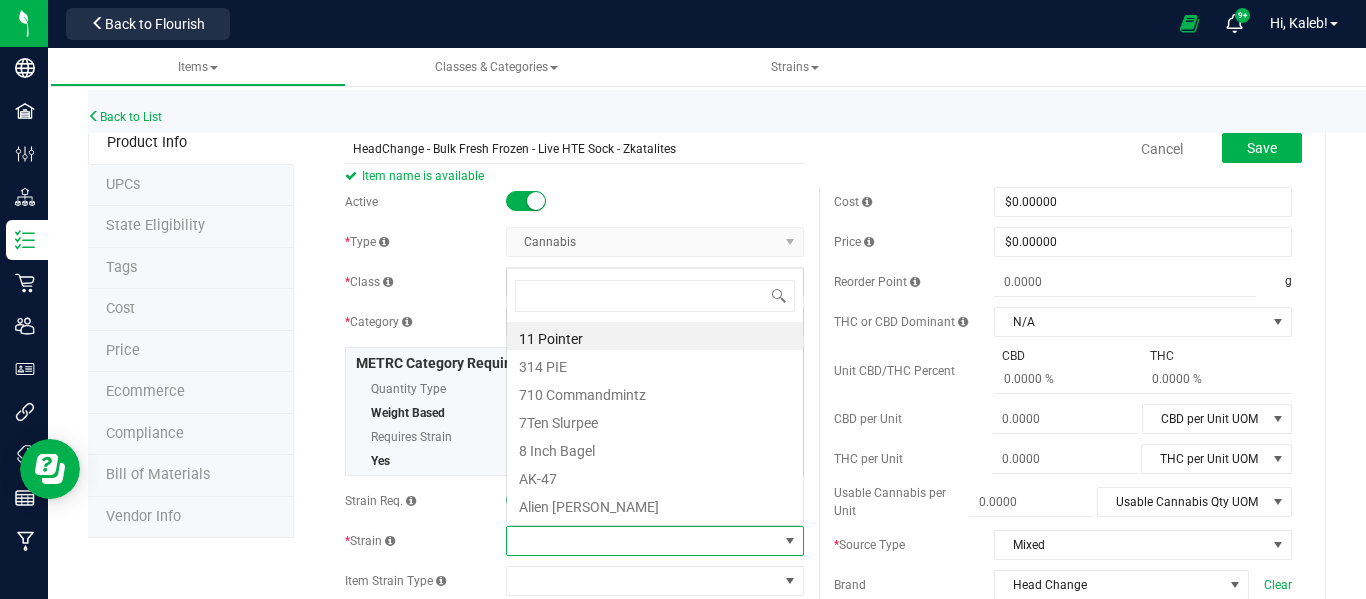 scroll, scrollTop: 0, scrollLeft: 0, axis: both 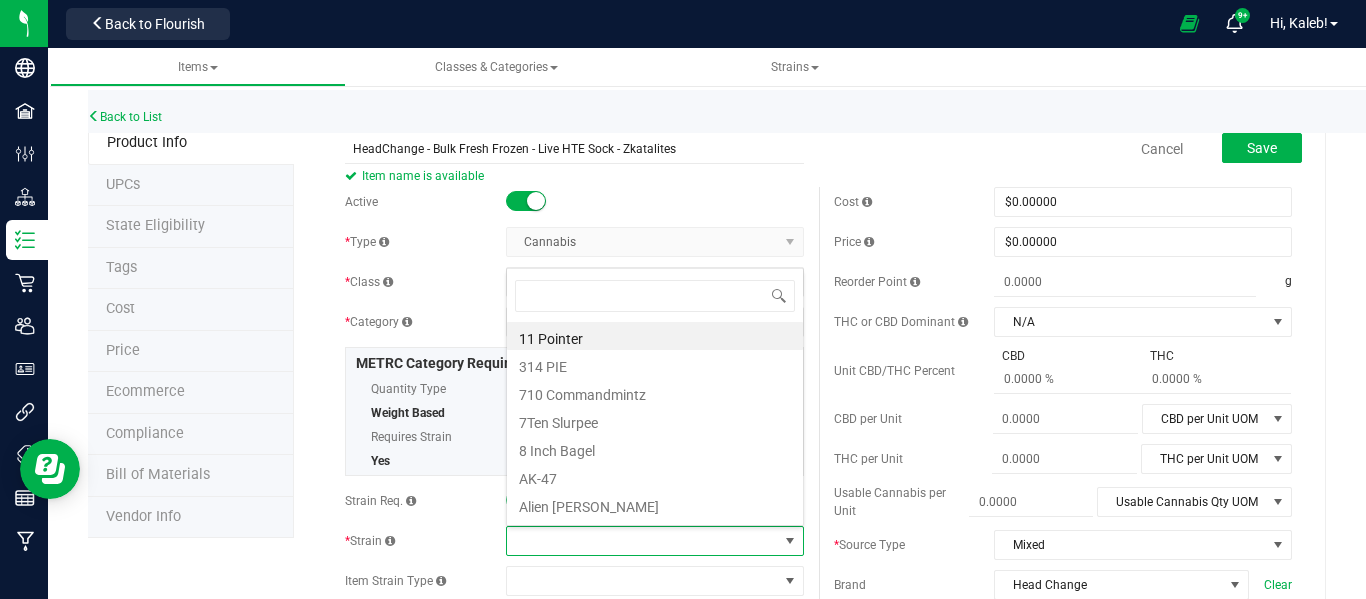 type on "Zkatalites" 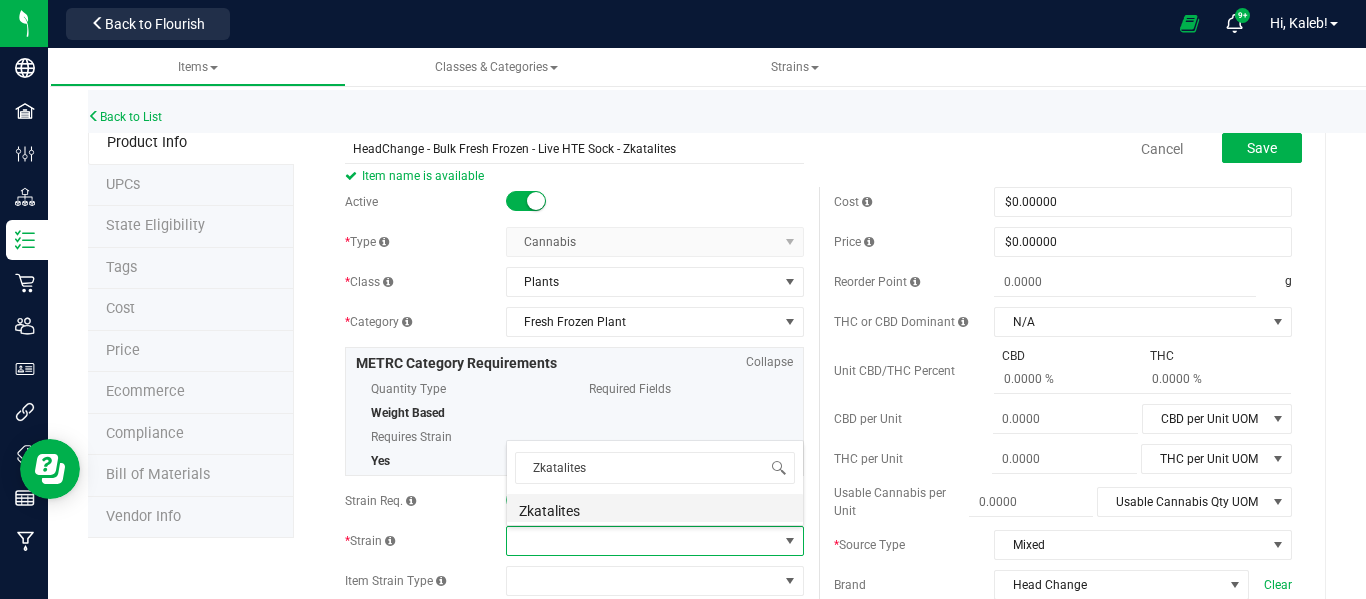 click on "Zkatalites" at bounding box center (655, 508) 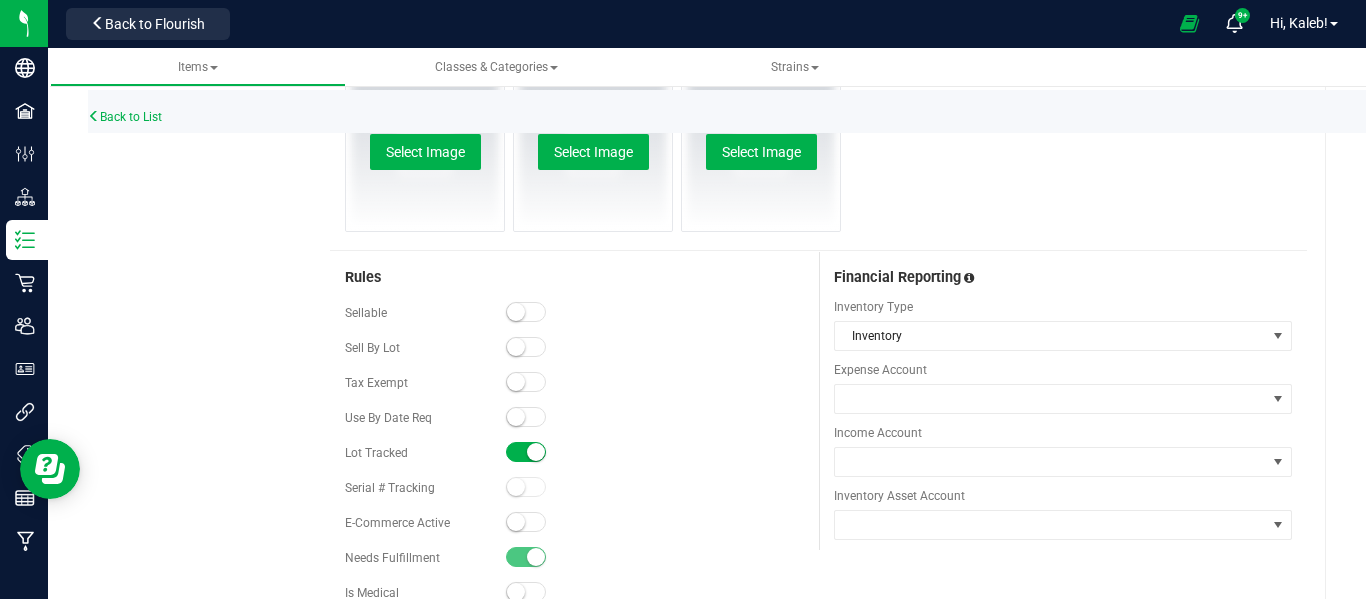 scroll, scrollTop: 0, scrollLeft: 0, axis: both 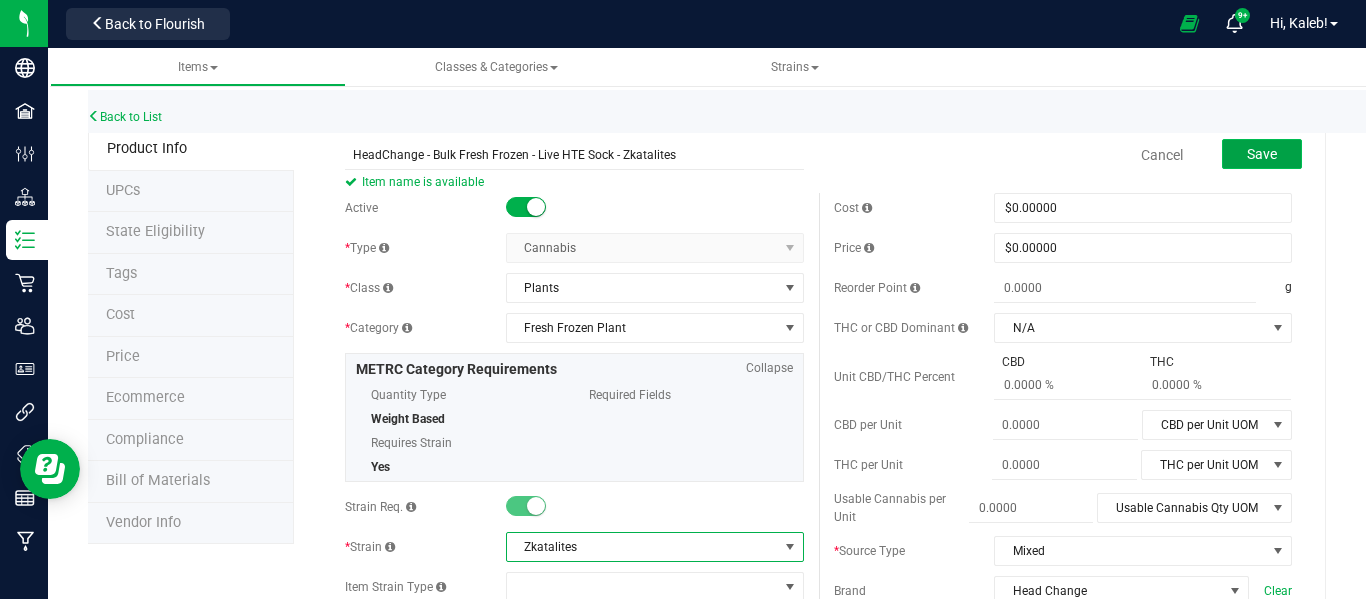 click on "Save" at bounding box center (1262, 154) 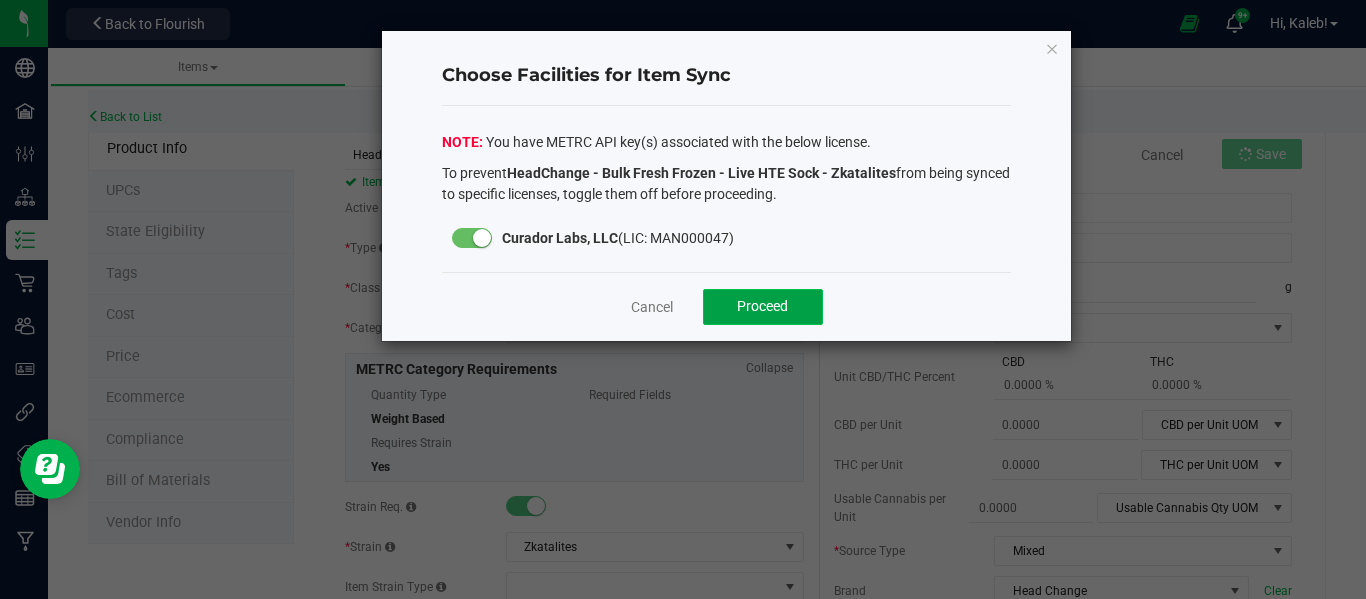 click on "Proceed" 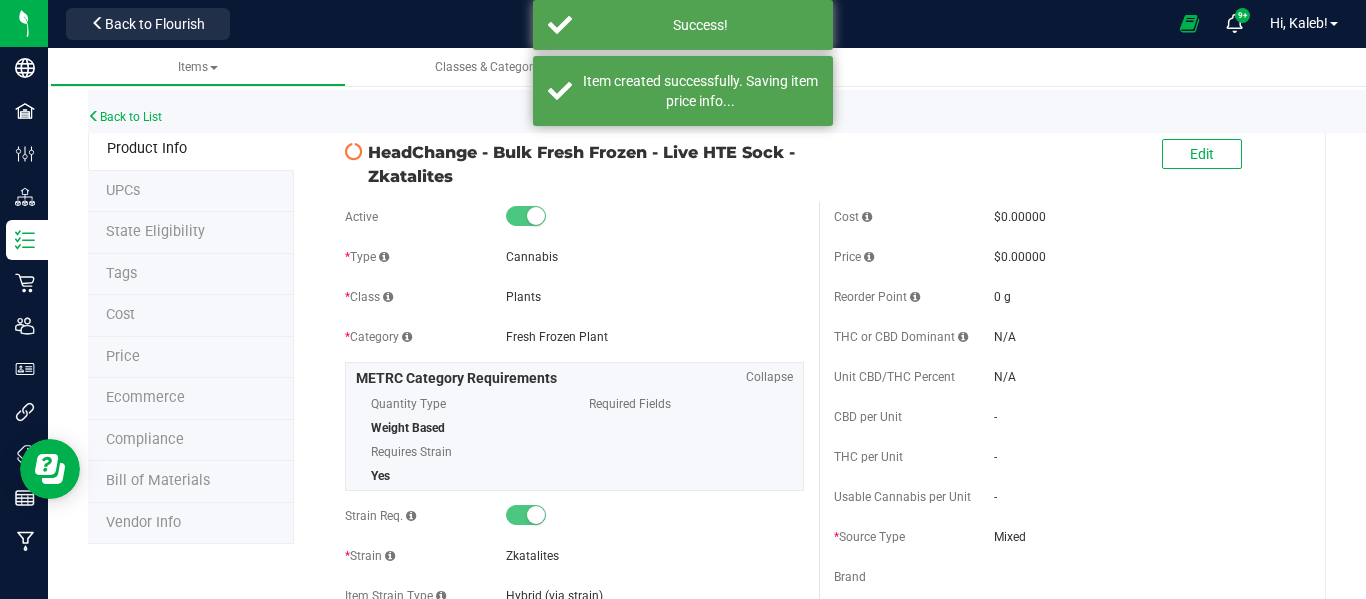 click on "Back to List" at bounding box center (771, 111) 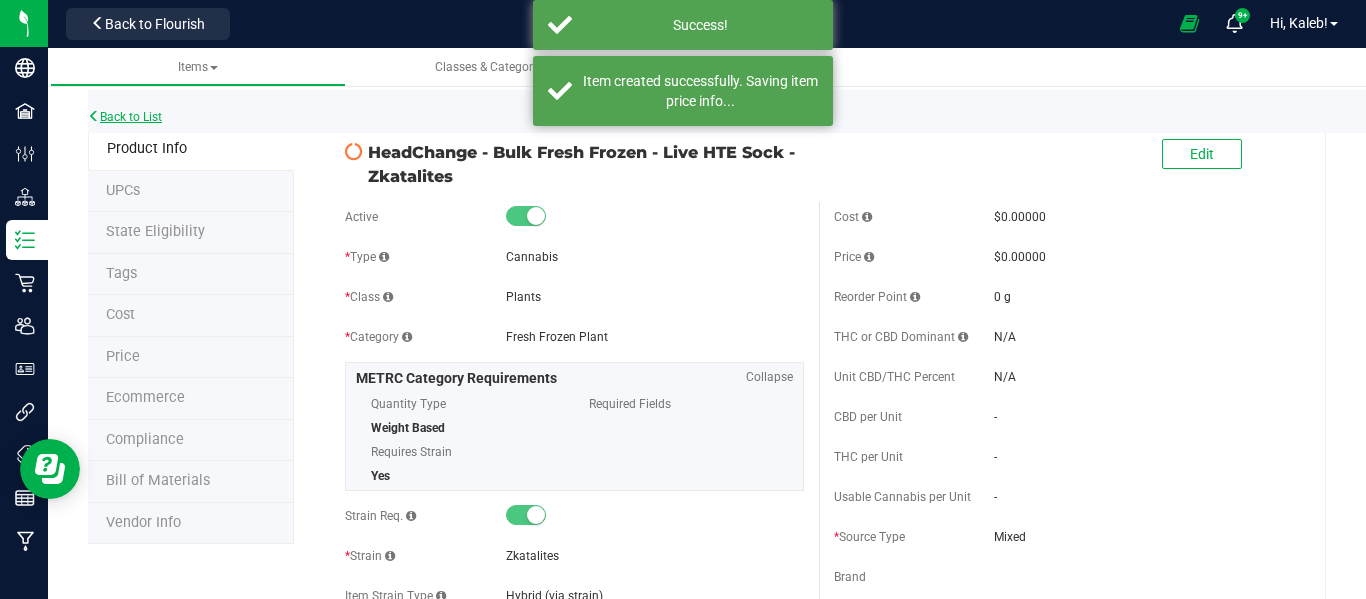 click on "Back to List" at bounding box center (125, 117) 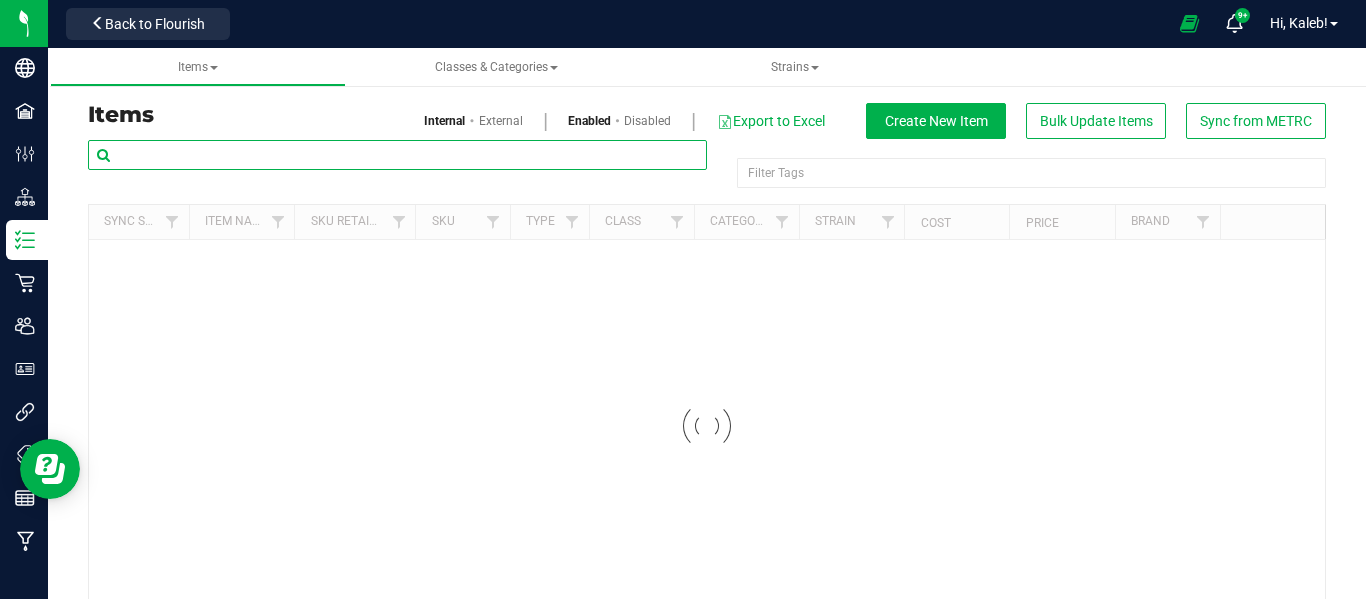 click at bounding box center (397, 155) 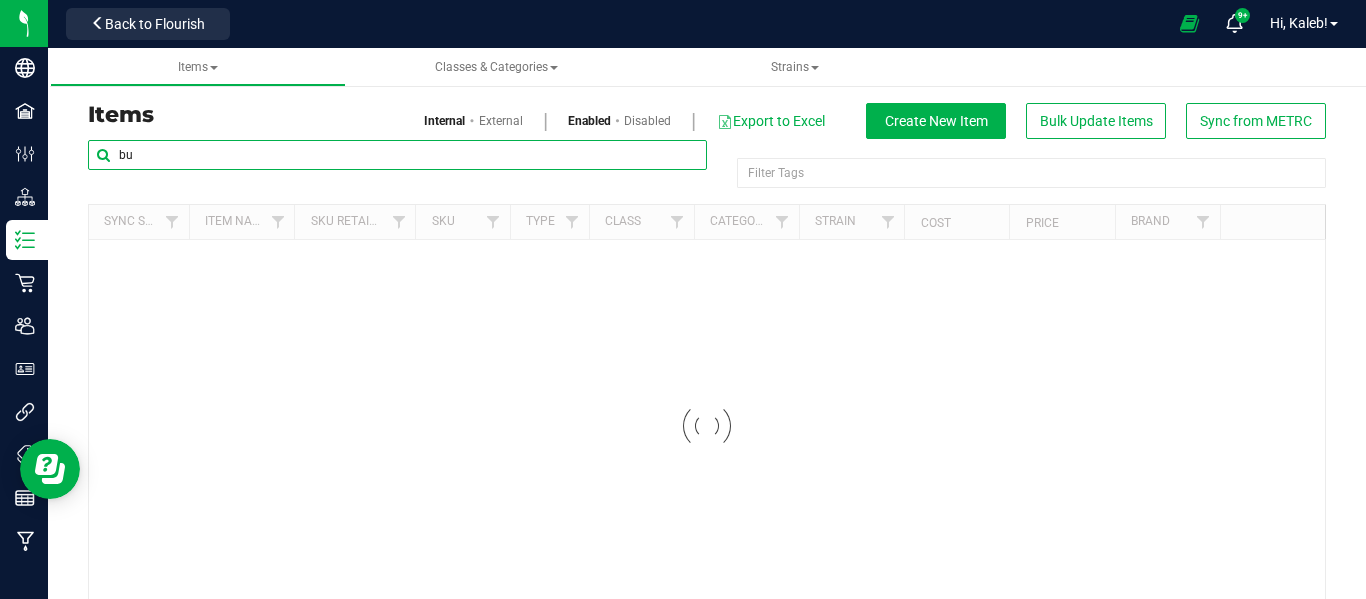 type on "bul" 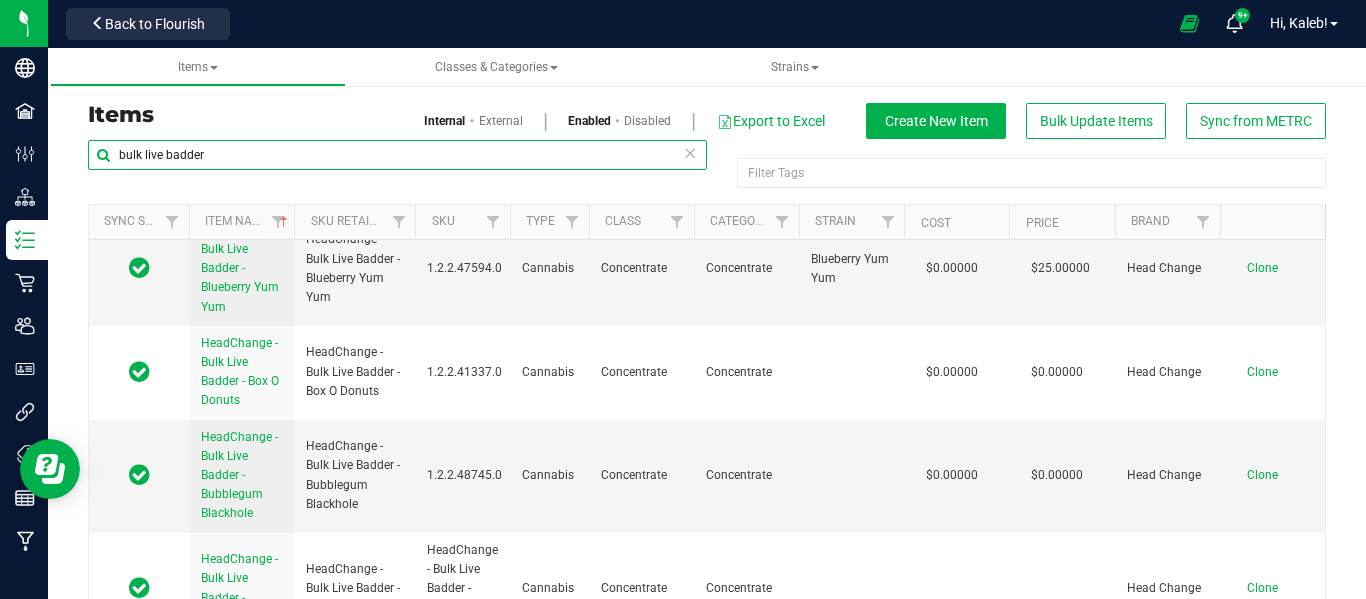 scroll, scrollTop: 11346, scrollLeft: 0, axis: vertical 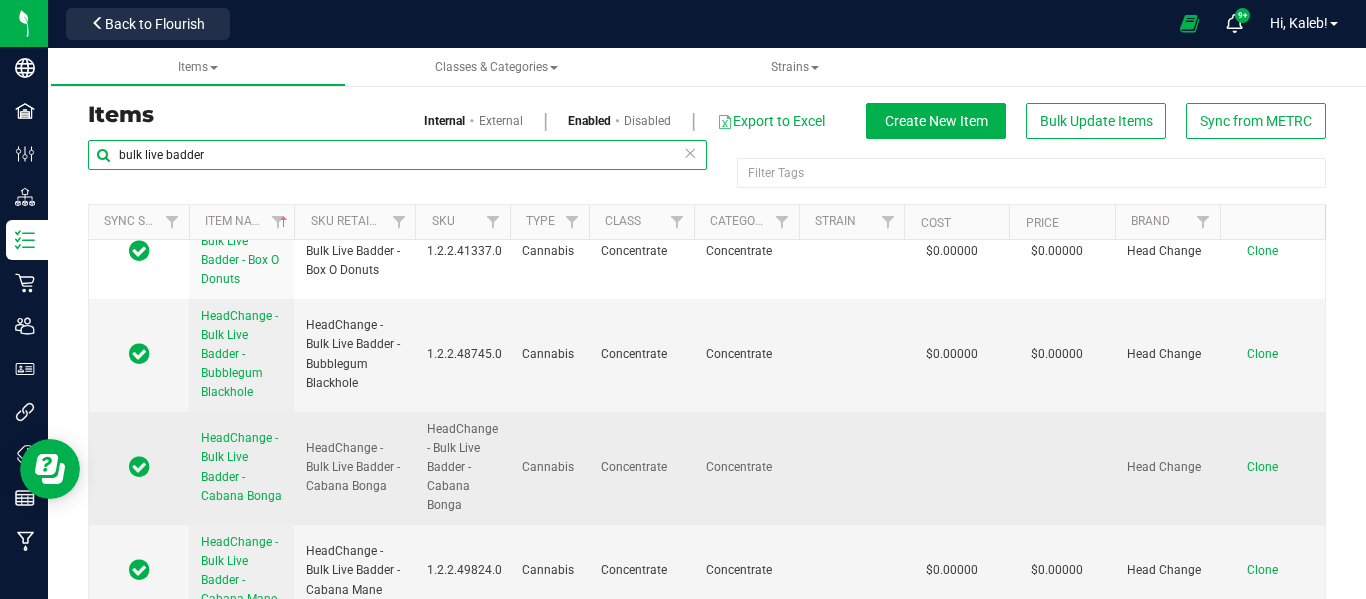 type on "bulk live badder" 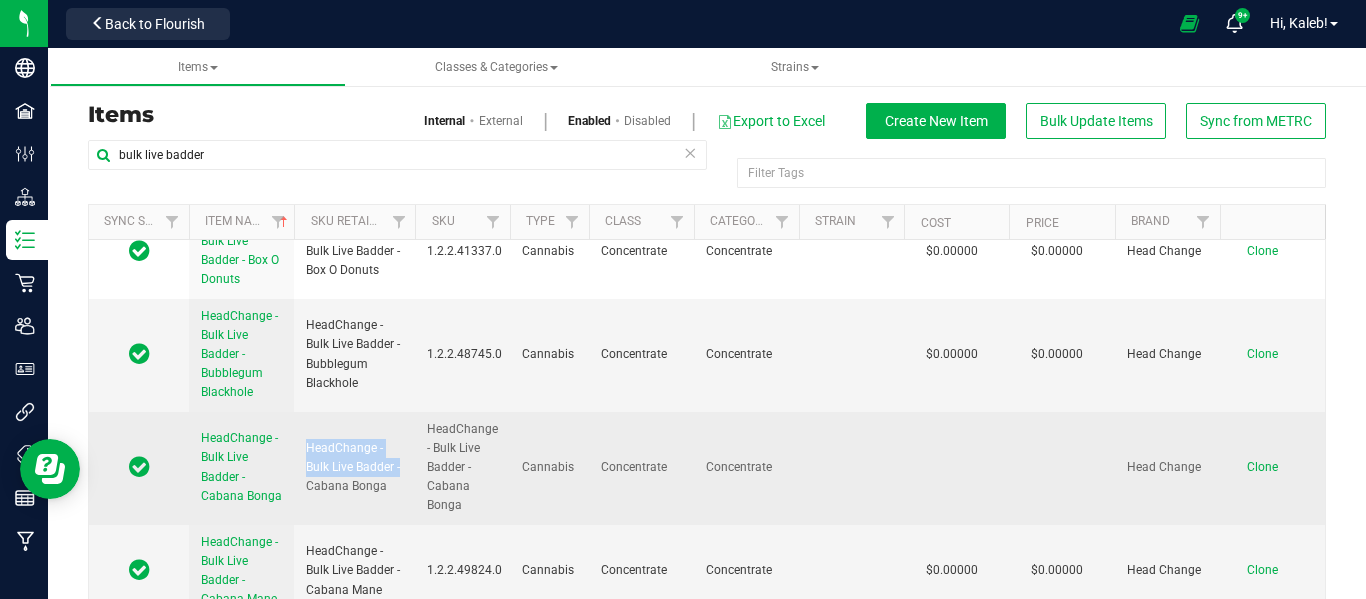 drag, startPoint x: 307, startPoint y: 442, endPoint x: 401, endPoint y: 471, distance: 98.37174 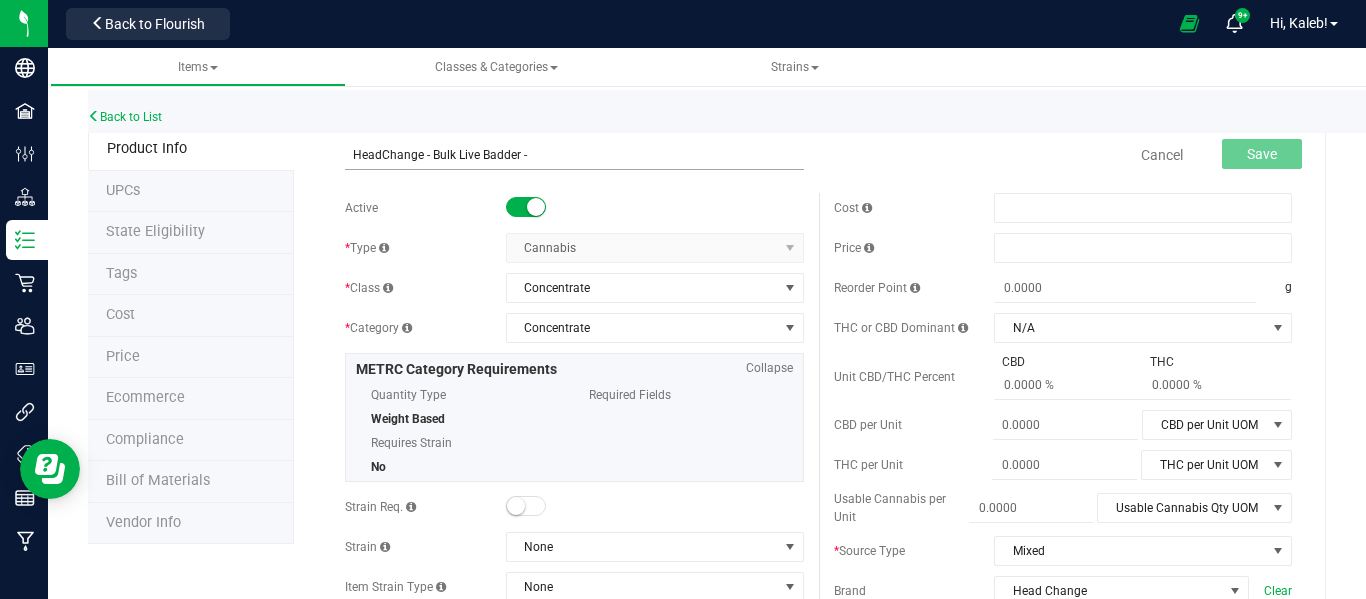 click on "HeadChange - Bulk Live Badder -" at bounding box center (574, 155) 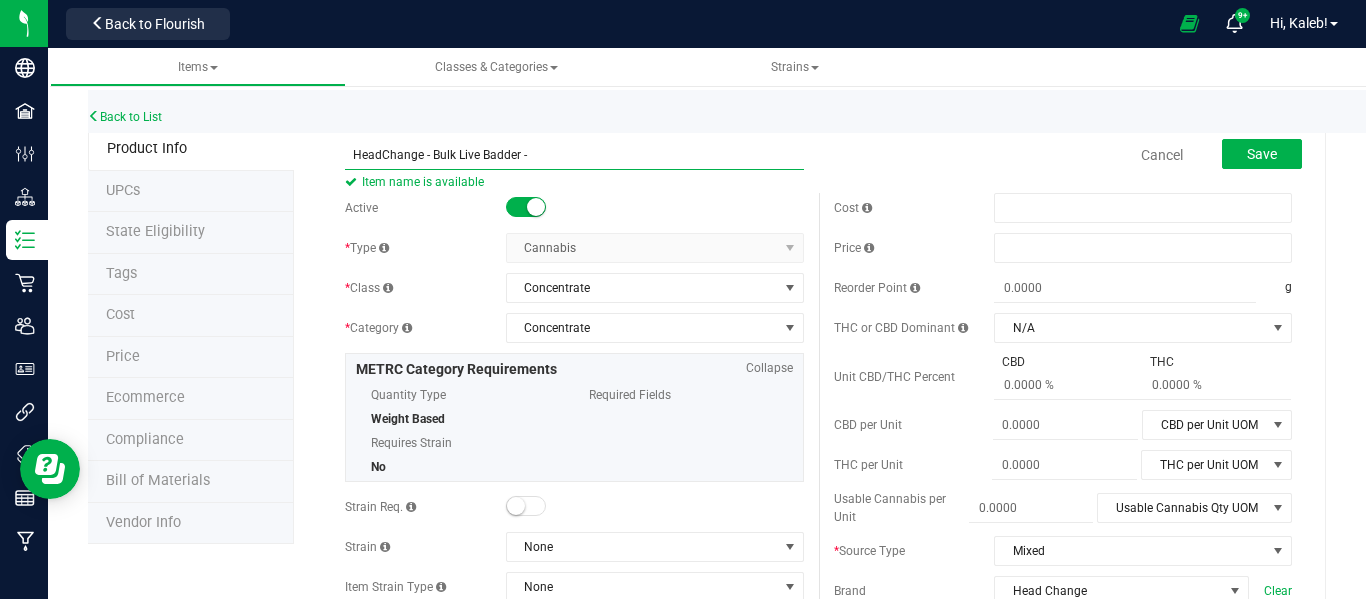 click on "HeadChange - Bulk Live Badder -" at bounding box center (574, 155) 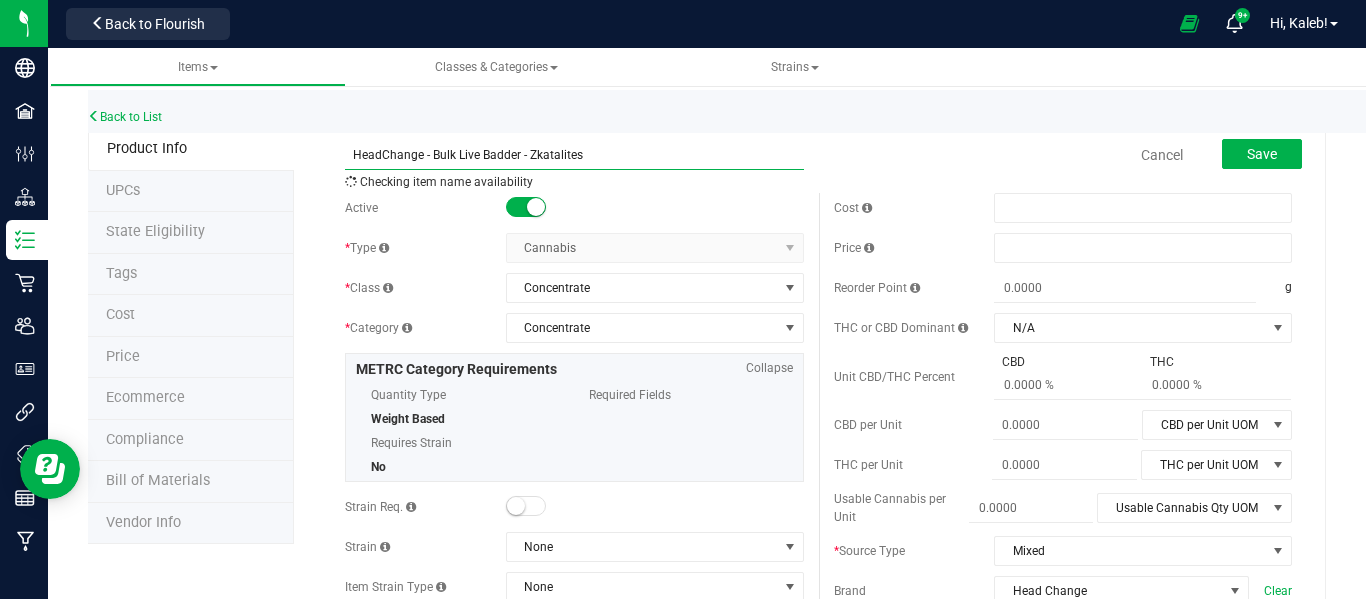 click on "HeadChange - Bulk Live Badder - Zkatalites" at bounding box center [574, 155] 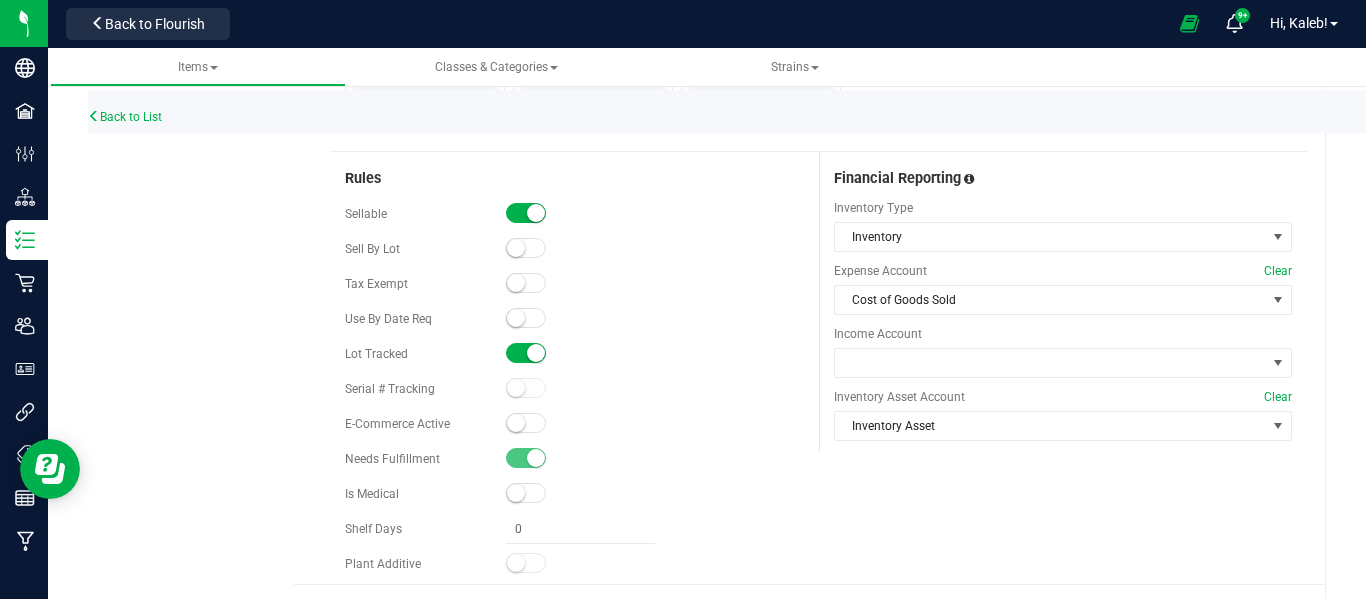 scroll, scrollTop: 1238, scrollLeft: 0, axis: vertical 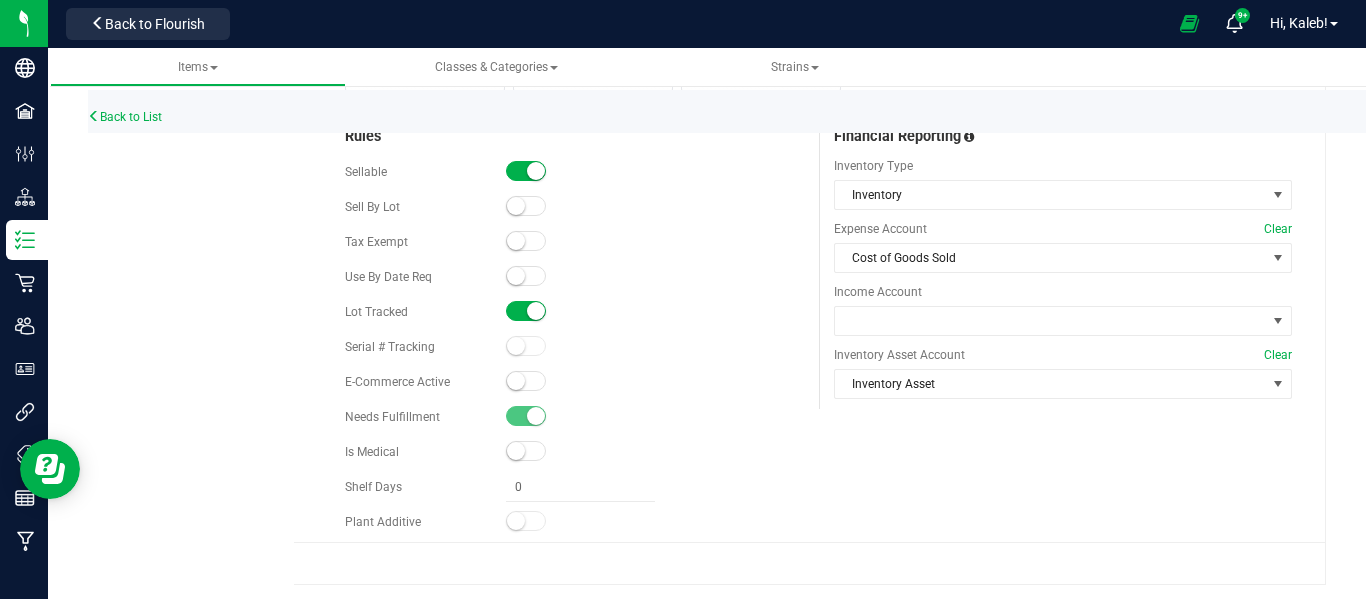 type on "HeadChange - Bulk Live Badder - Zkatalites" 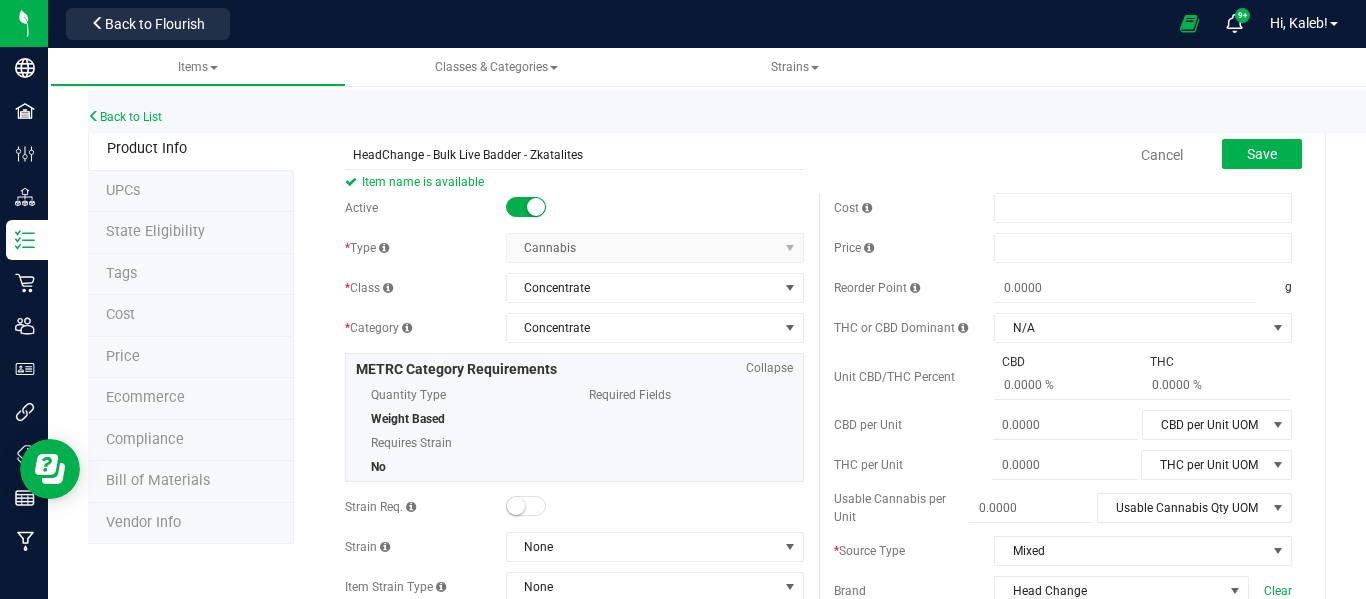 scroll, scrollTop: 1, scrollLeft: 0, axis: vertical 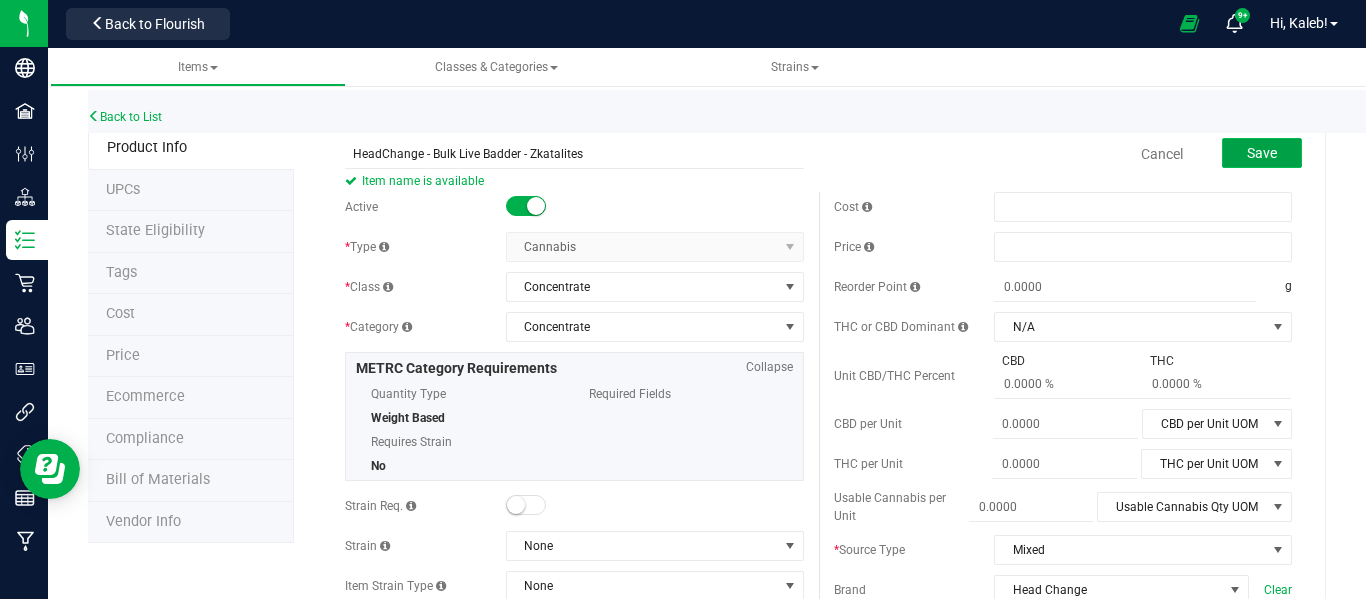 click on "Save" at bounding box center (1262, 153) 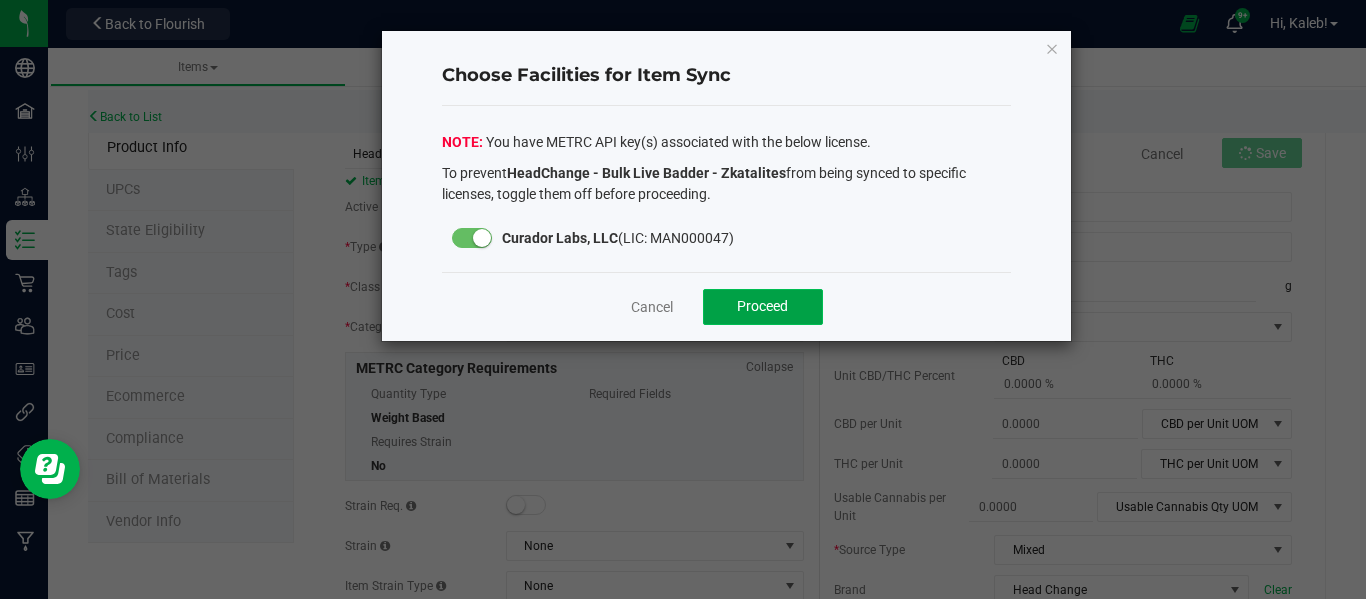 click on "Proceed" 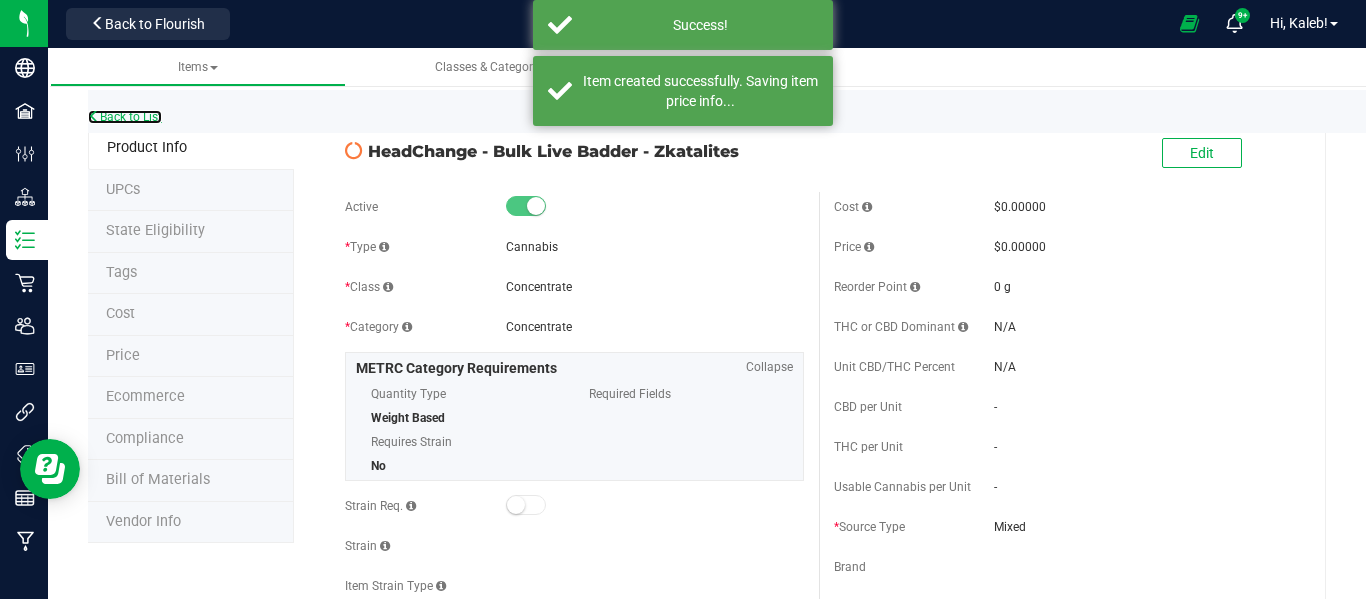 click on "Back to List" at bounding box center (125, 117) 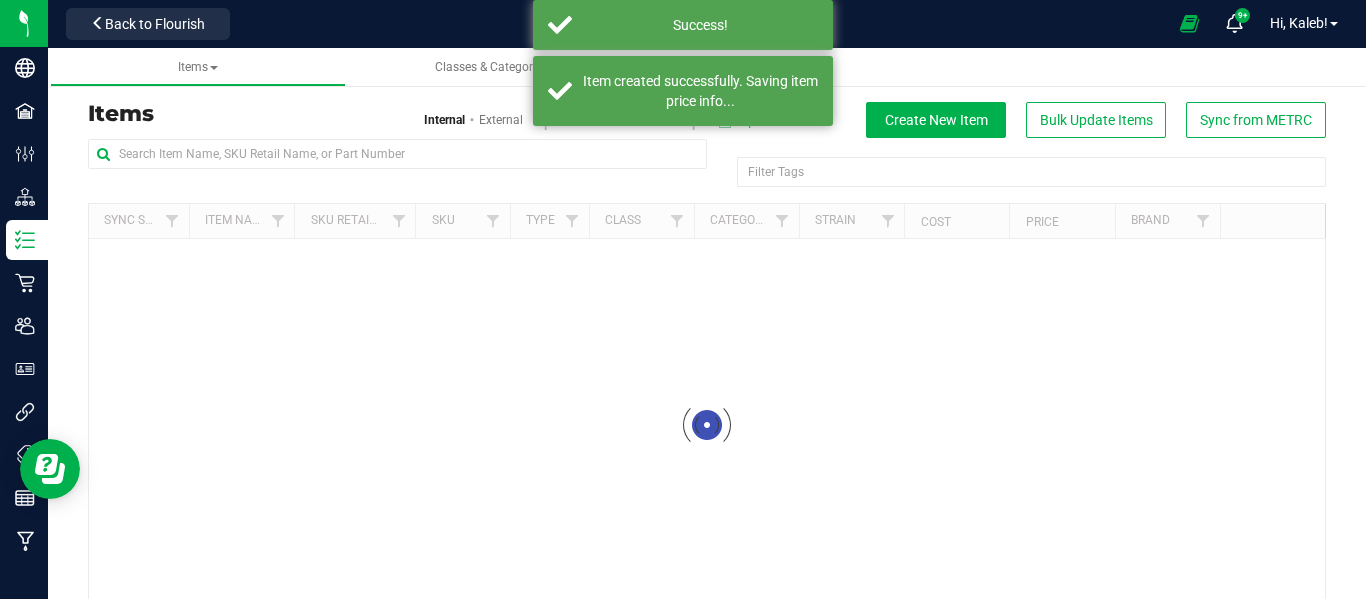 scroll, scrollTop: 0, scrollLeft: 0, axis: both 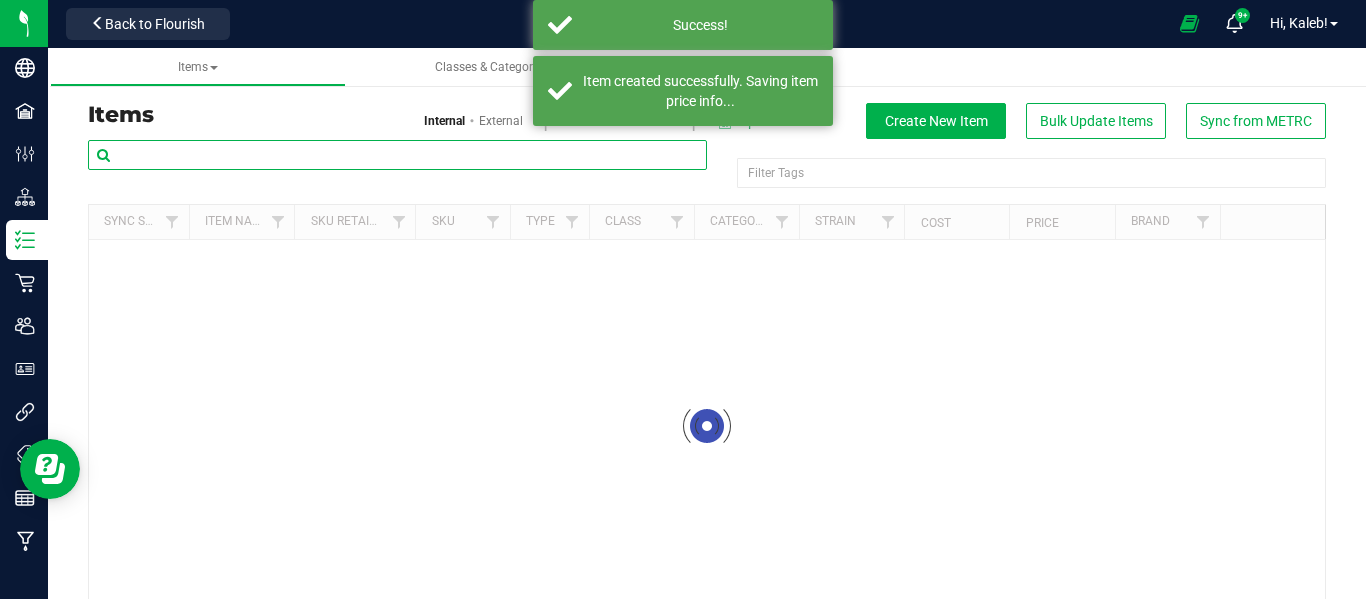 click at bounding box center (397, 155) 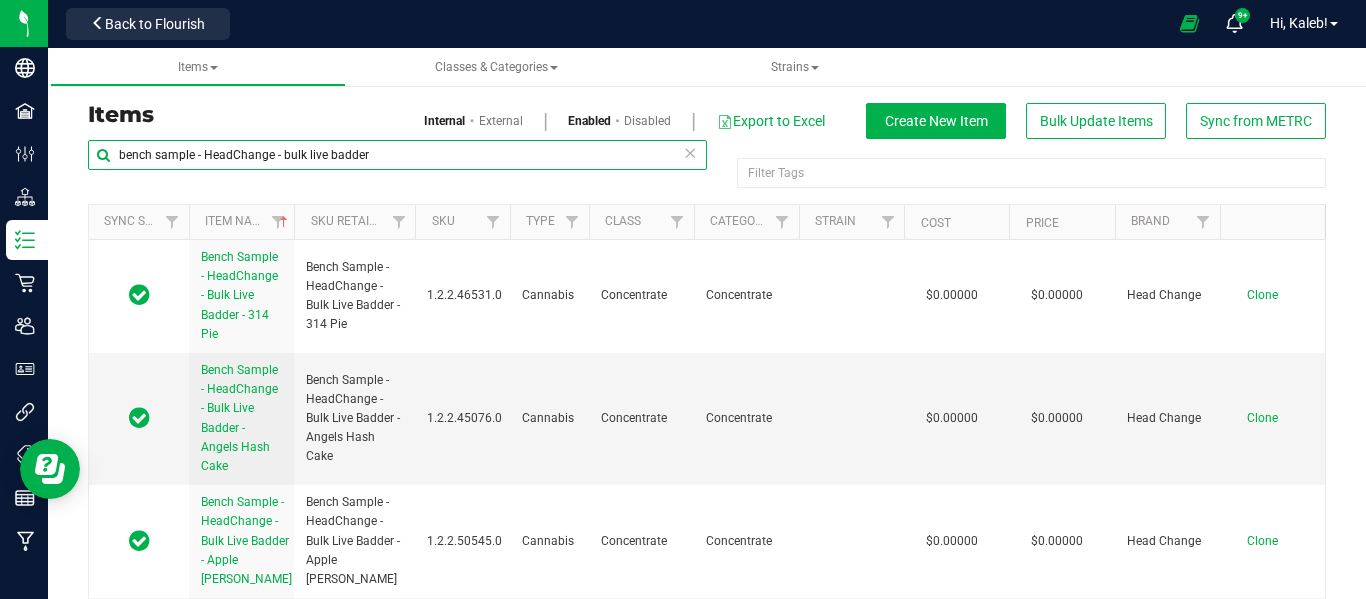 scroll, scrollTop: 2, scrollLeft: 0, axis: vertical 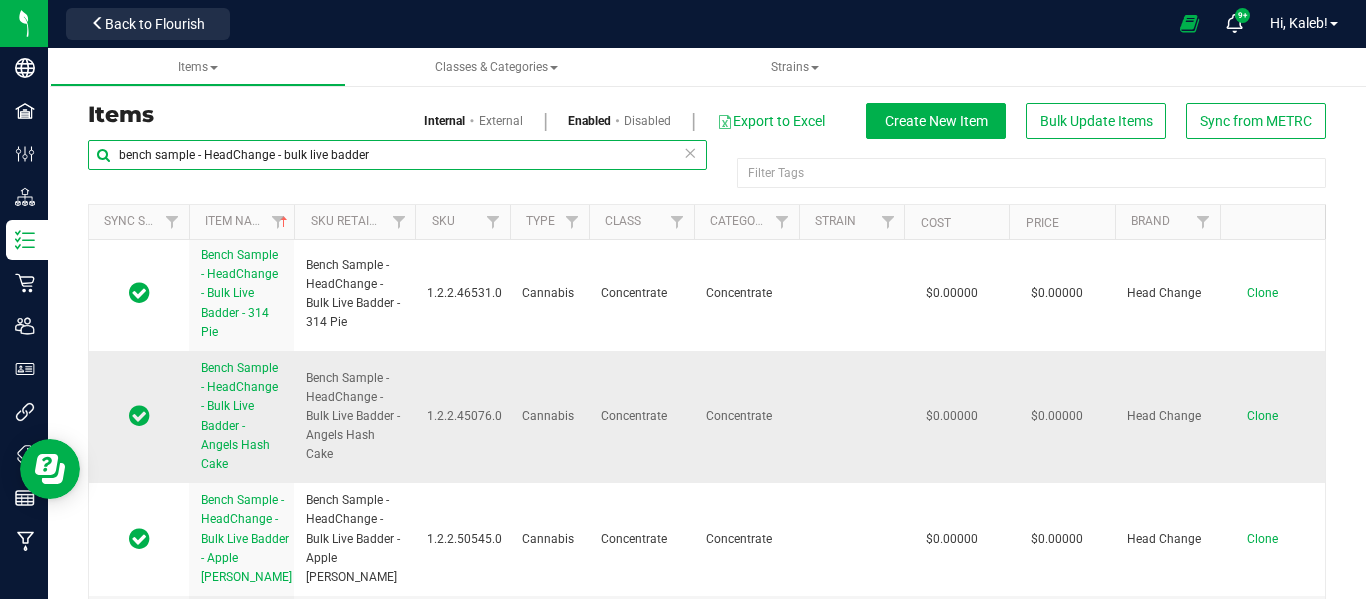 type on "bench sample - HeadChange - bulk live badder" 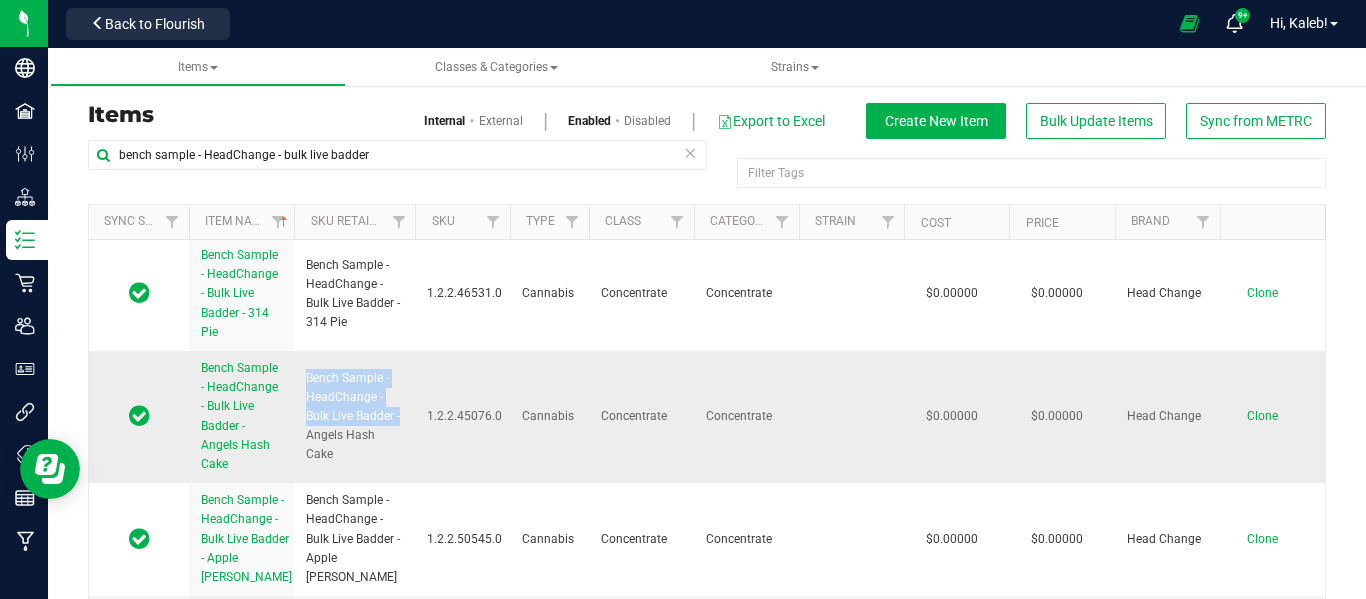 drag, startPoint x: 308, startPoint y: 374, endPoint x: 401, endPoint y: 416, distance: 102.044106 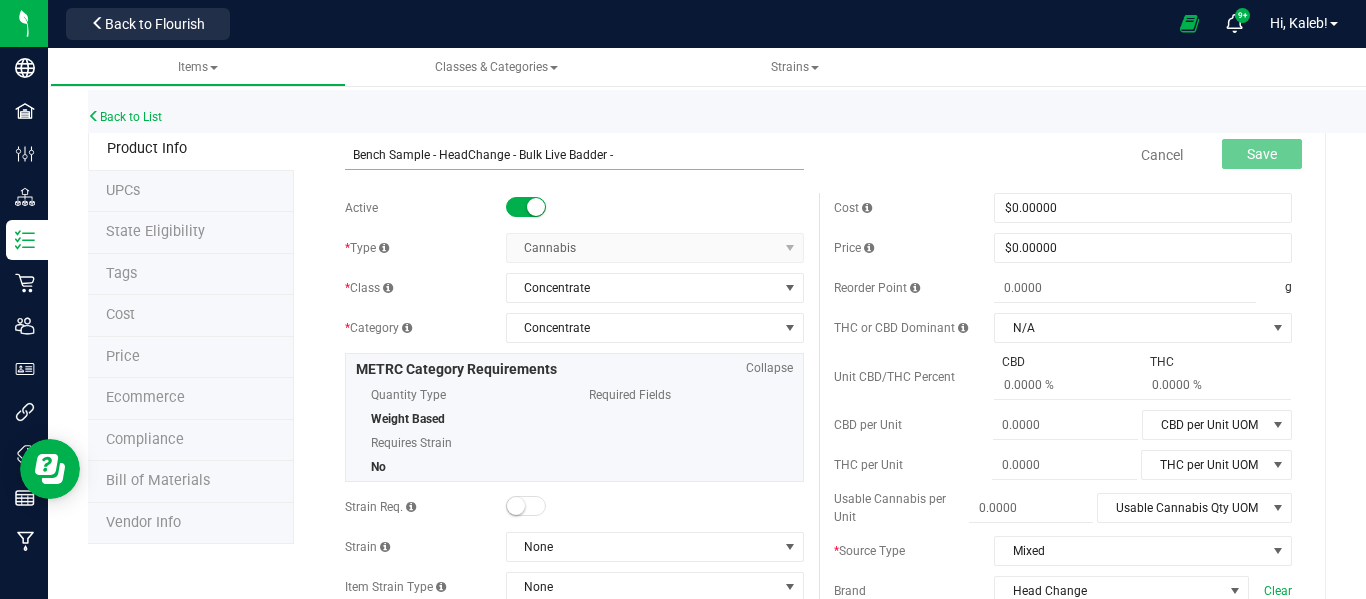 click on "Bench Sample - HeadChange - Bulk Live Badder -" at bounding box center [574, 155] 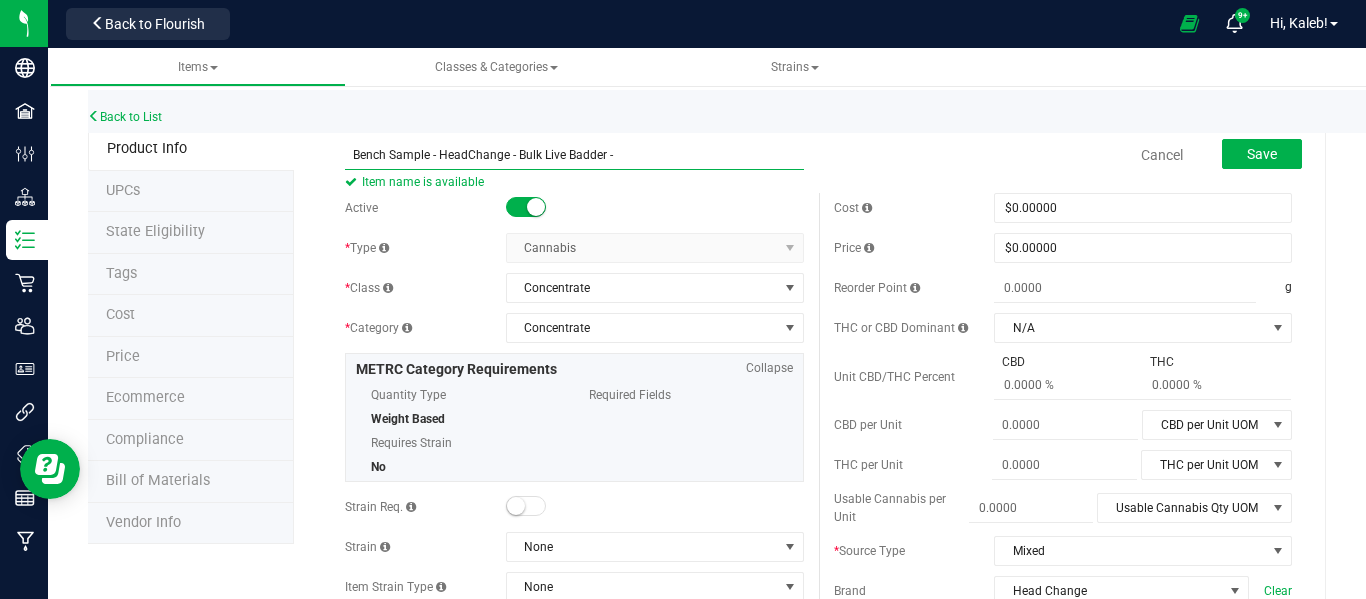 click on "Bench Sample - HeadChange - Bulk Live Badder -" at bounding box center [574, 155] 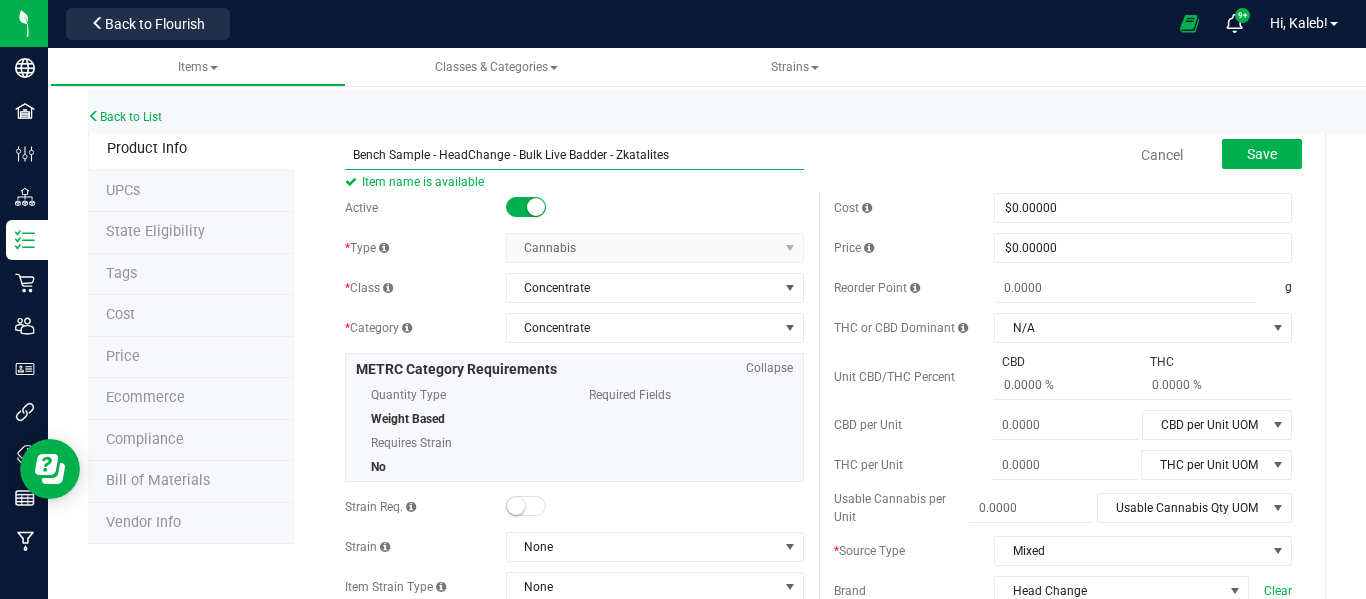click on "Bench Sample - HeadChange - Bulk Live Badder - Zkatalites" at bounding box center [574, 155] 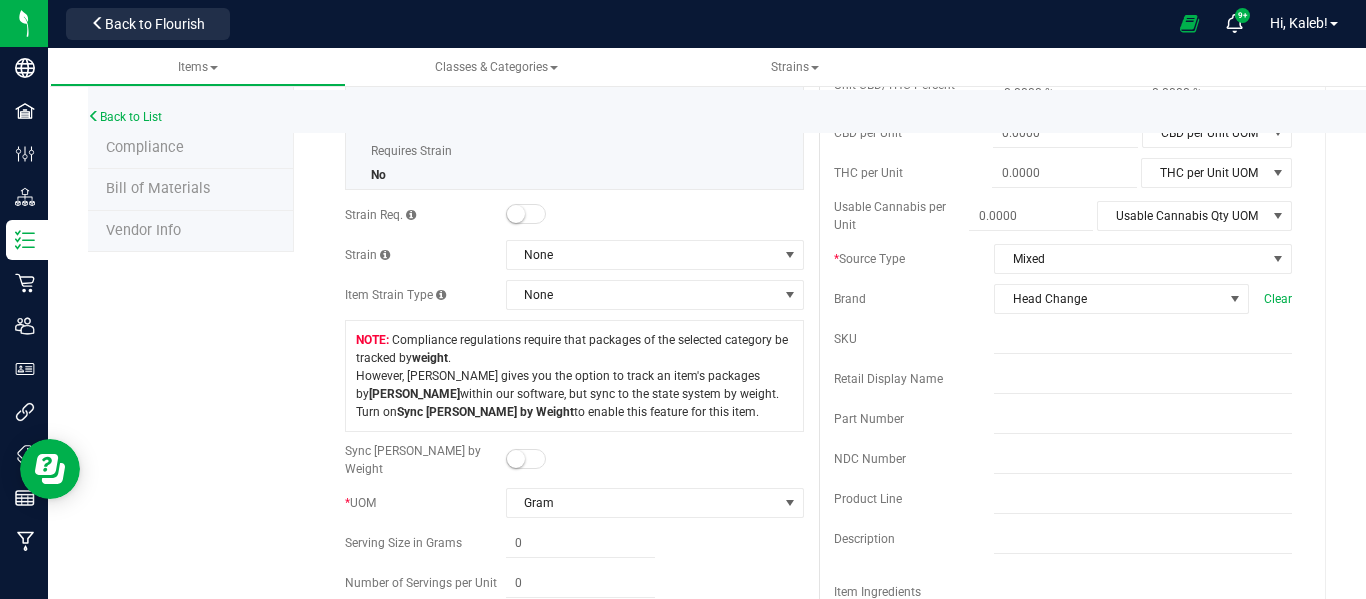scroll, scrollTop: 0, scrollLeft: 0, axis: both 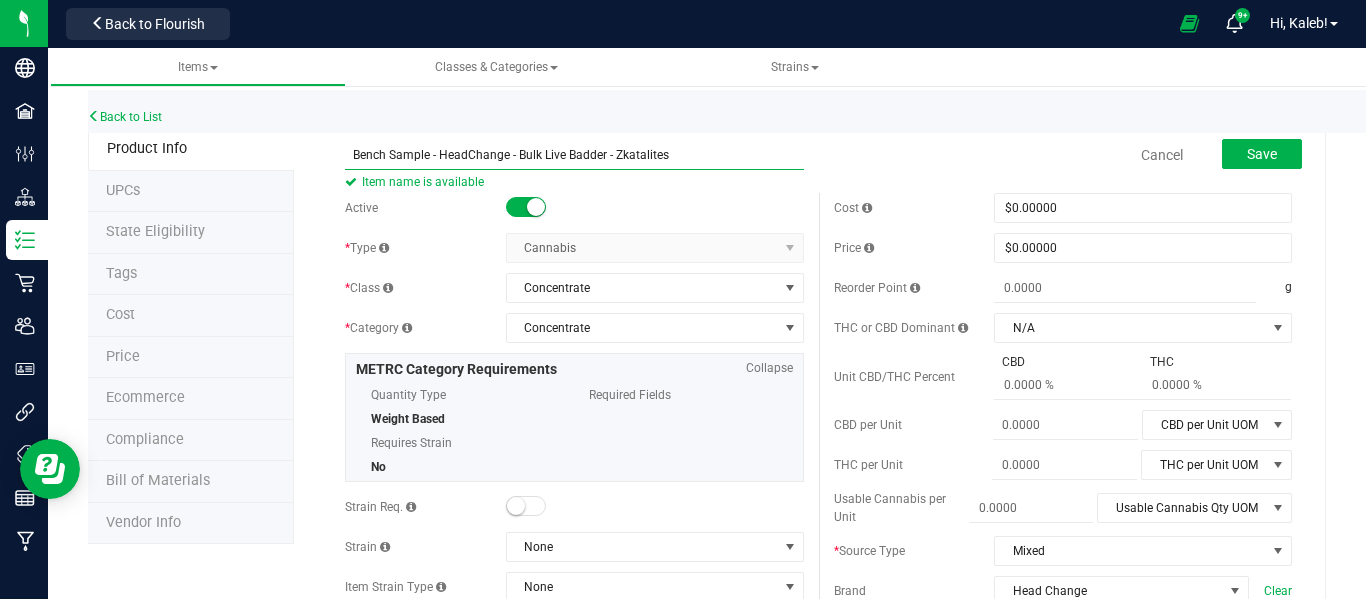 click on "Bench Sample - HeadChange - Bulk Live Badder - Zkatalites" at bounding box center [574, 155] 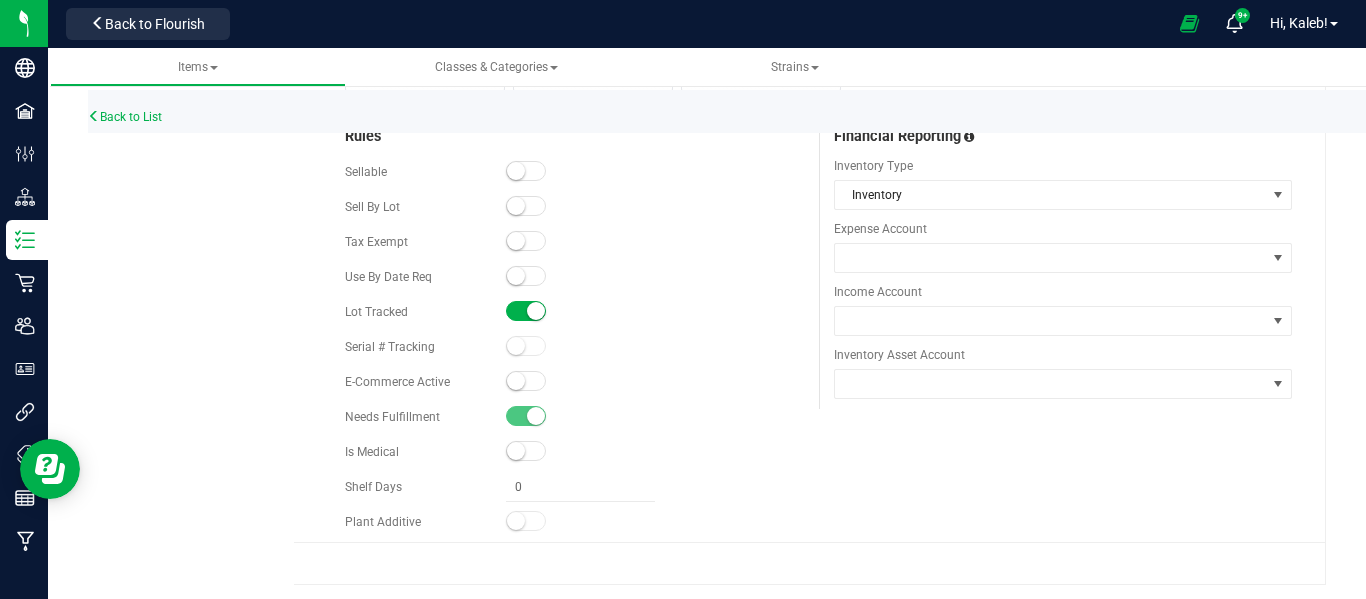 scroll, scrollTop: 0, scrollLeft: 0, axis: both 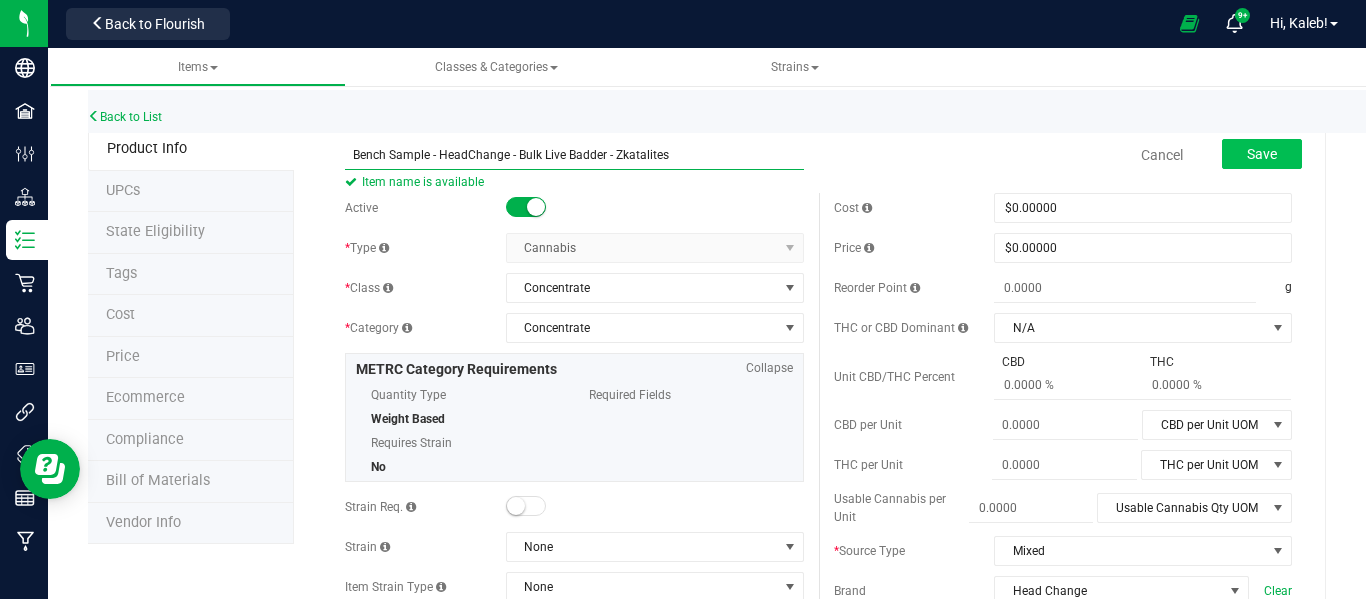 type on "Bench Sample - HeadChange - Bulk Live Badder - Zkatalites" 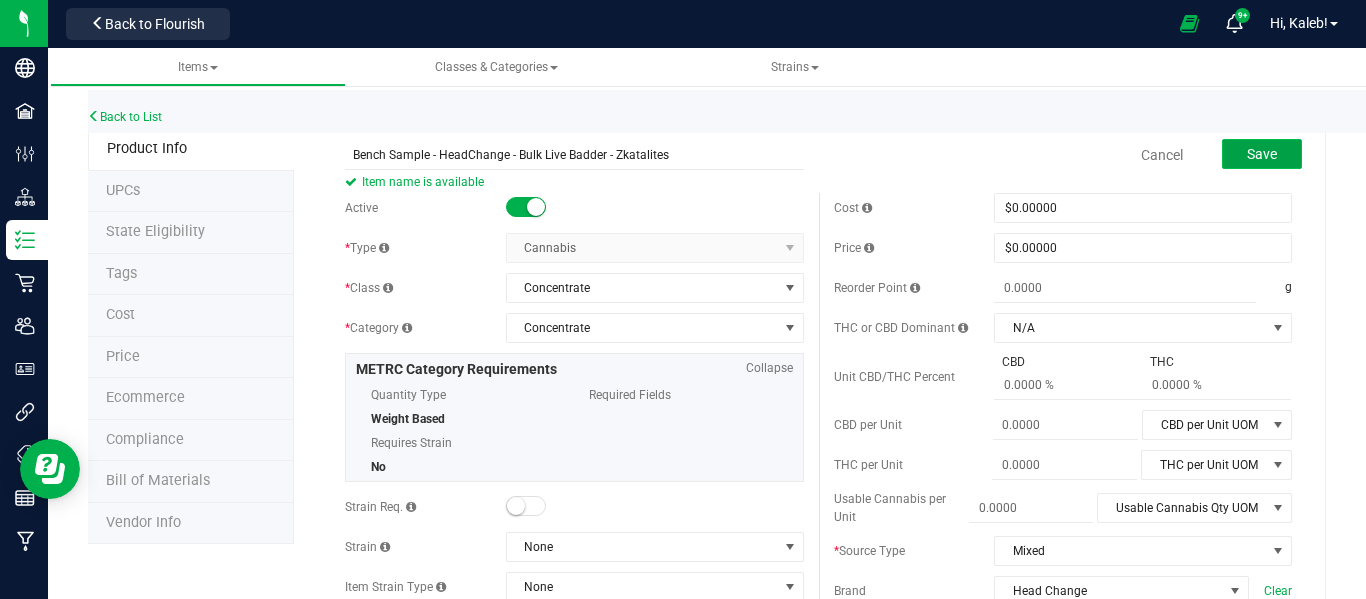 click on "Save" at bounding box center [1262, 154] 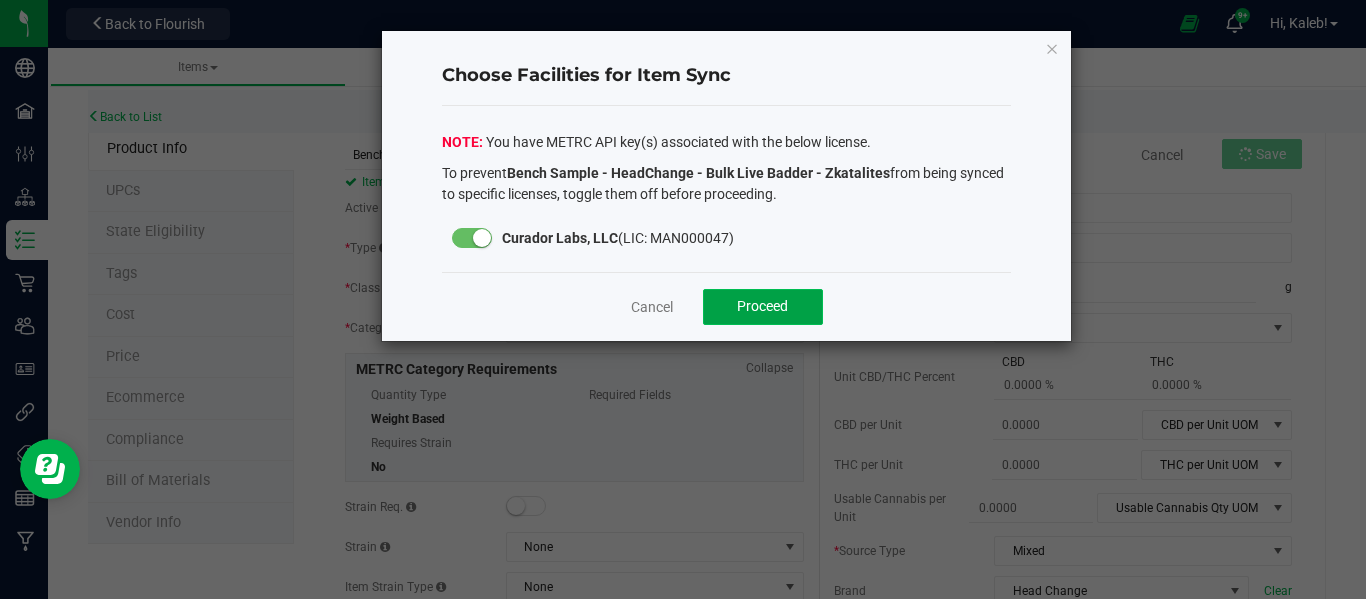 click on "Proceed" 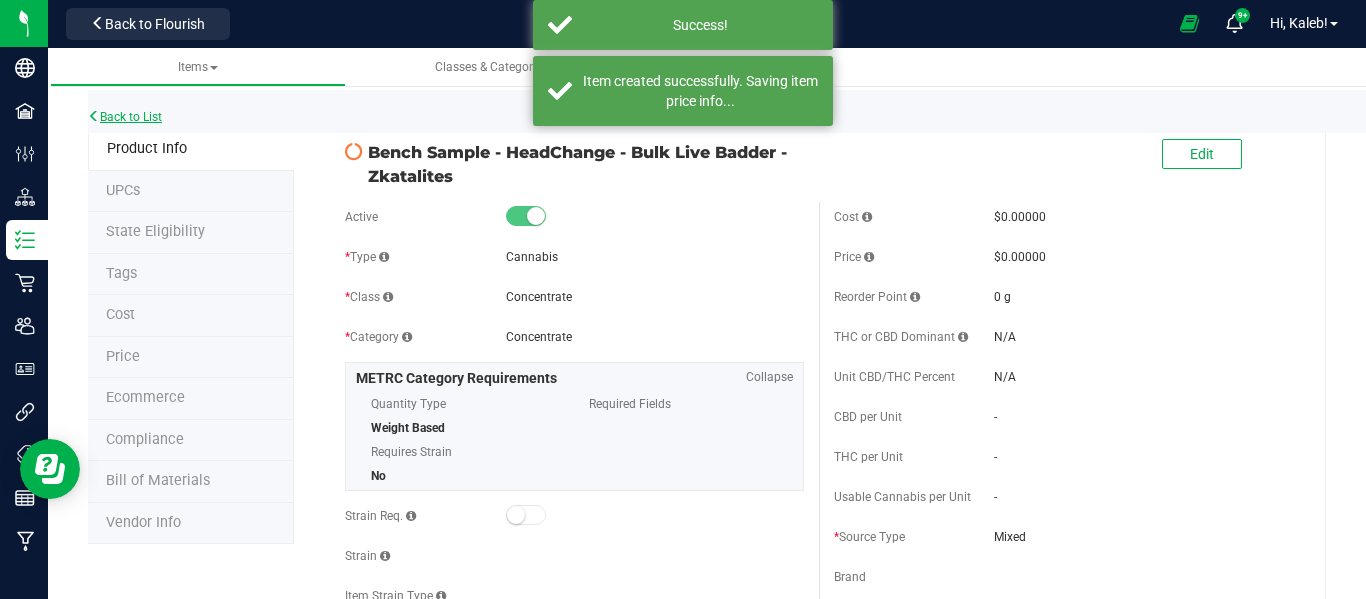 click on "Back to List" at bounding box center [125, 117] 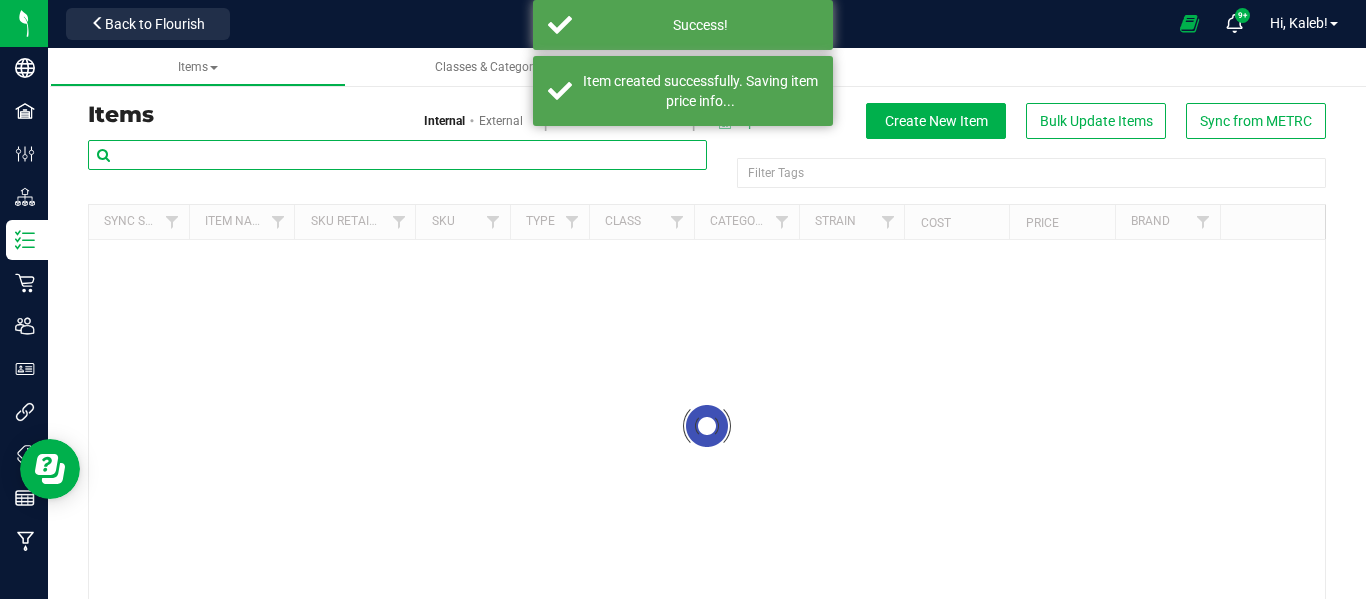 click at bounding box center (397, 155) 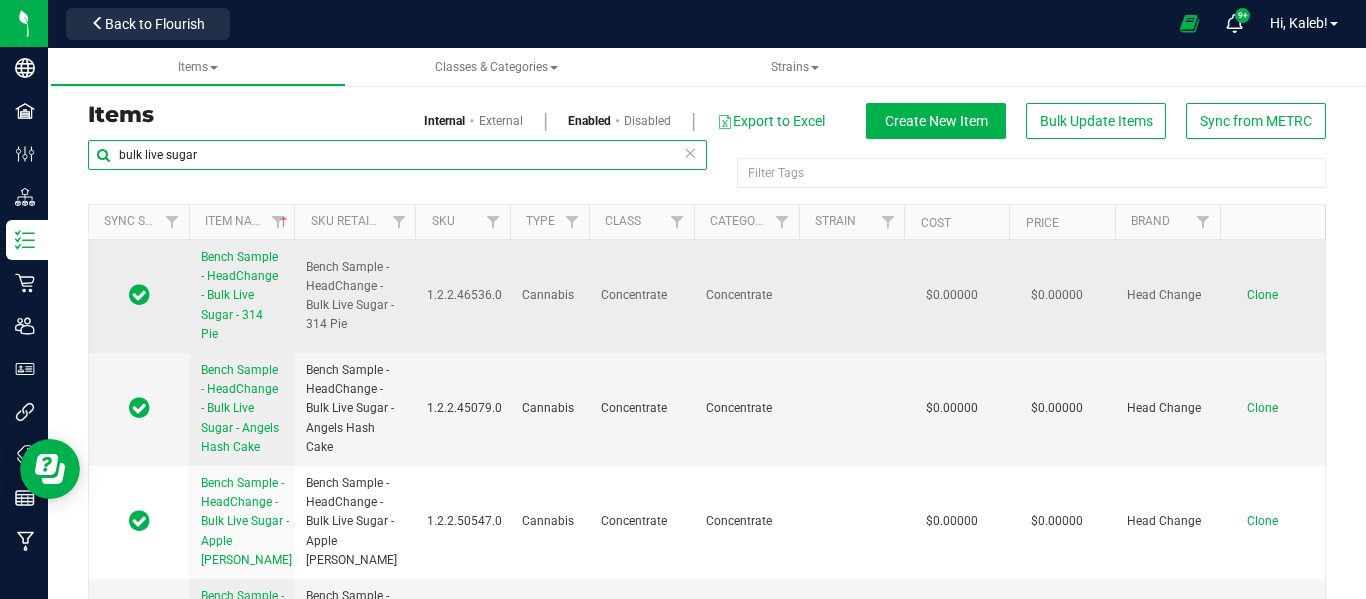 type on "bulk live sugar" 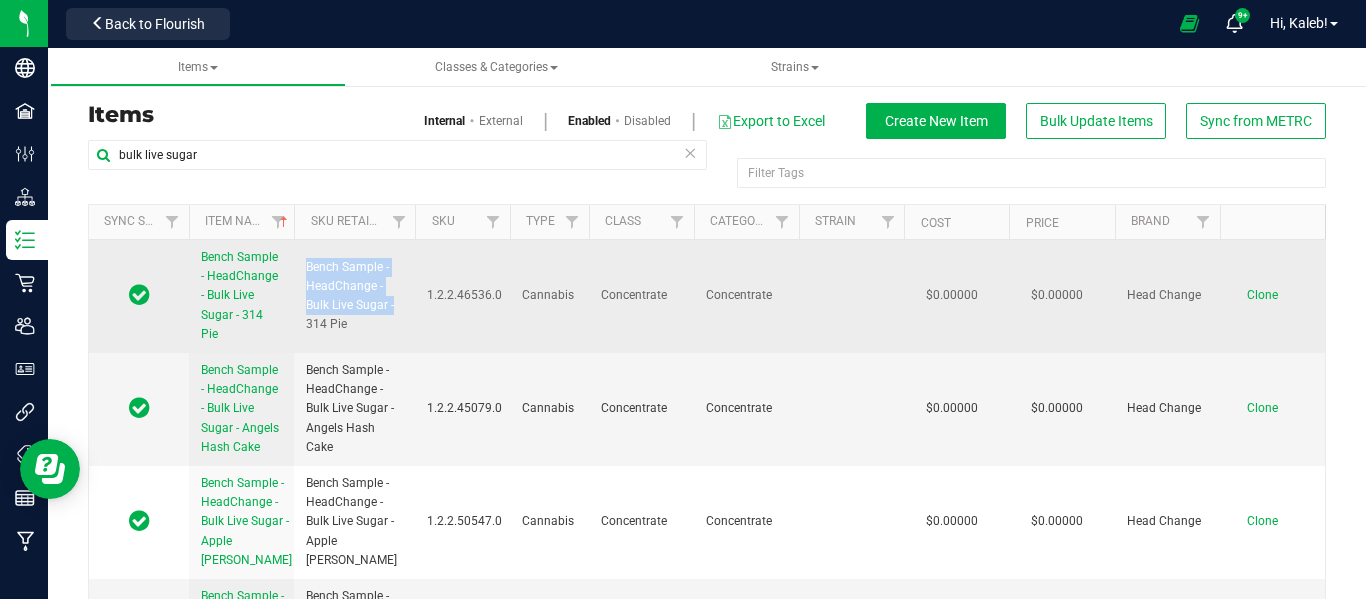 drag, startPoint x: 307, startPoint y: 254, endPoint x: 399, endPoint y: 292, distance: 99.53894 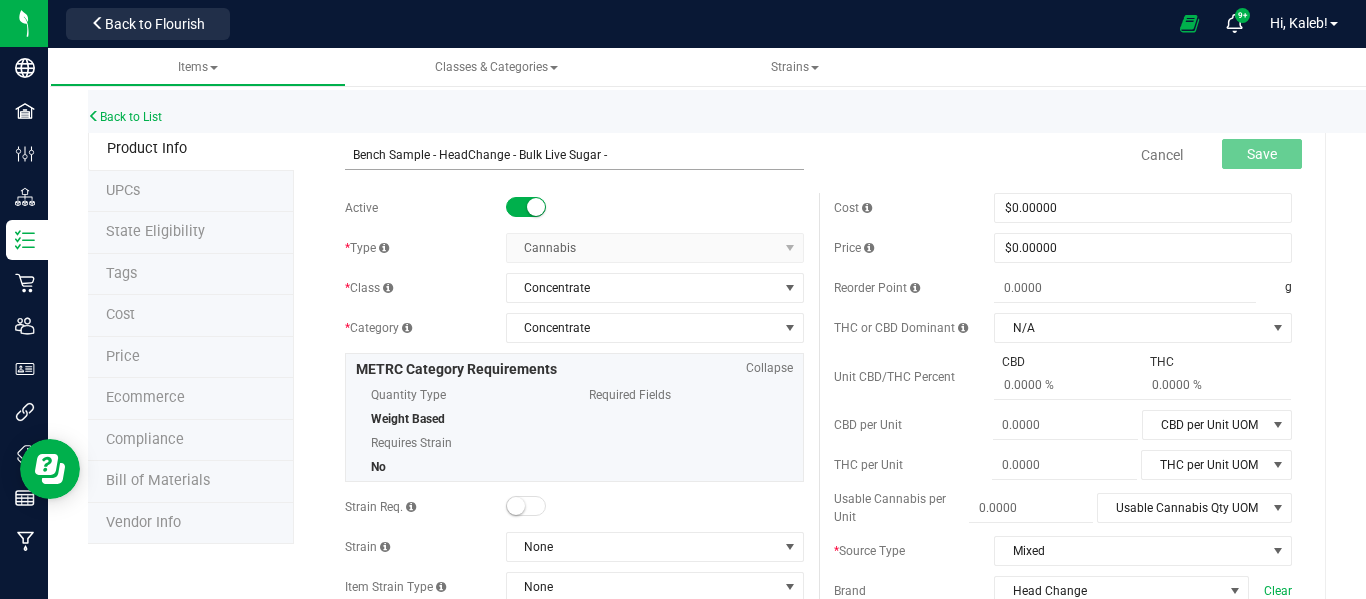 click on "Bench Sample - HeadChange - Bulk Live Sugar -" at bounding box center [574, 155] 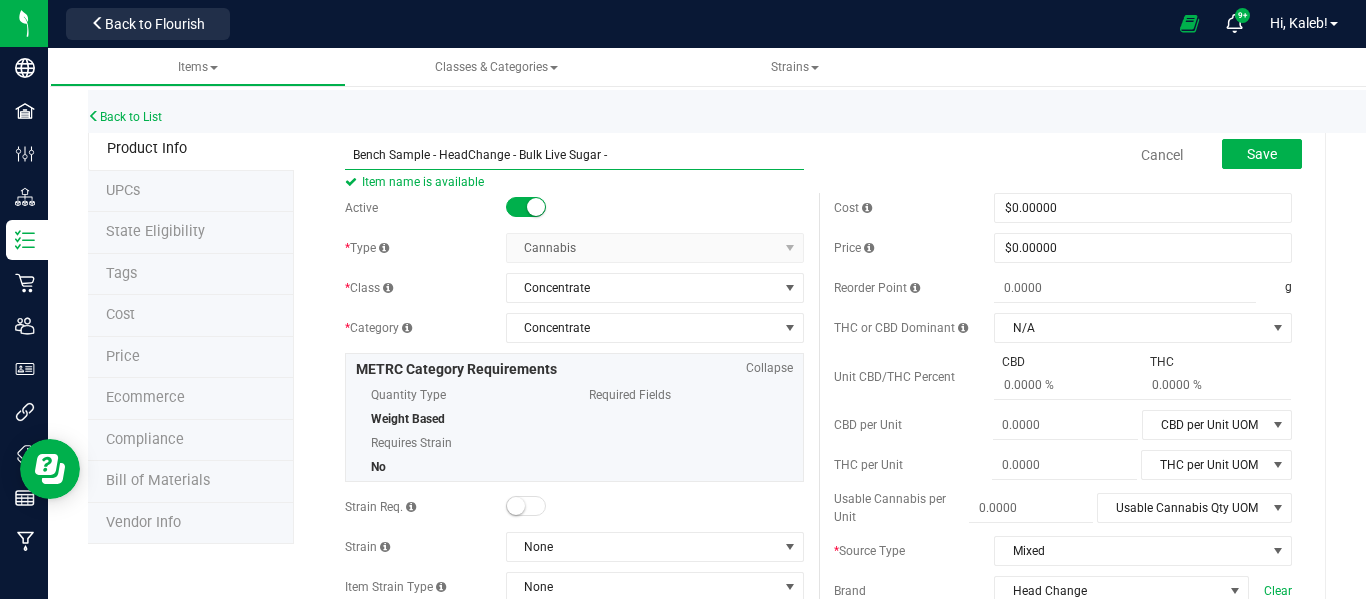 click on "Bench Sample - HeadChange - Bulk Live Sugar -" at bounding box center [574, 155] 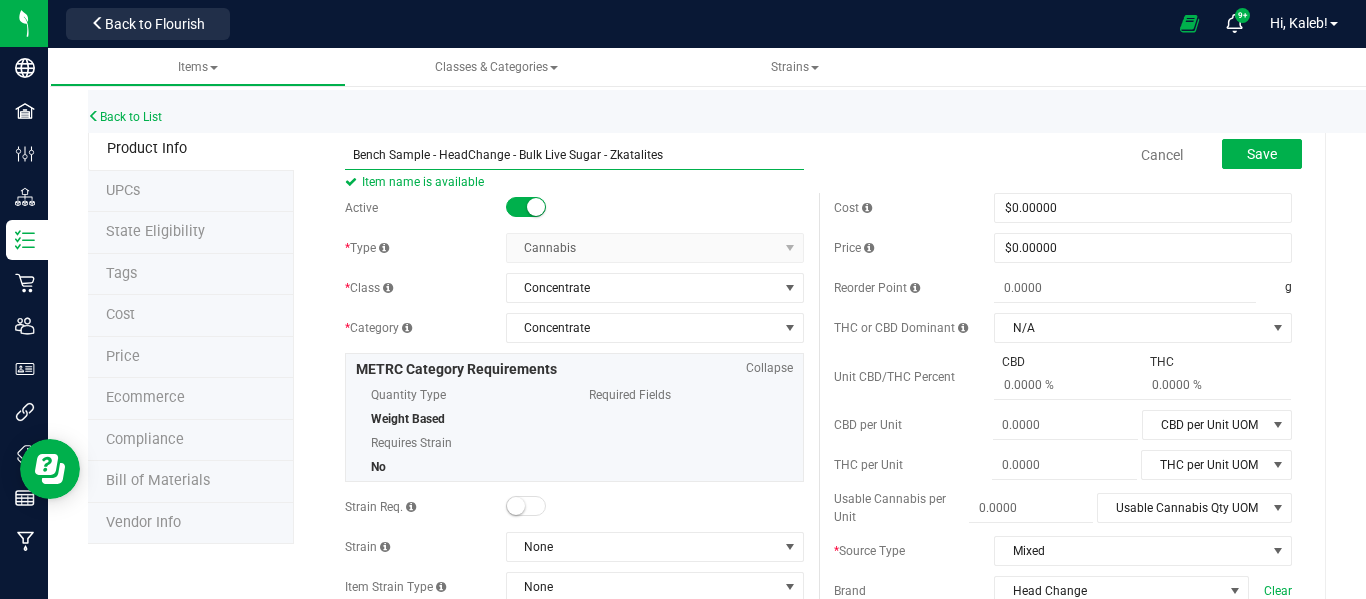 click on "Bench Sample - HeadChange - Bulk Live Sugar - Zkatalites" at bounding box center [574, 155] 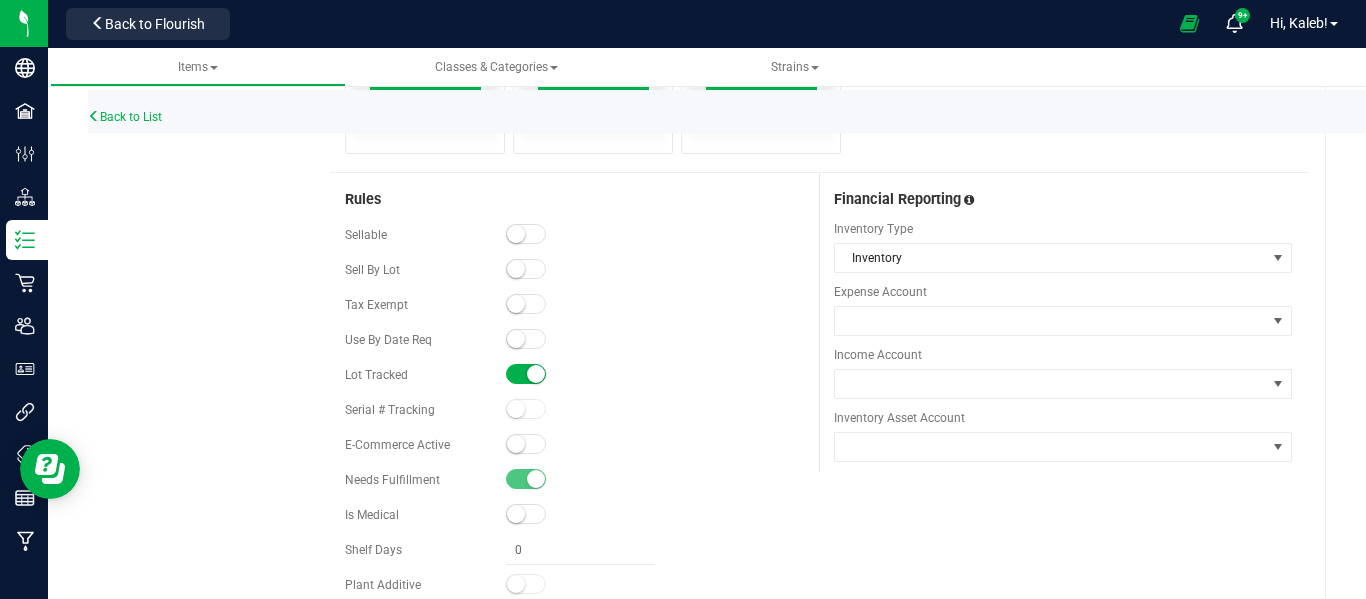 scroll, scrollTop: 0, scrollLeft: 0, axis: both 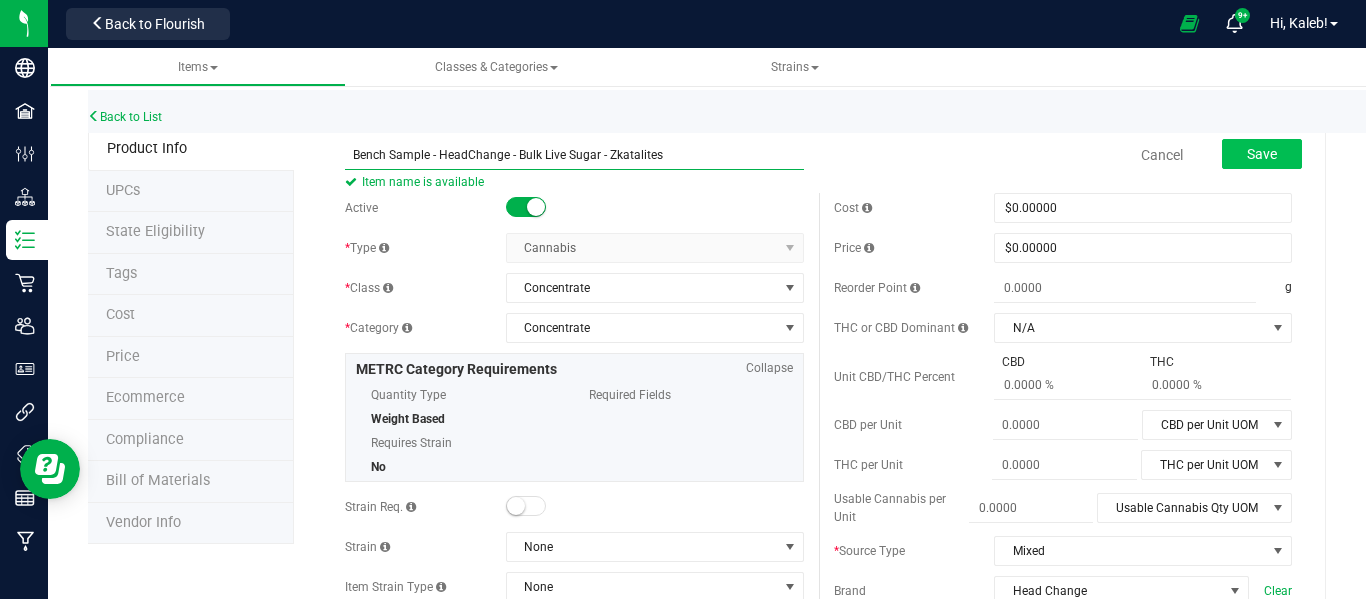 type on "Bench Sample - HeadChange - Bulk Live Sugar - Zkatalites" 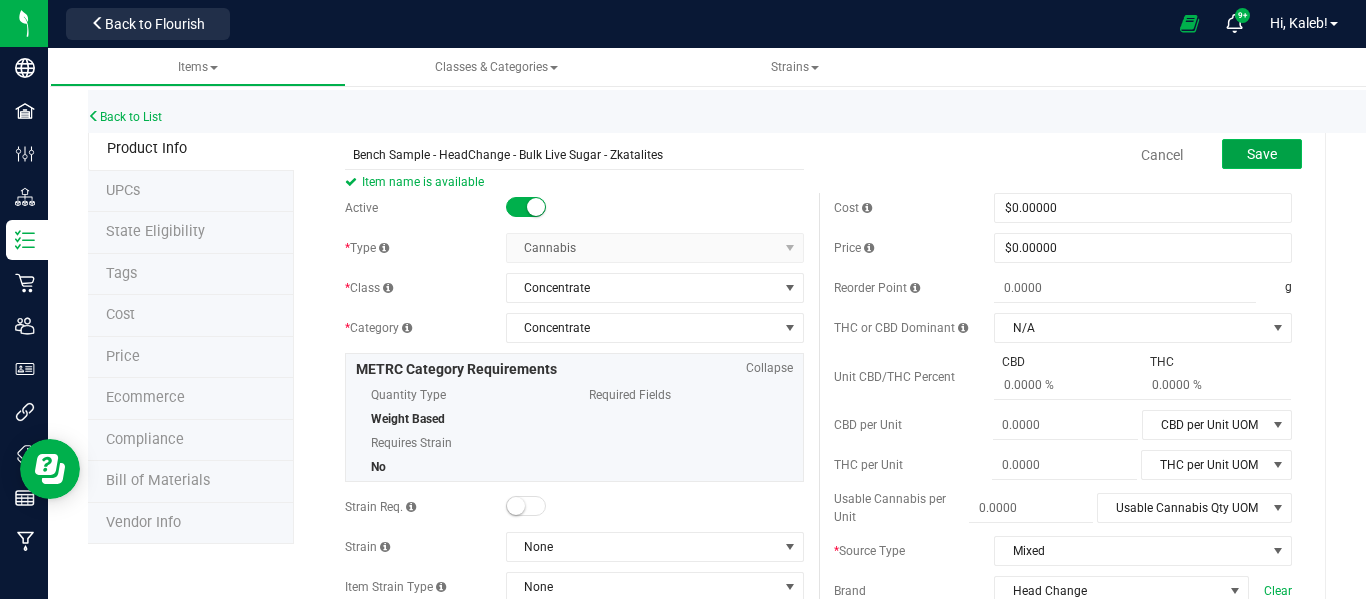 click on "Save" at bounding box center (1262, 154) 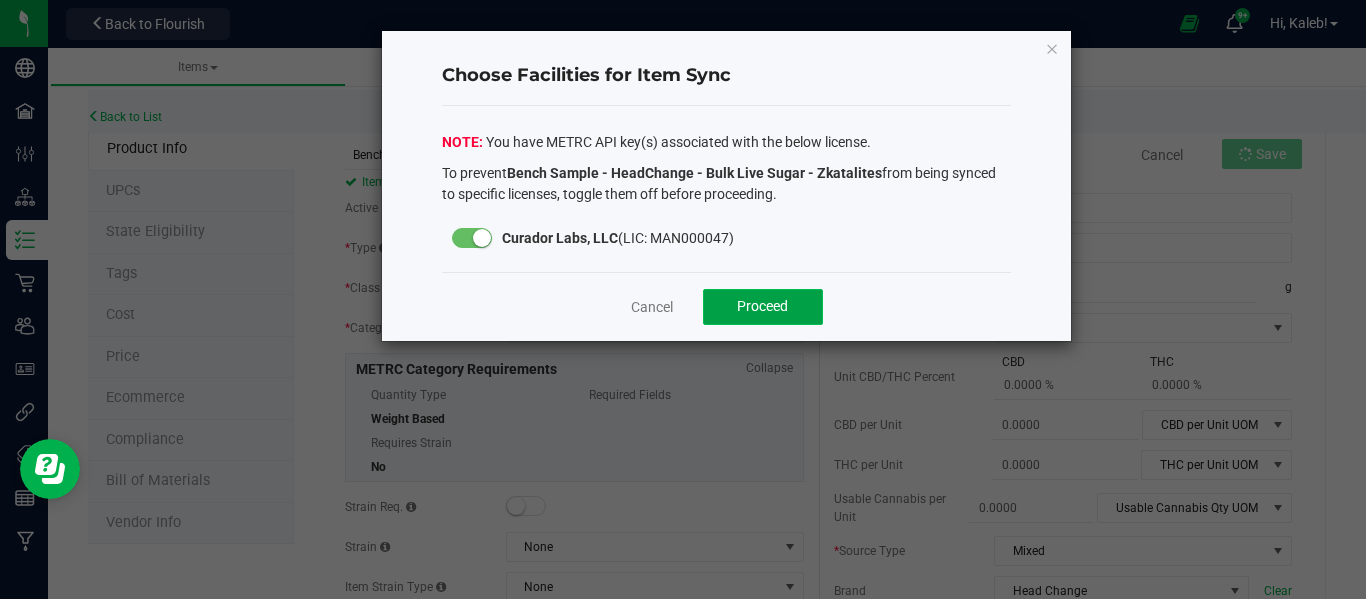 click on "Proceed" 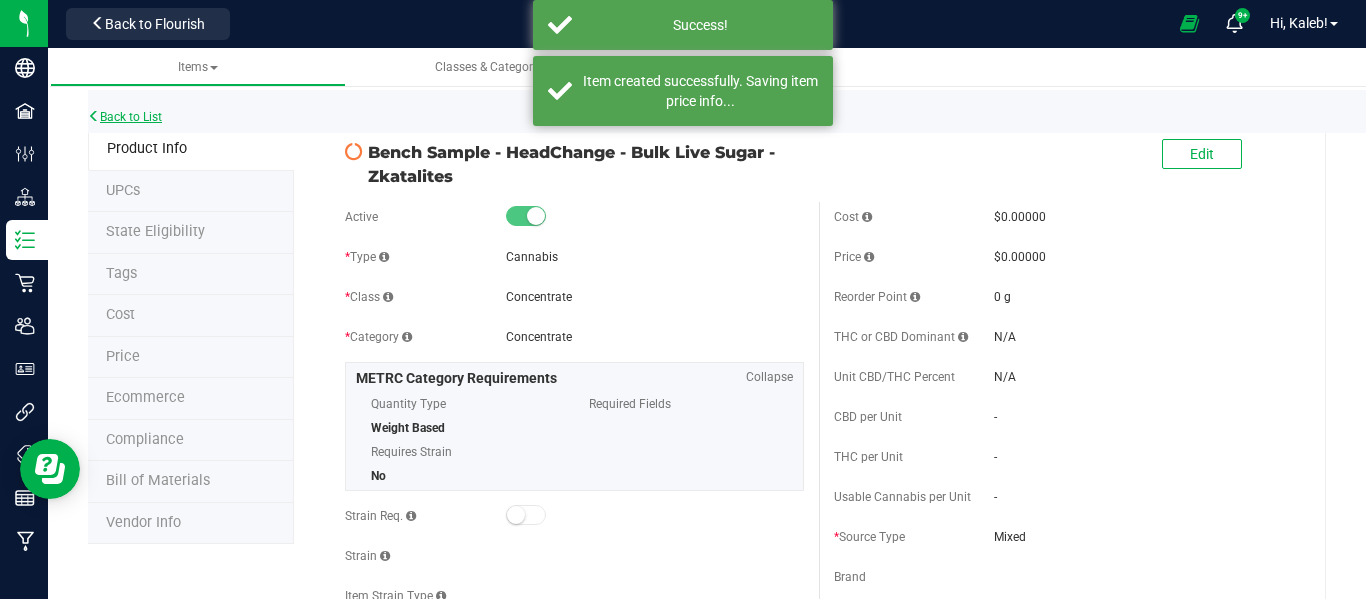 click on "Back to List" at bounding box center (125, 117) 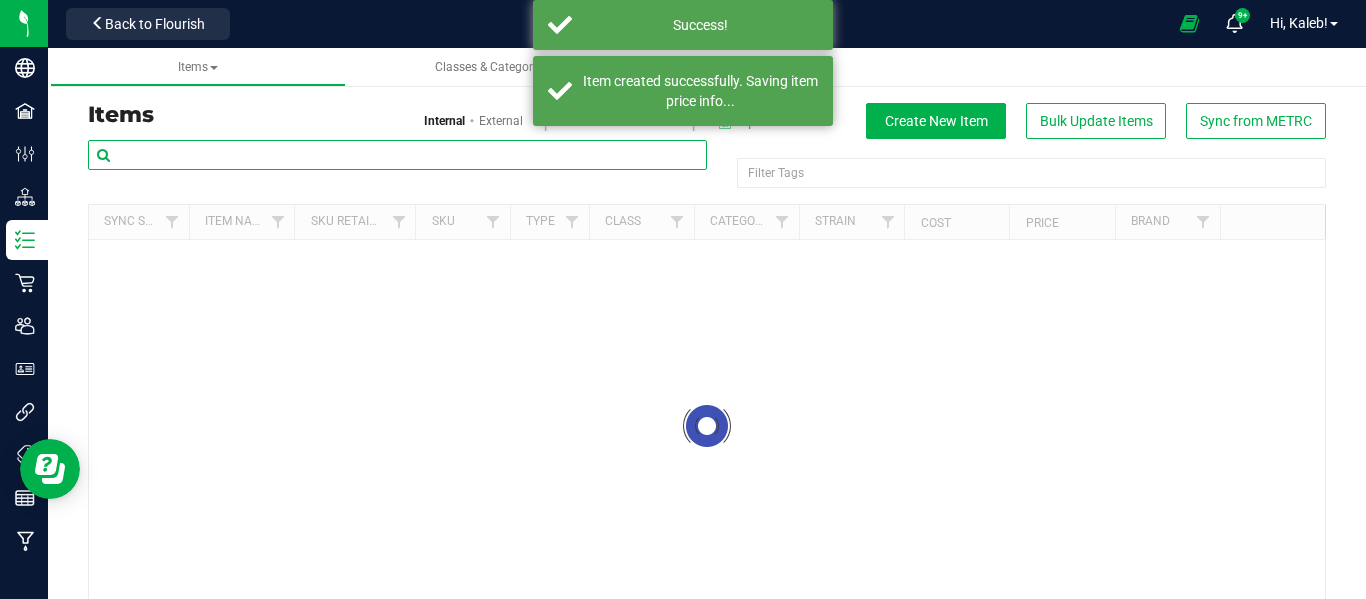 click at bounding box center (397, 155) 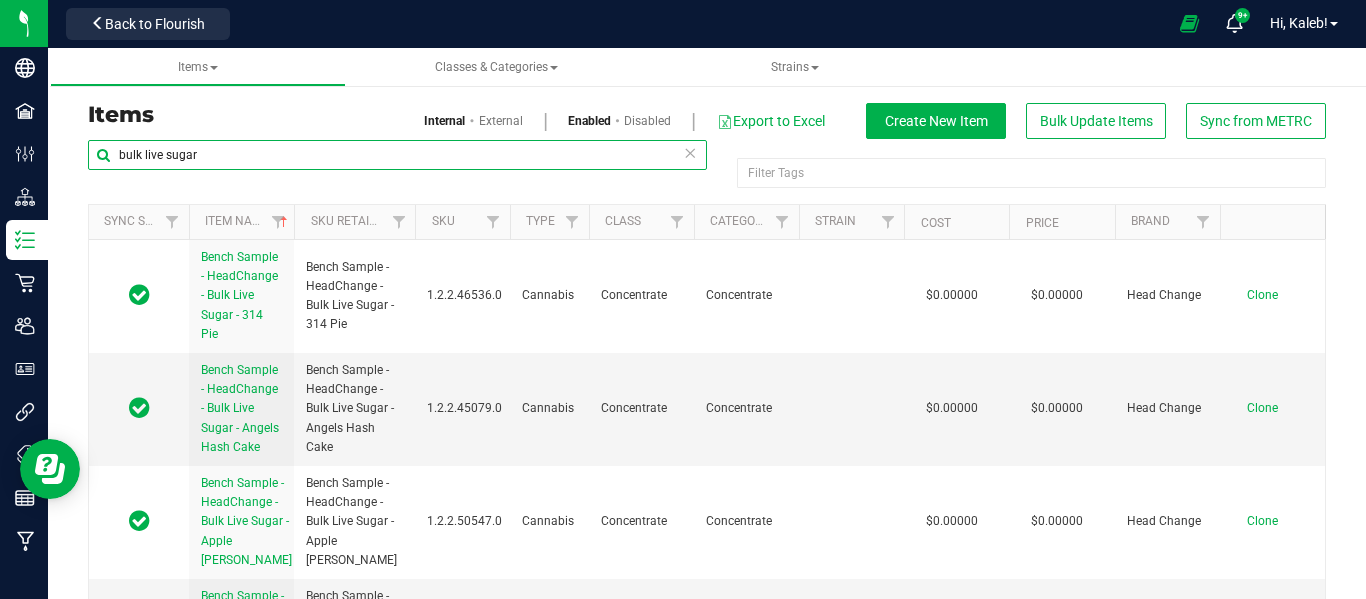 scroll, scrollTop: 0, scrollLeft: 0, axis: both 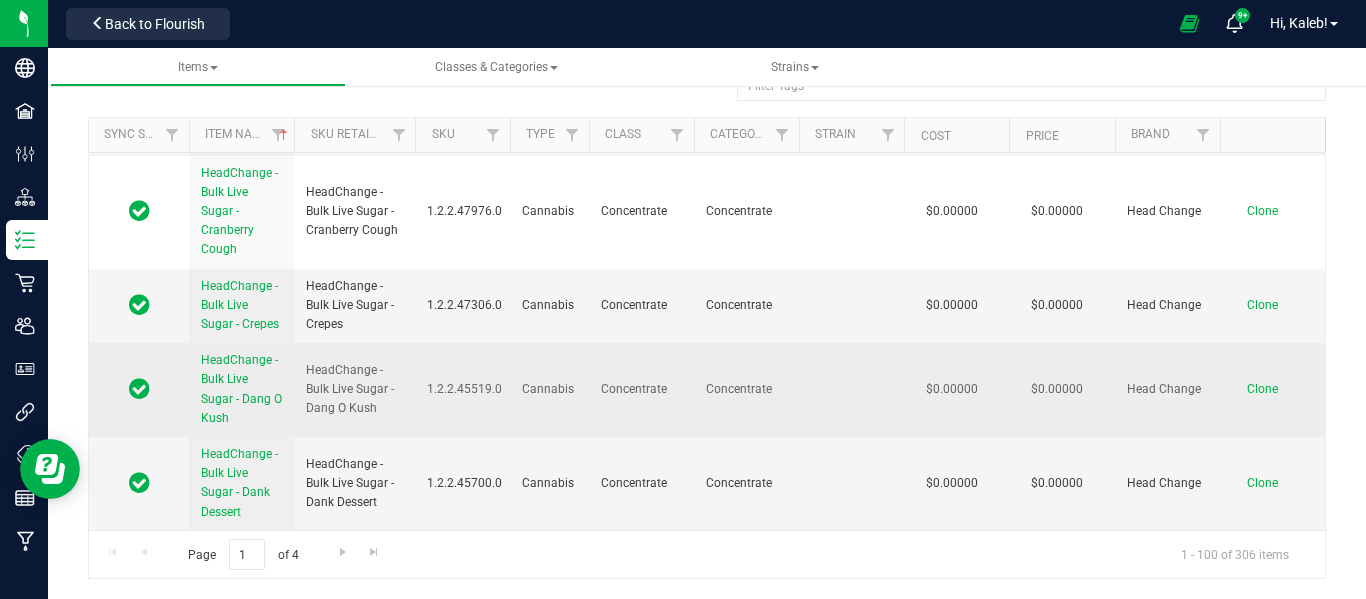 type on "bulk live sugar" 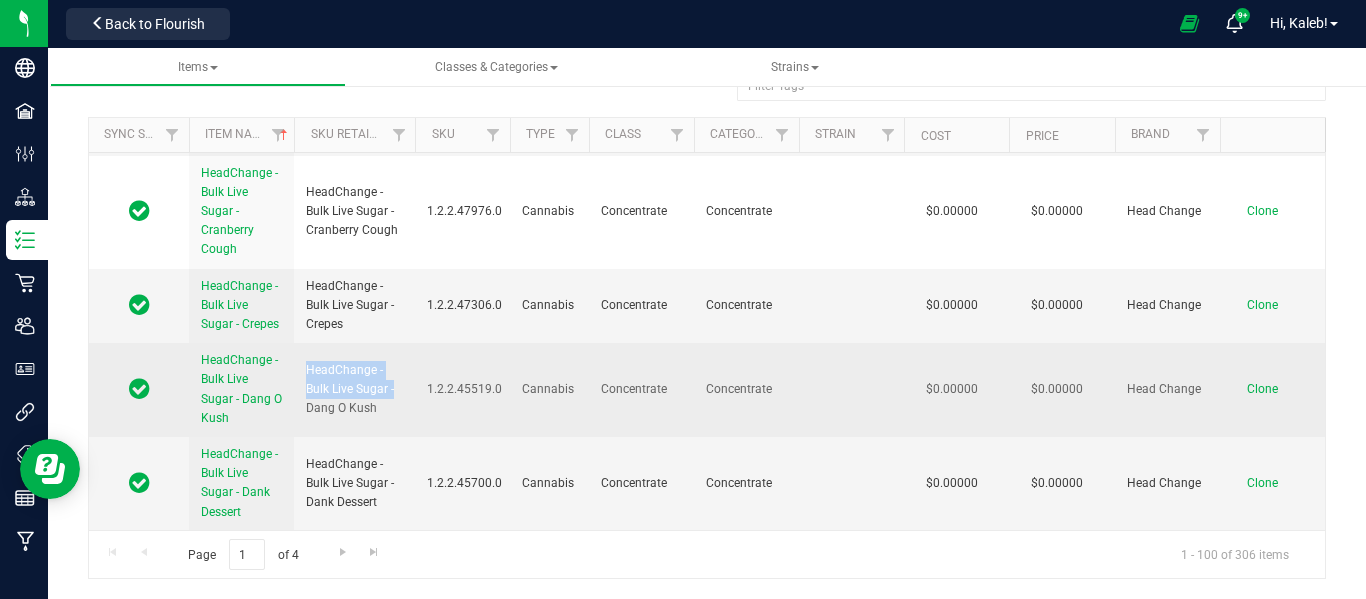 drag, startPoint x: 310, startPoint y: 369, endPoint x: 396, endPoint y: 390, distance: 88.52683 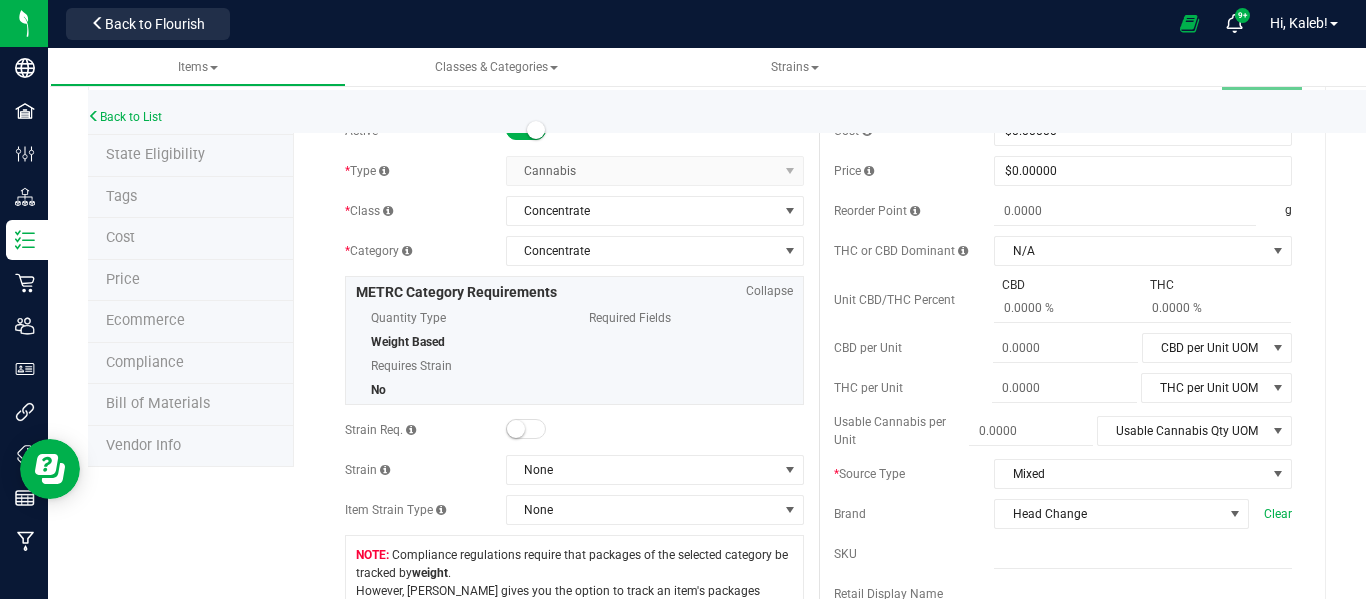 scroll, scrollTop: 0, scrollLeft: 0, axis: both 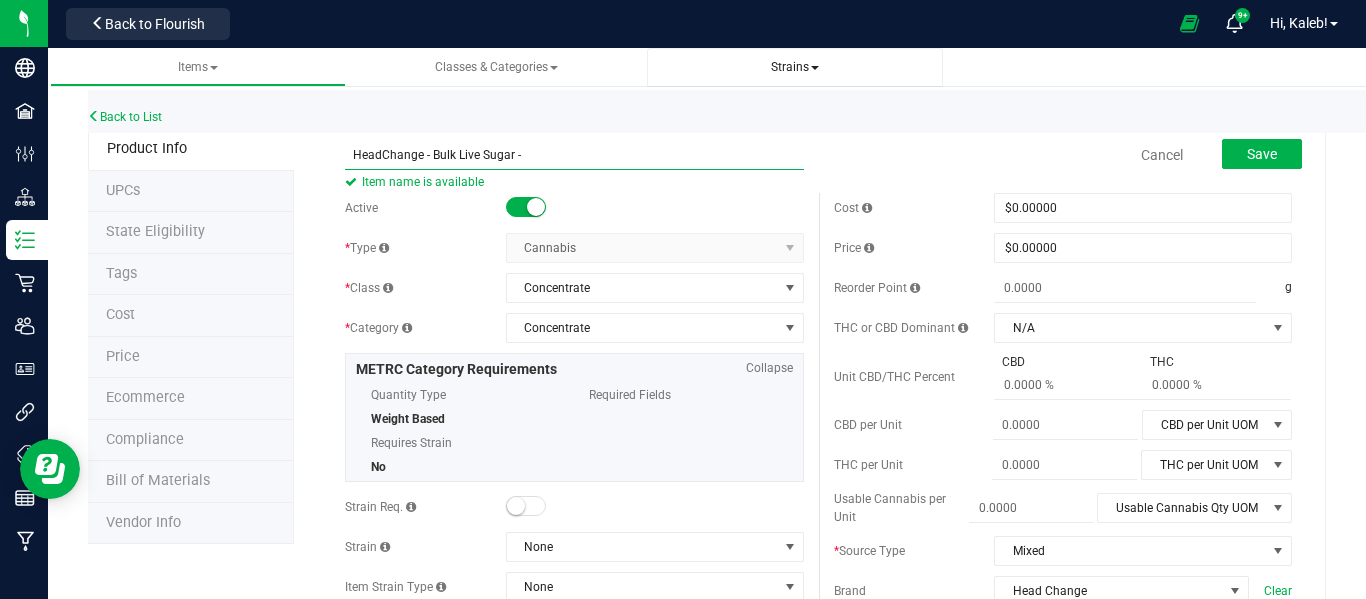 paste on "Zkatalites" 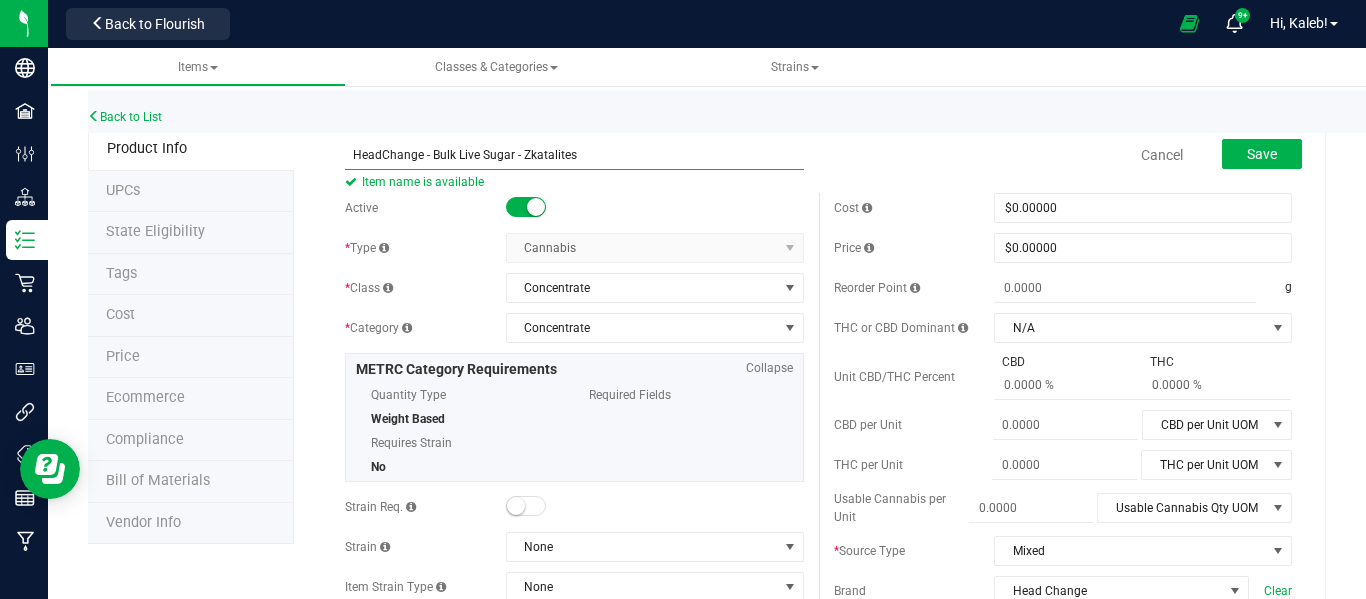 click on "HeadChange - Bulk Live Sugar - Zkatalites" at bounding box center [574, 155] 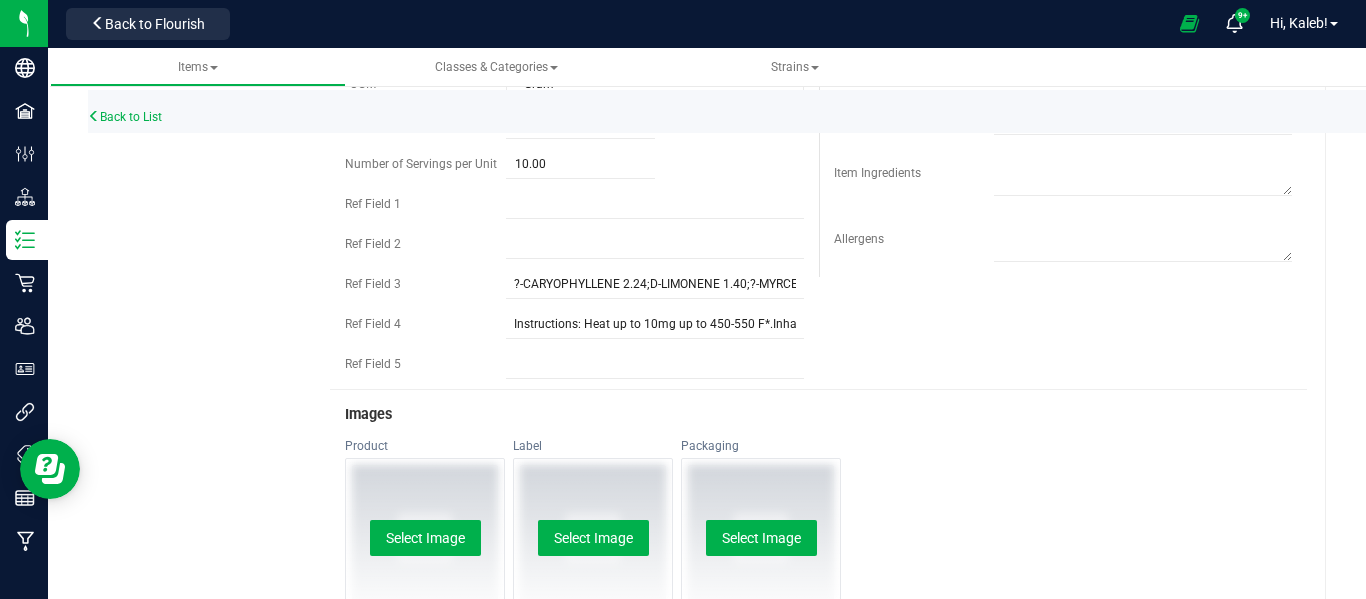 scroll, scrollTop: 693, scrollLeft: 0, axis: vertical 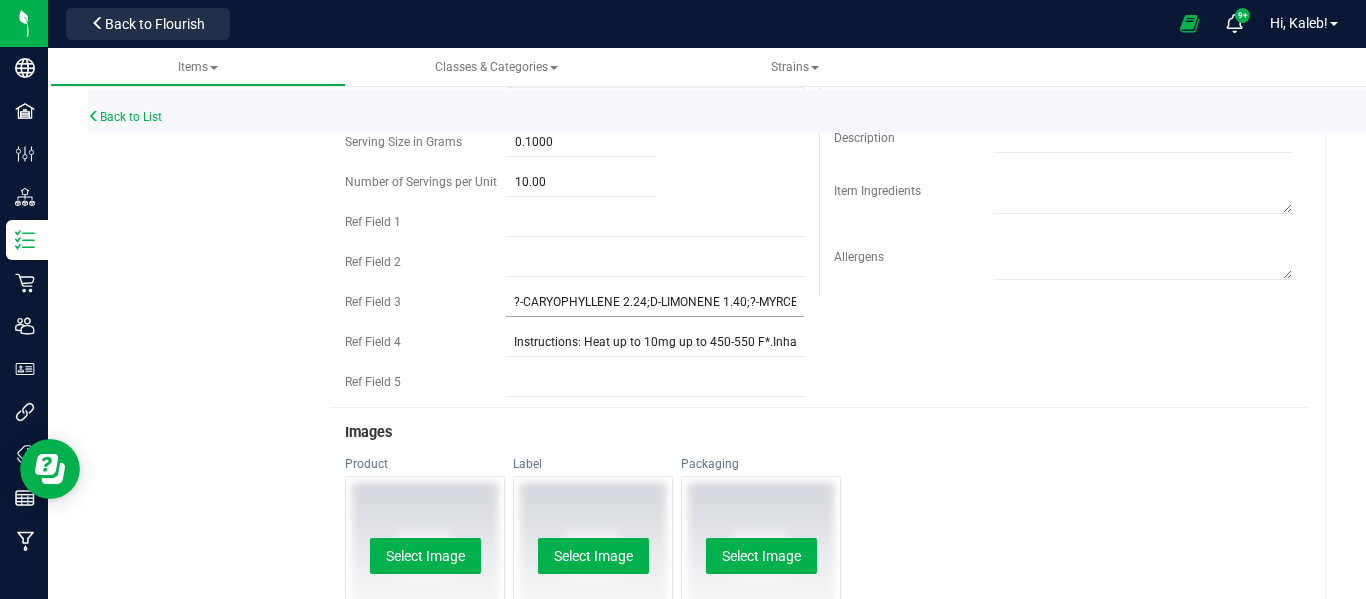 type on "HeadChange - Bulk Live Sugar - Zkatalites" 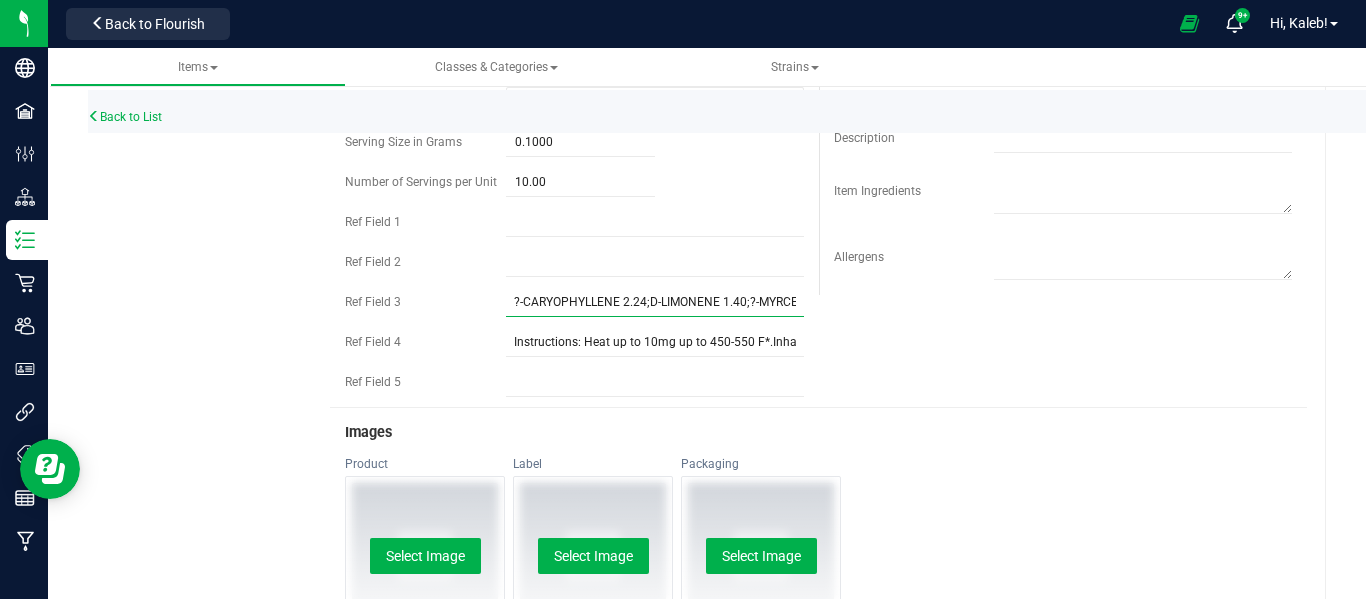click on "?-CARYOPHYLLENE 2.24;D-LIMONENE 1.40;?-MYRCENE 1.10;?-HUMULENE 0.57;LINALOOL 0.53;GUAIOL 0.29; ?-PINENE 0.19;TERPINOLENE 0.16;?-BISABOLOL 0.15;NEROLIDOL2 0.15;?-PINENE 0.10; CARYOPHYLLENE OXIDE 0.07;OCIMENE 0.04;CAMPHENE 0.04" at bounding box center (655, 302) 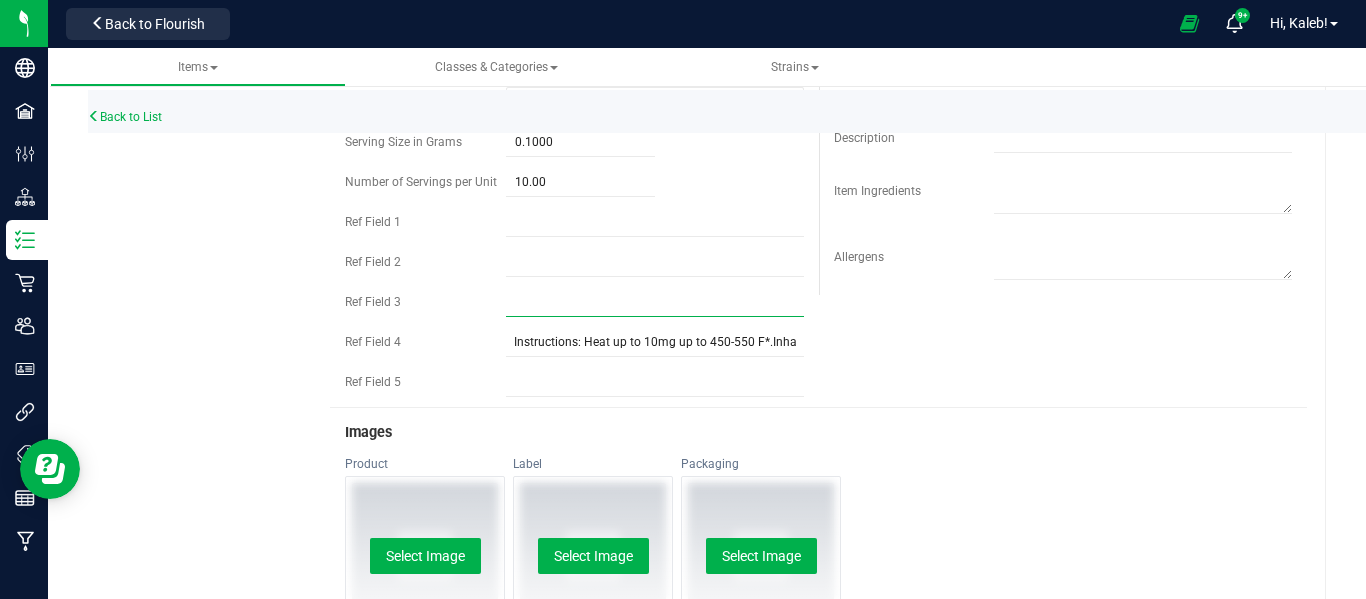 scroll, scrollTop: 0, scrollLeft: 0, axis: both 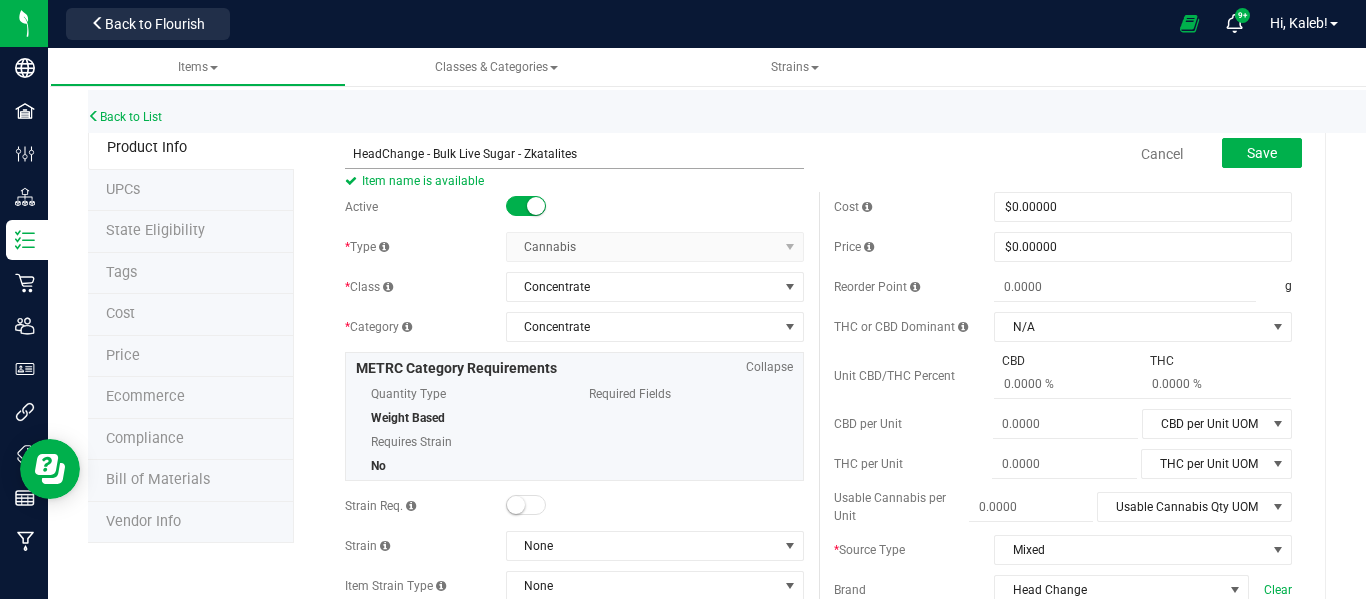 type 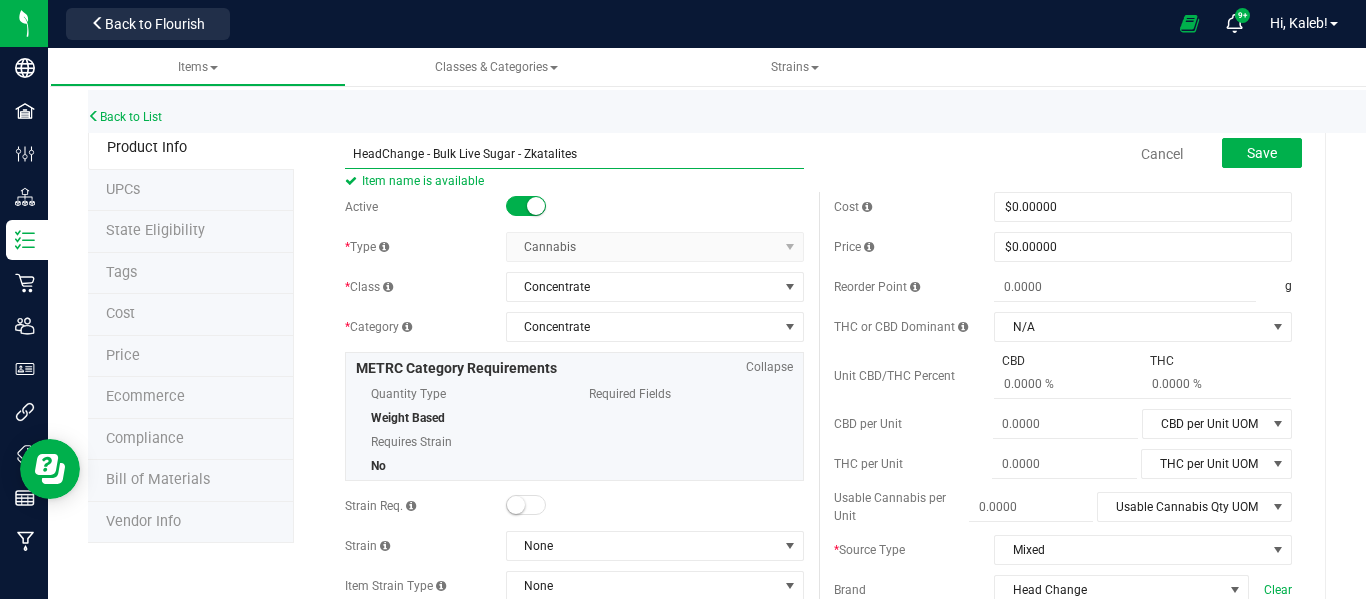 click on "HeadChange - Bulk Live Sugar - Zkatalites" at bounding box center [574, 154] 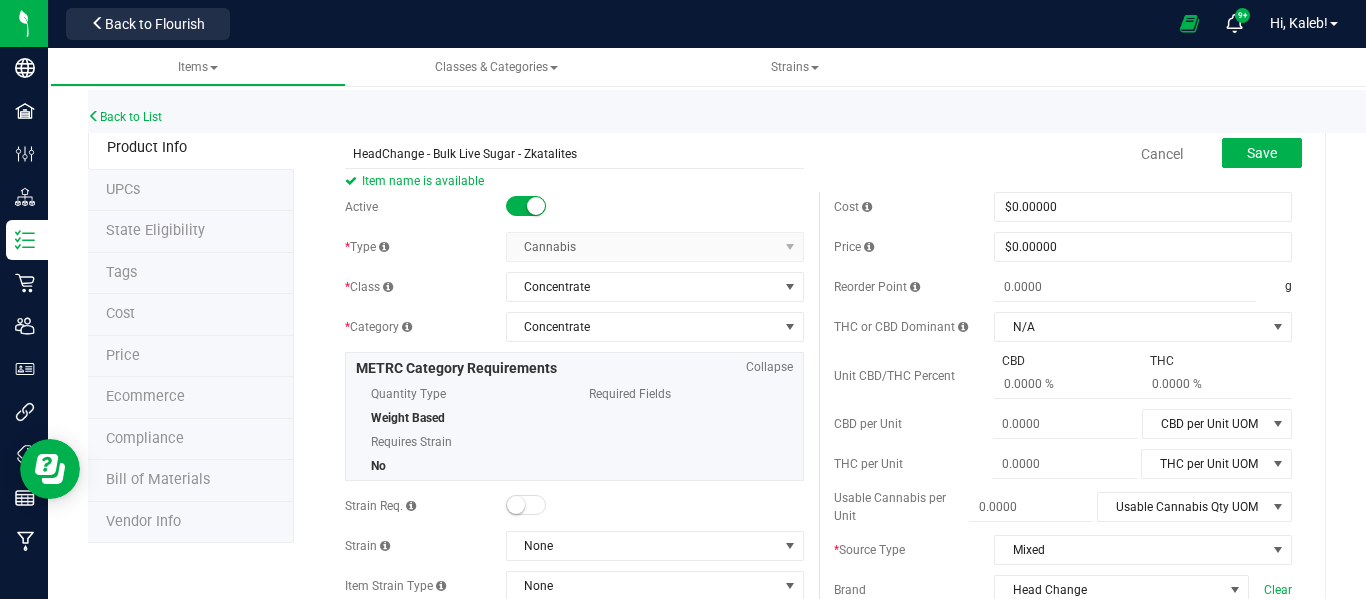 click on "HeadChange - Bulk Live Sugar - Zkatalites
Item name is available
Cancel
Save
Active
*
Type
Cannabis Select type Cannabis Non-Inventory" at bounding box center (810, 974) 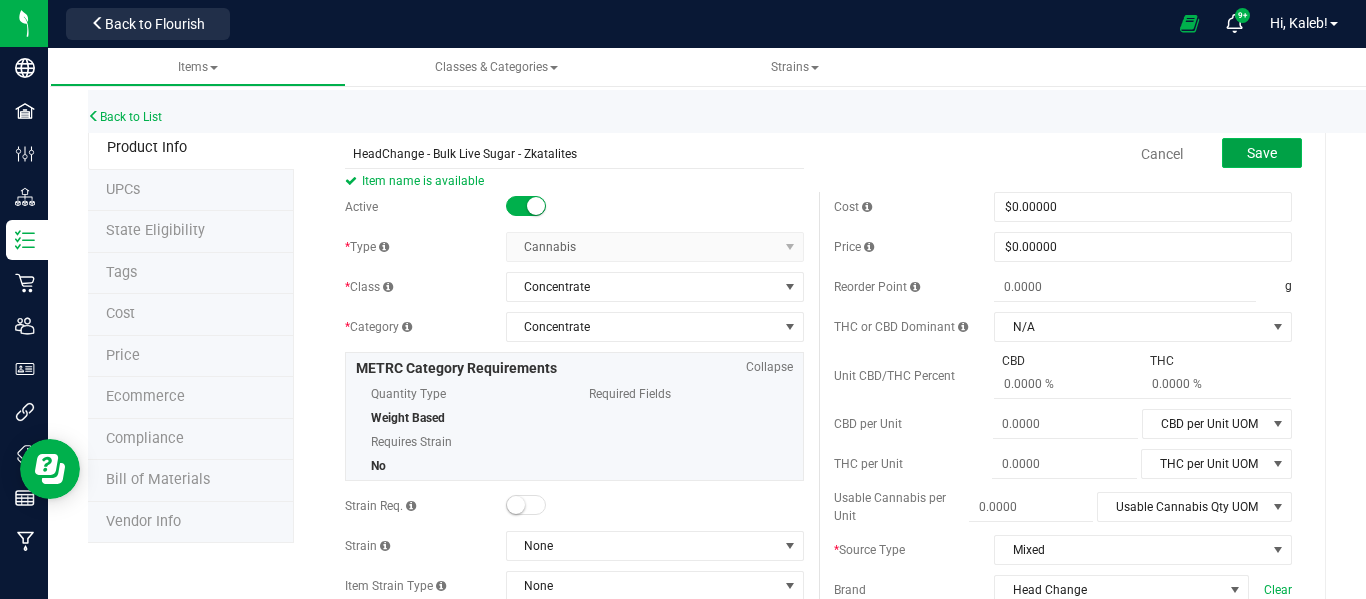 click on "Save" at bounding box center [1262, 153] 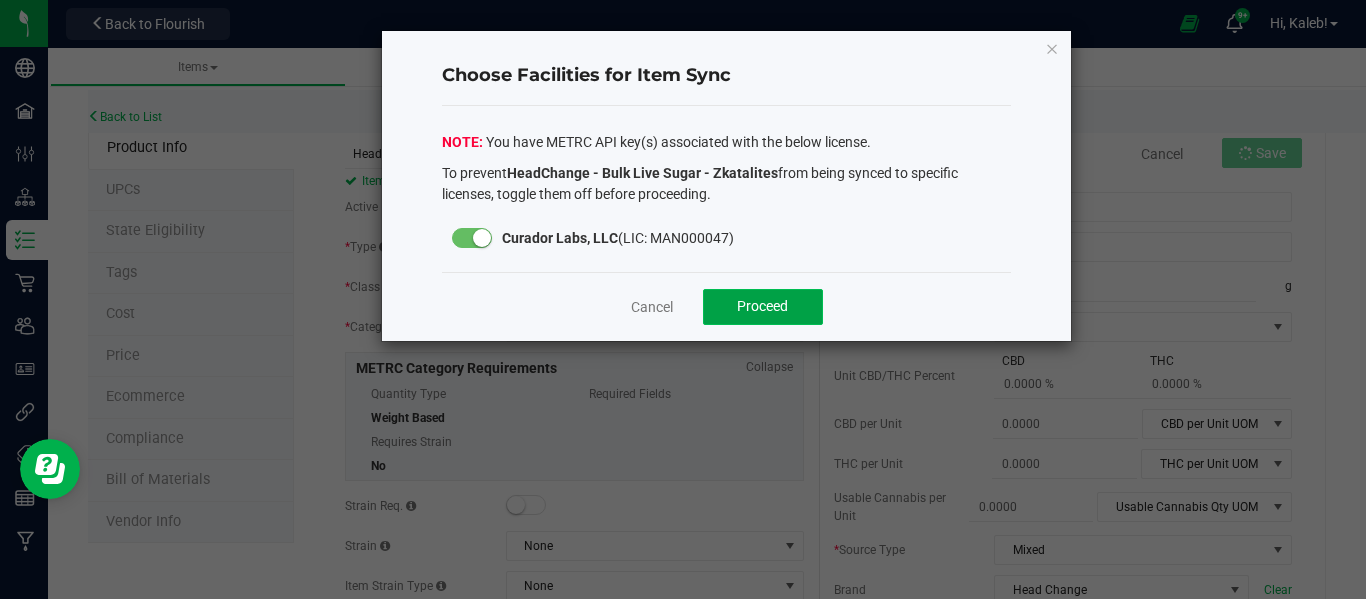 click on "Proceed" 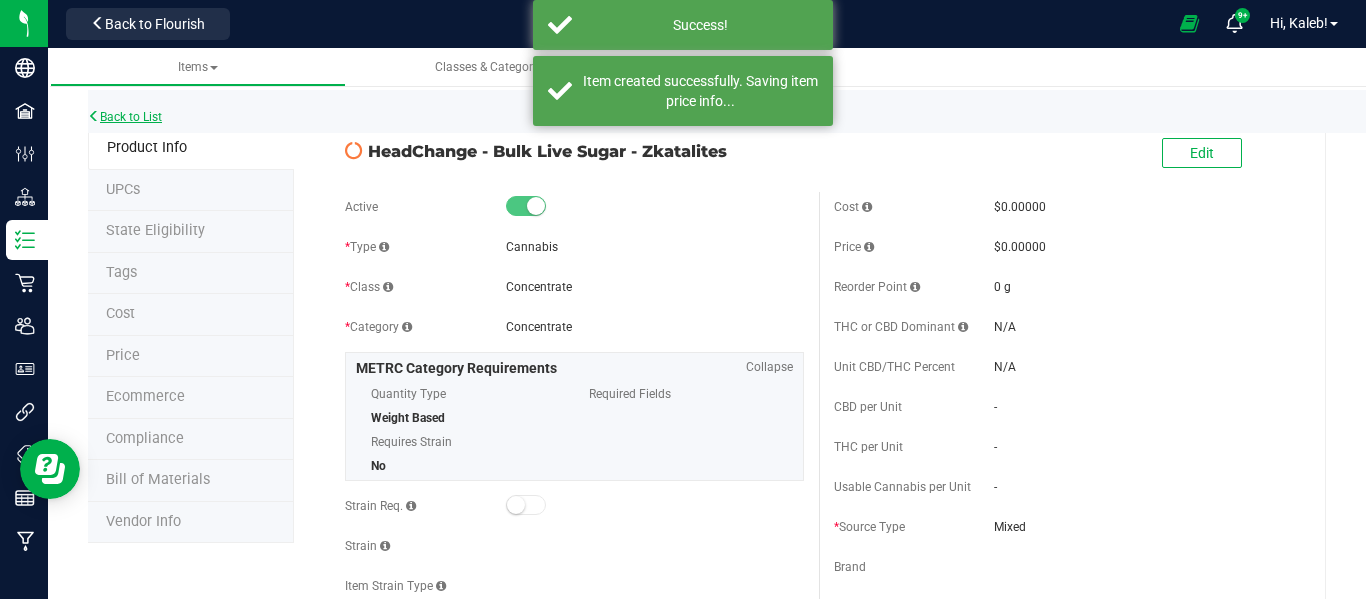 click on "Back to List" at bounding box center [125, 117] 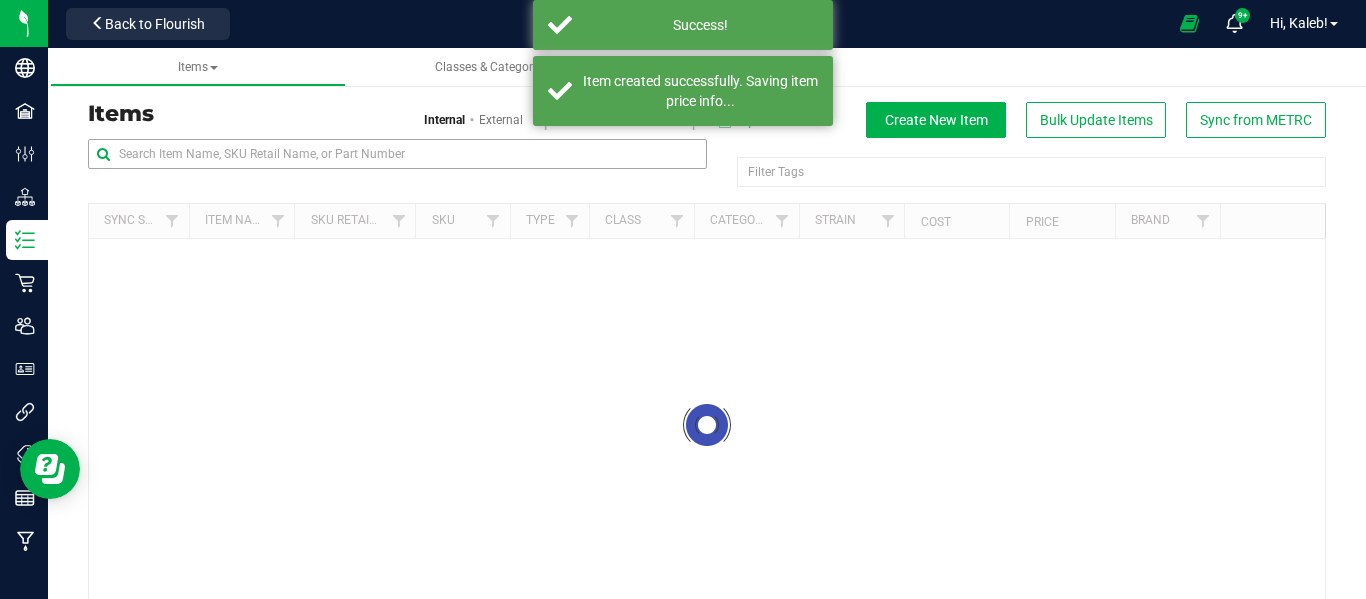 scroll, scrollTop: 0, scrollLeft: 0, axis: both 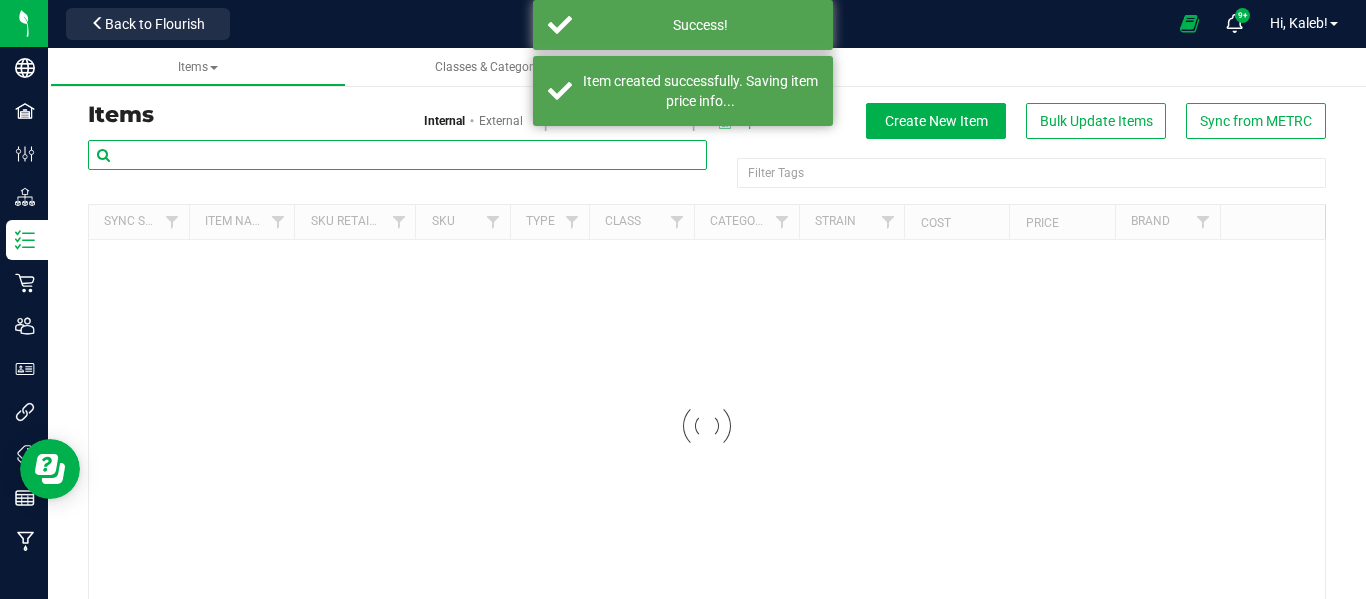 click at bounding box center [397, 155] 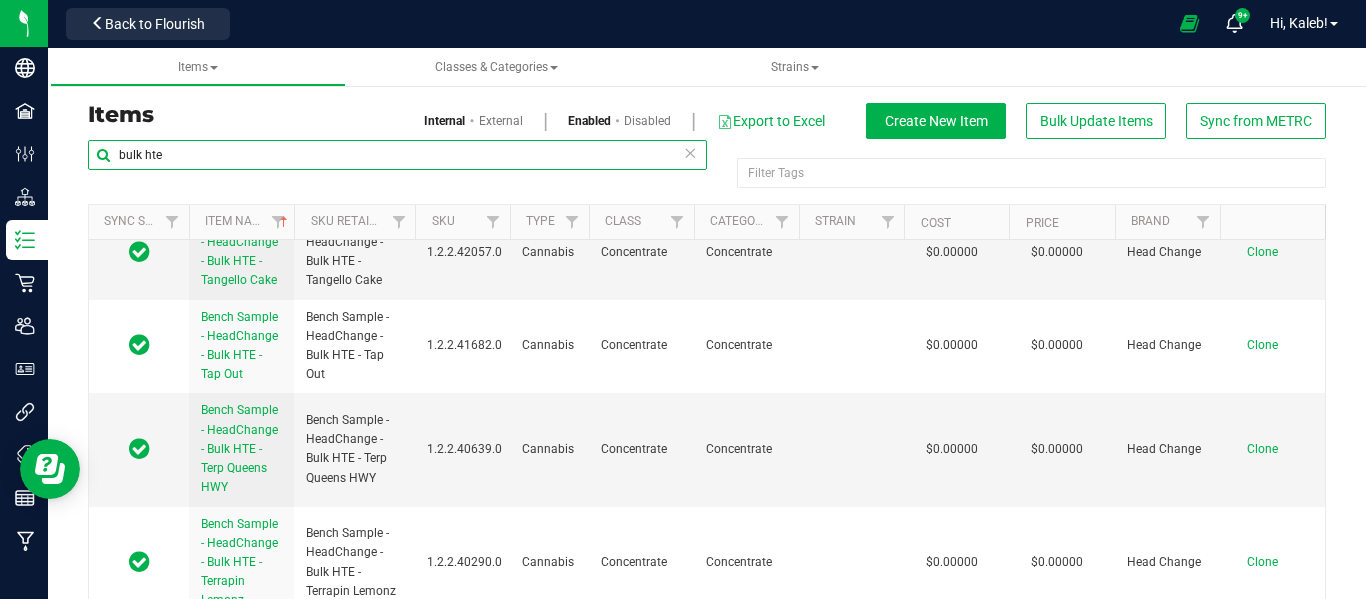scroll, scrollTop: 9069, scrollLeft: 0, axis: vertical 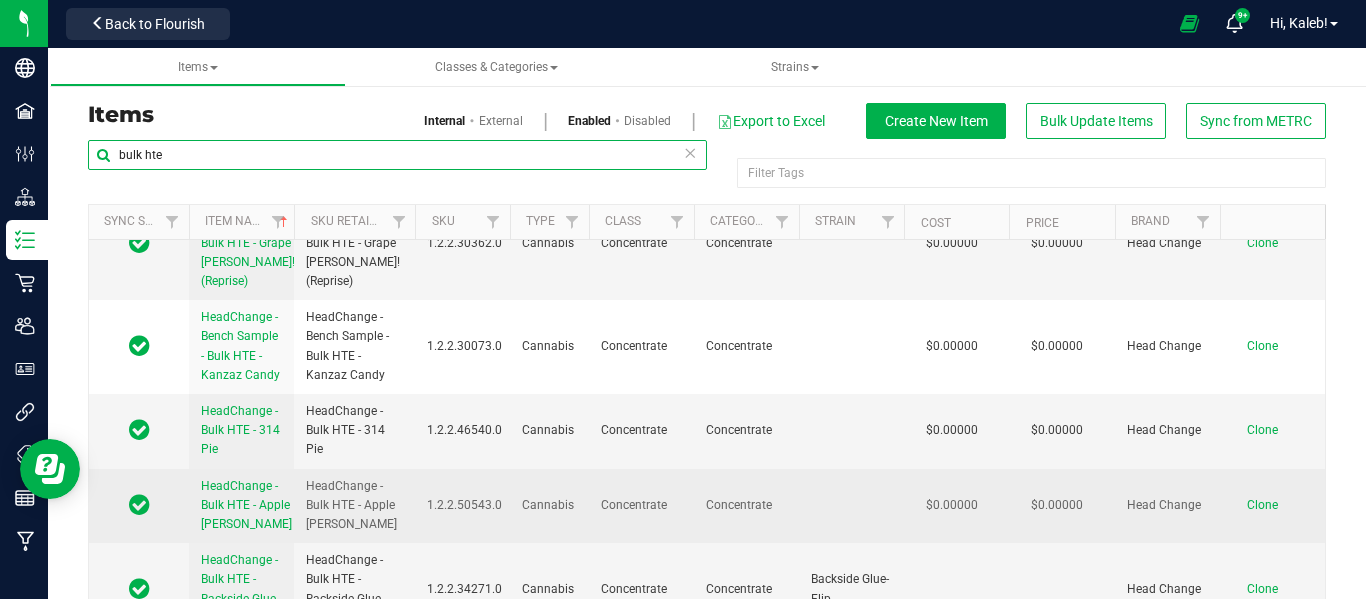 type on "bulk hte" 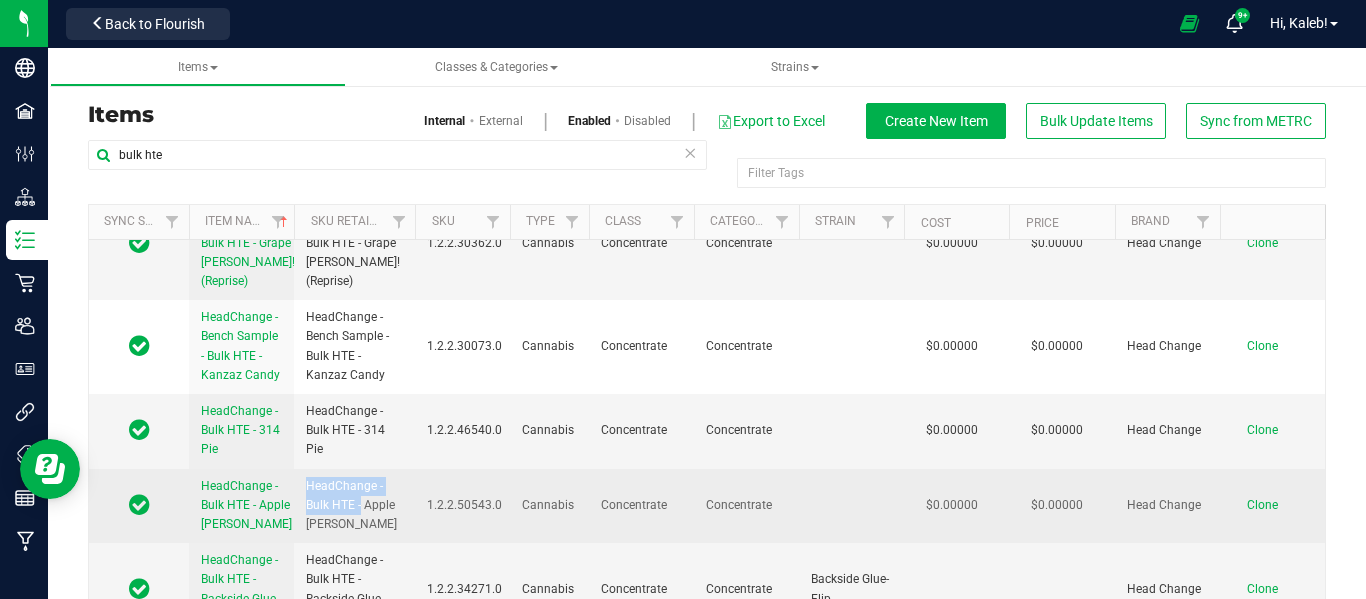 drag, startPoint x: 306, startPoint y: 466, endPoint x: 362, endPoint y: 486, distance: 59.464275 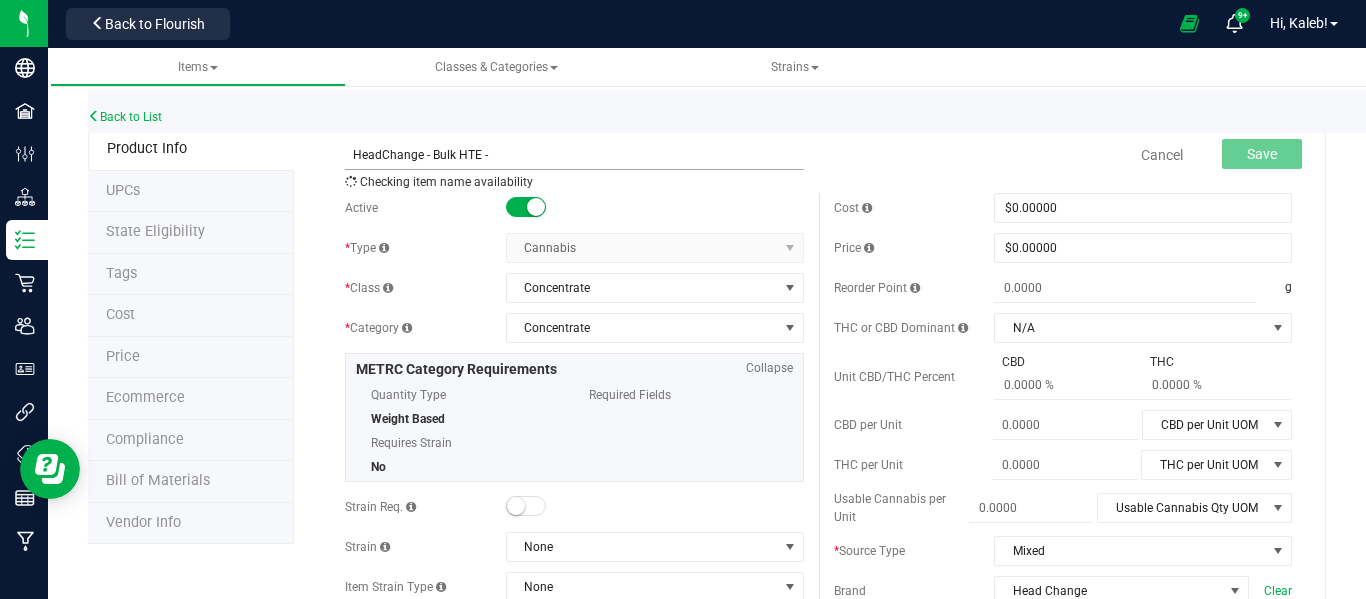 click on "HeadChange - Bulk HTE -" at bounding box center (574, 155) 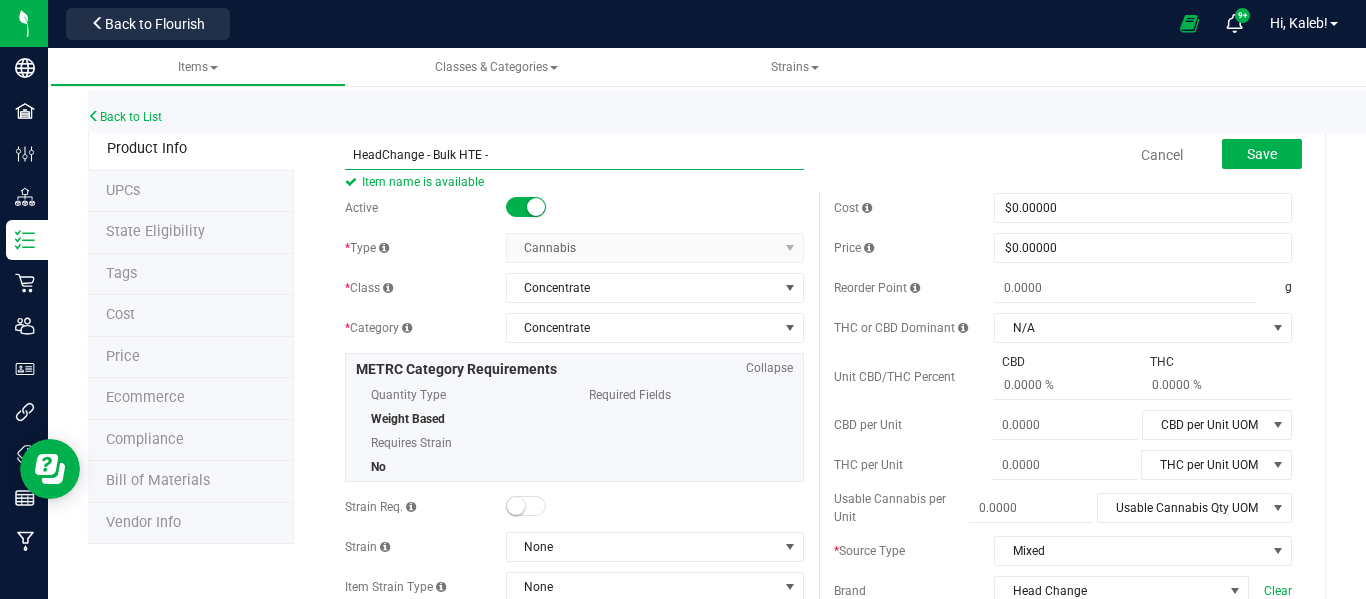 click on "HeadChange - Bulk HTE -" at bounding box center (574, 155) 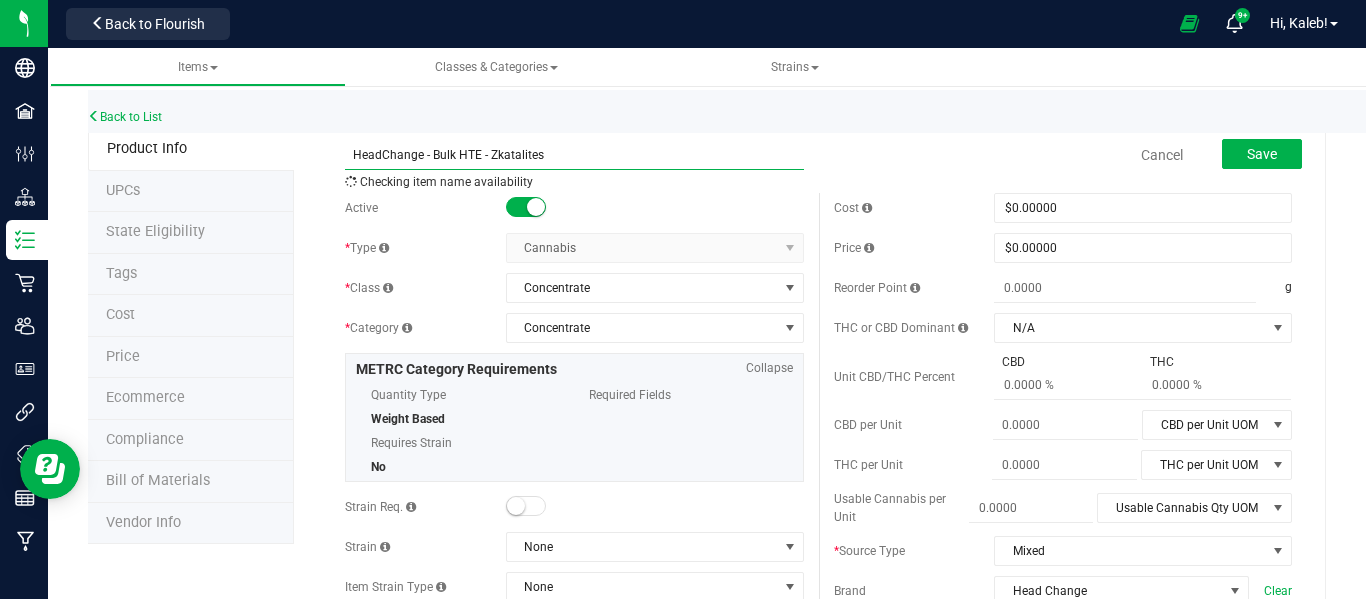 click on "HeadChange - Bulk HTE - Zkatalites" at bounding box center [574, 155] 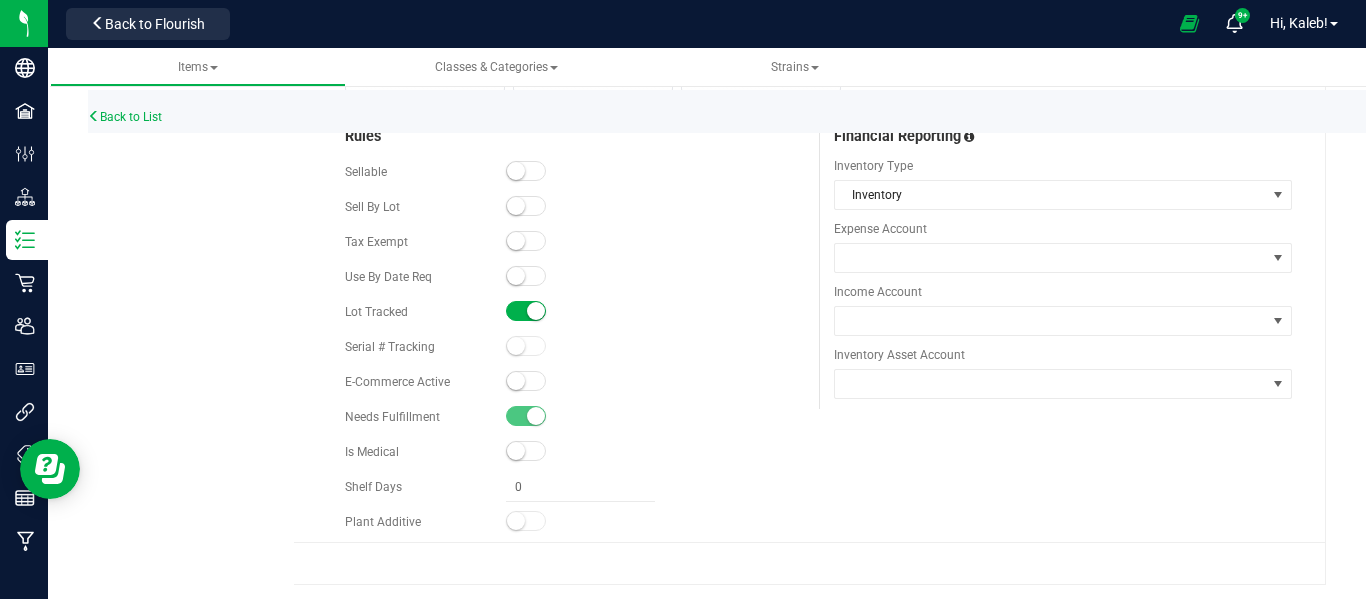 scroll, scrollTop: 0, scrollLeft: 0, axis: both 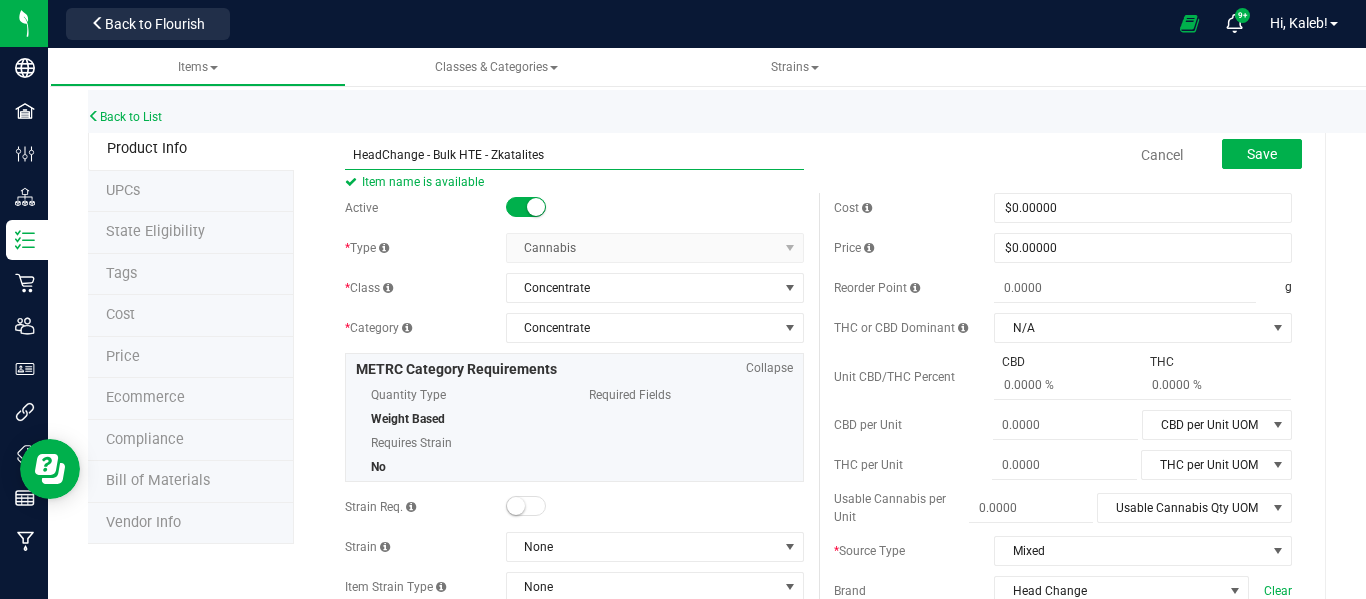 click on "HeadChange - Bulk HTE - Zkatalites" at bounding box center (574, 155) 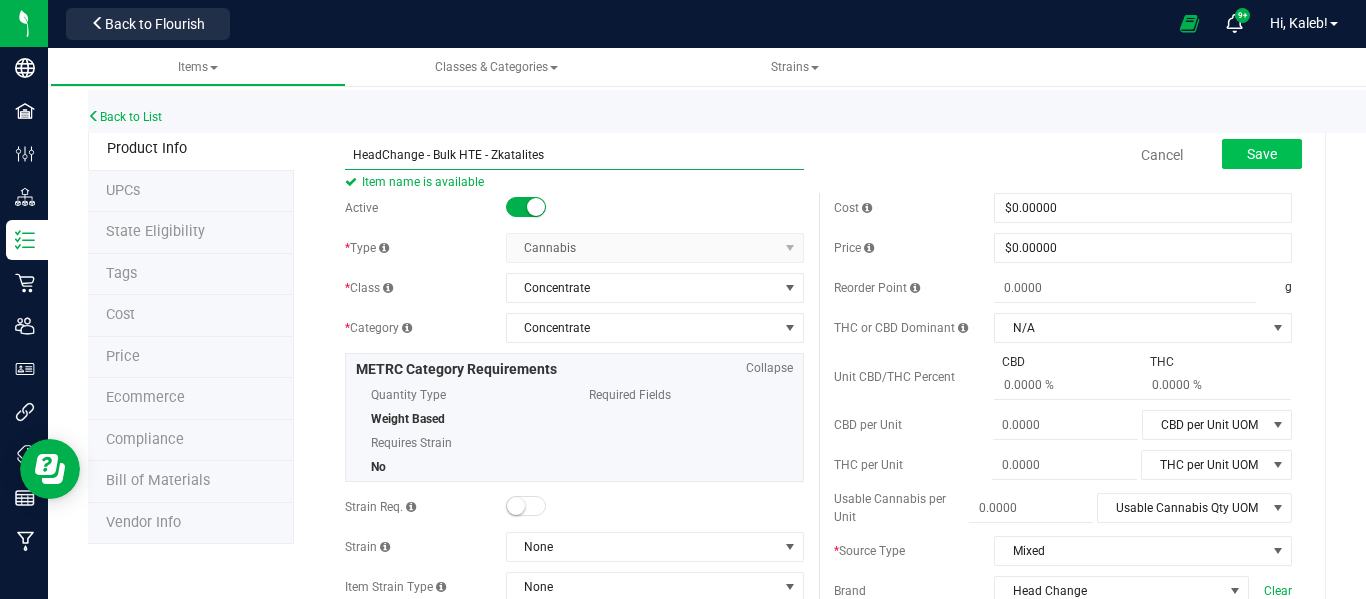 type on "HeadChange - Bulk HTE - Zkatalites" 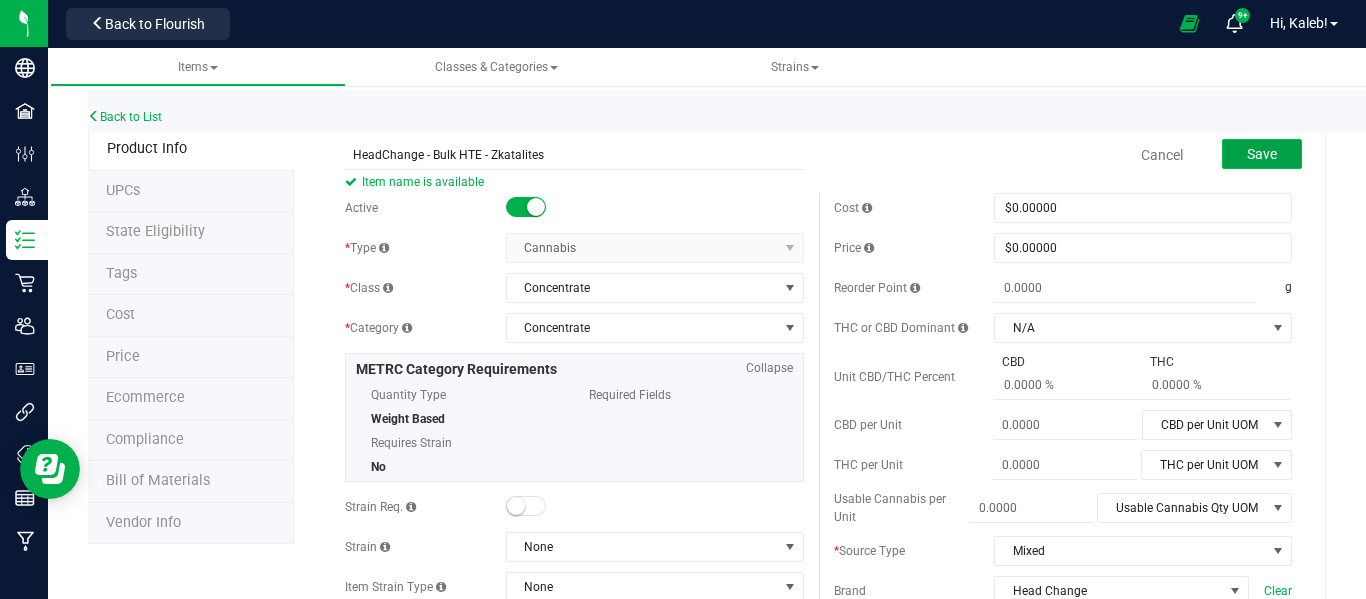 click on "Save" at bounding box center [1262, 154] 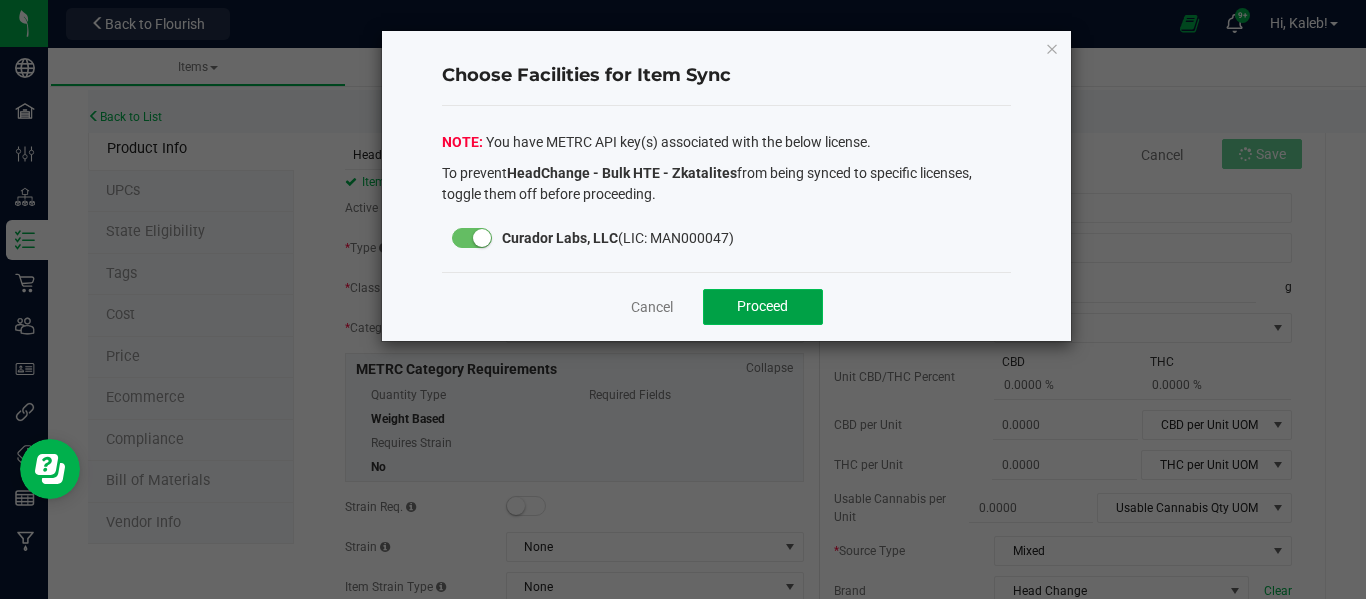 click on "Proceed" 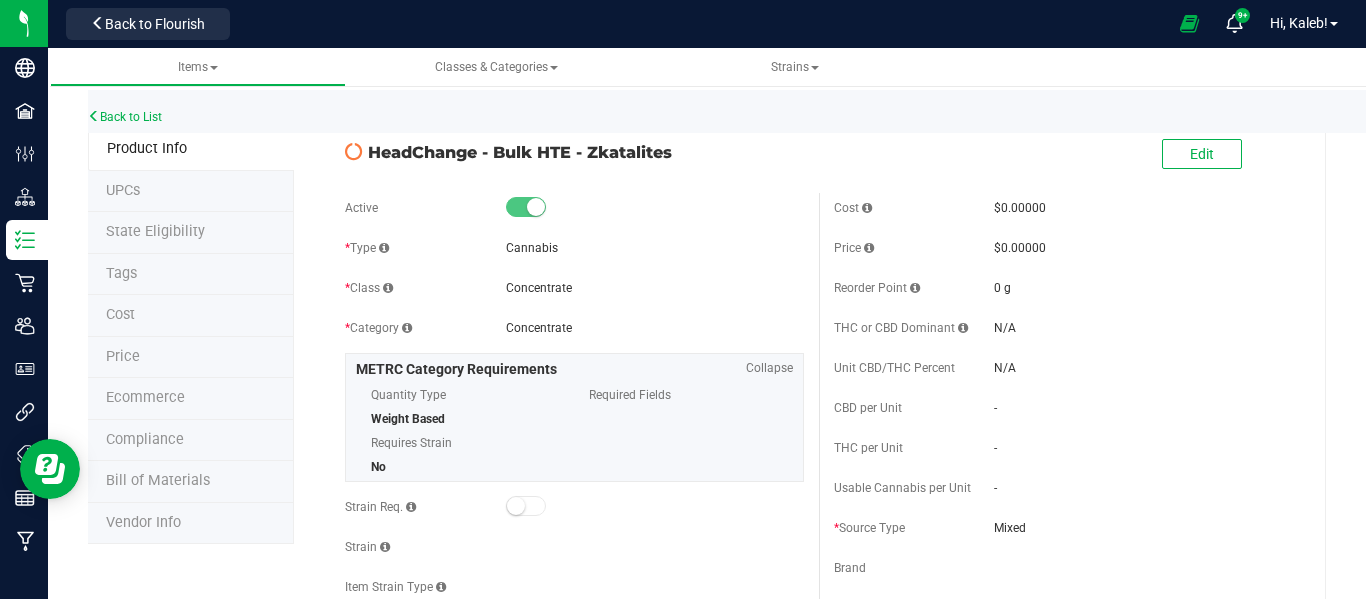 drag, startPoint x: 579, startPoint y: 154, endPoint x: 684, endPoint y: 150, distance: 105.076164 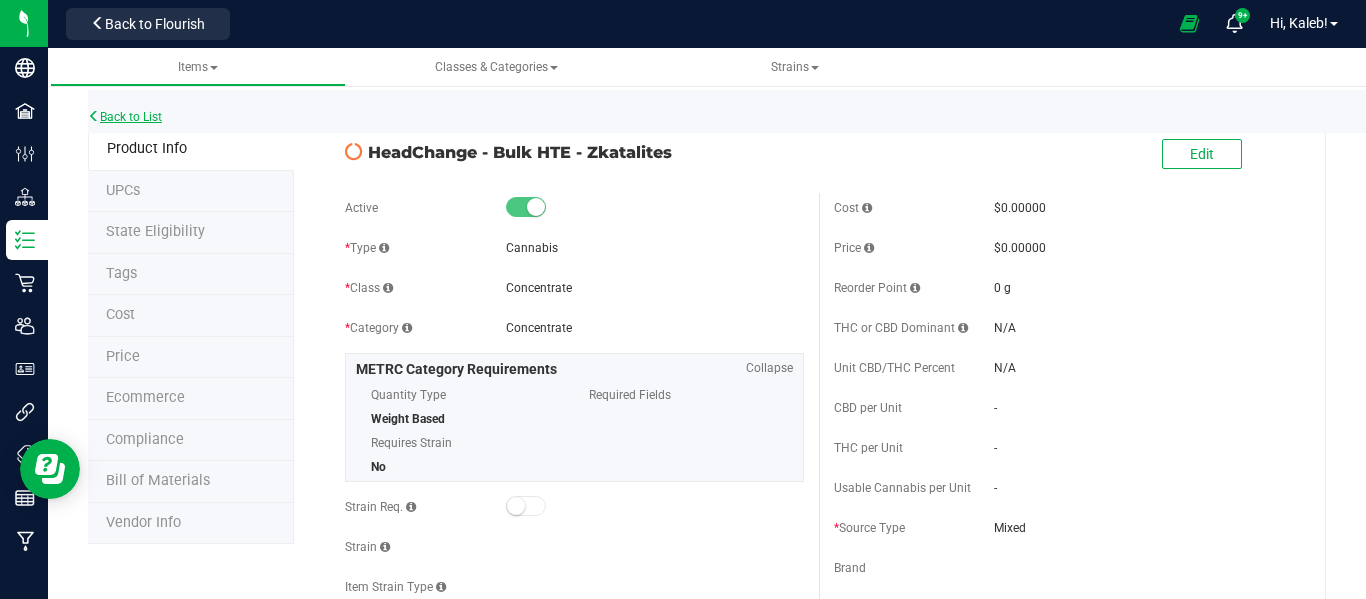 click on "Back to List" at bounding box center [125, 117] 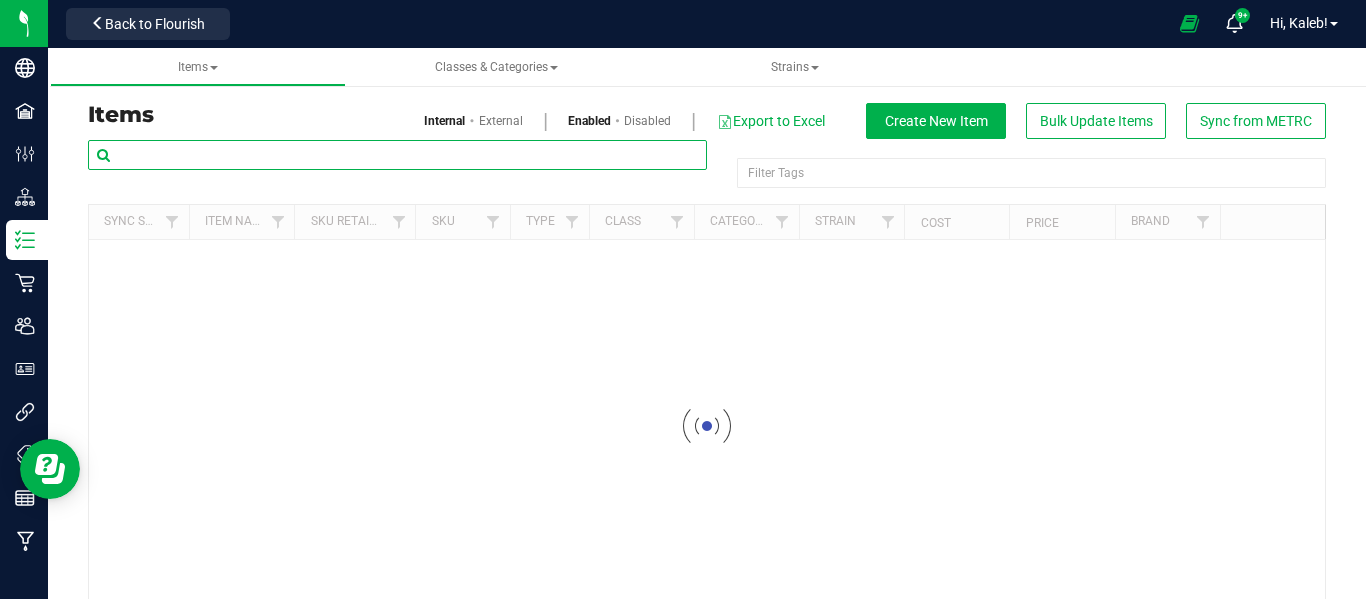 click at bounding box center (397, 155) 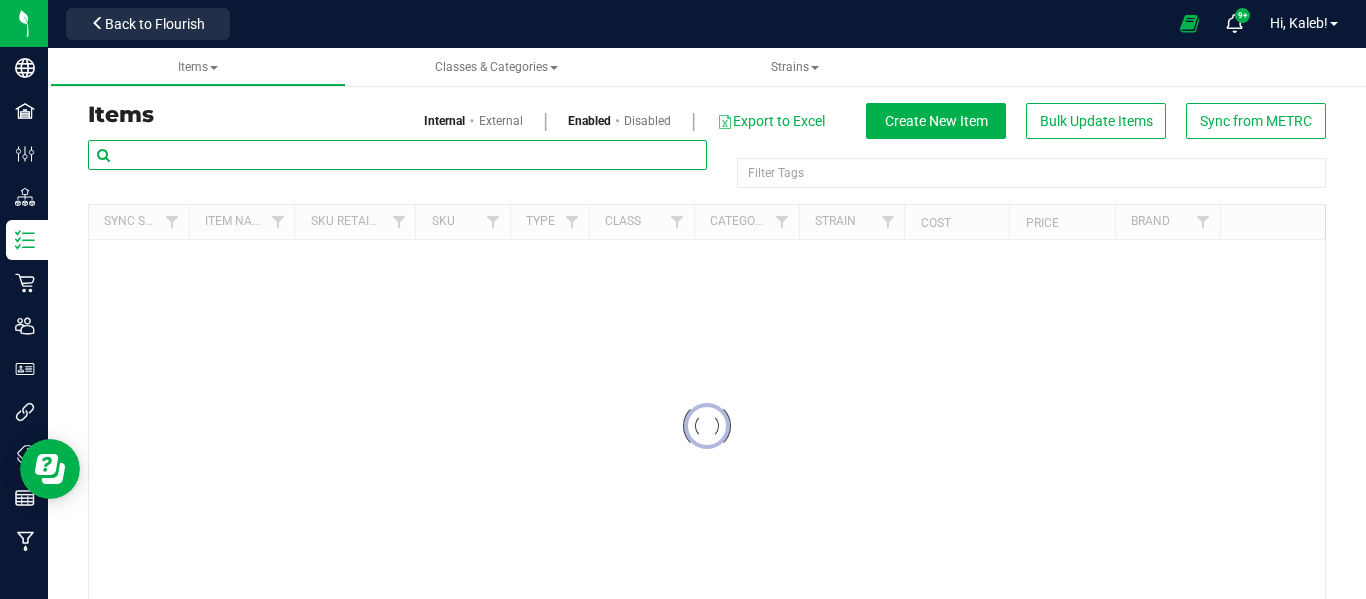 paste on "- Zkatalites" 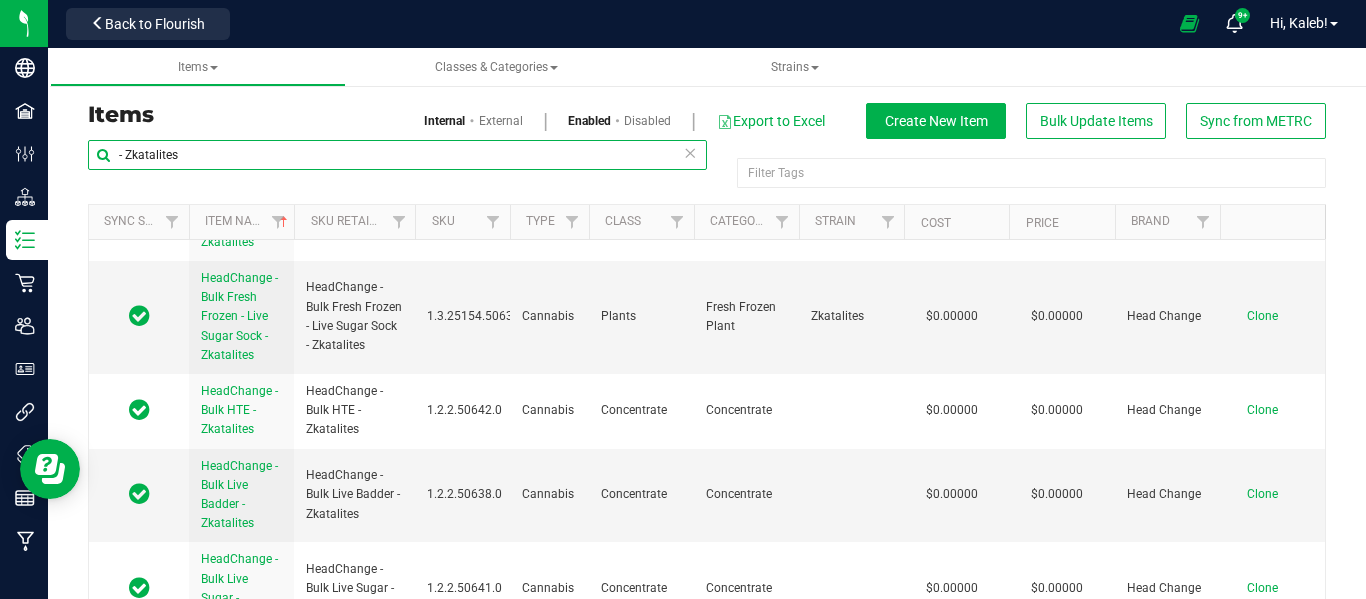 scroll, scrollTop: 543, scrollLeft: 0, axis: vertical 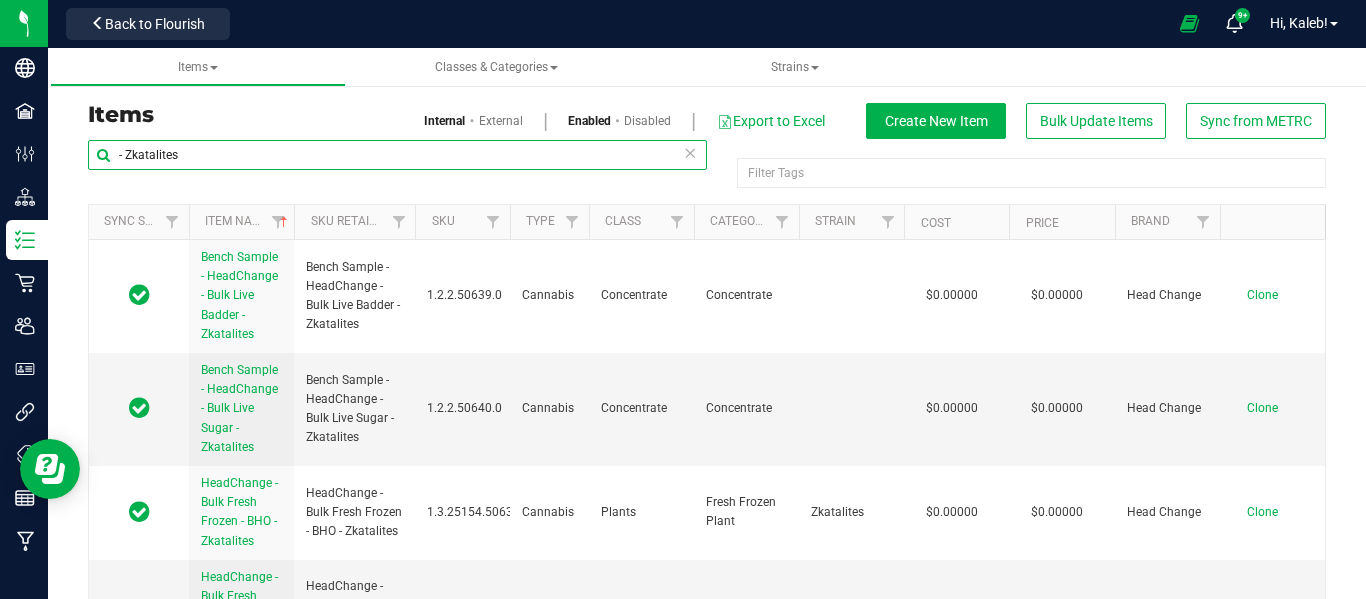 drag, startPoint x: 230, startPoint y: 165, endPoint x: 83, endPoint y: 153, distance: 147.48898 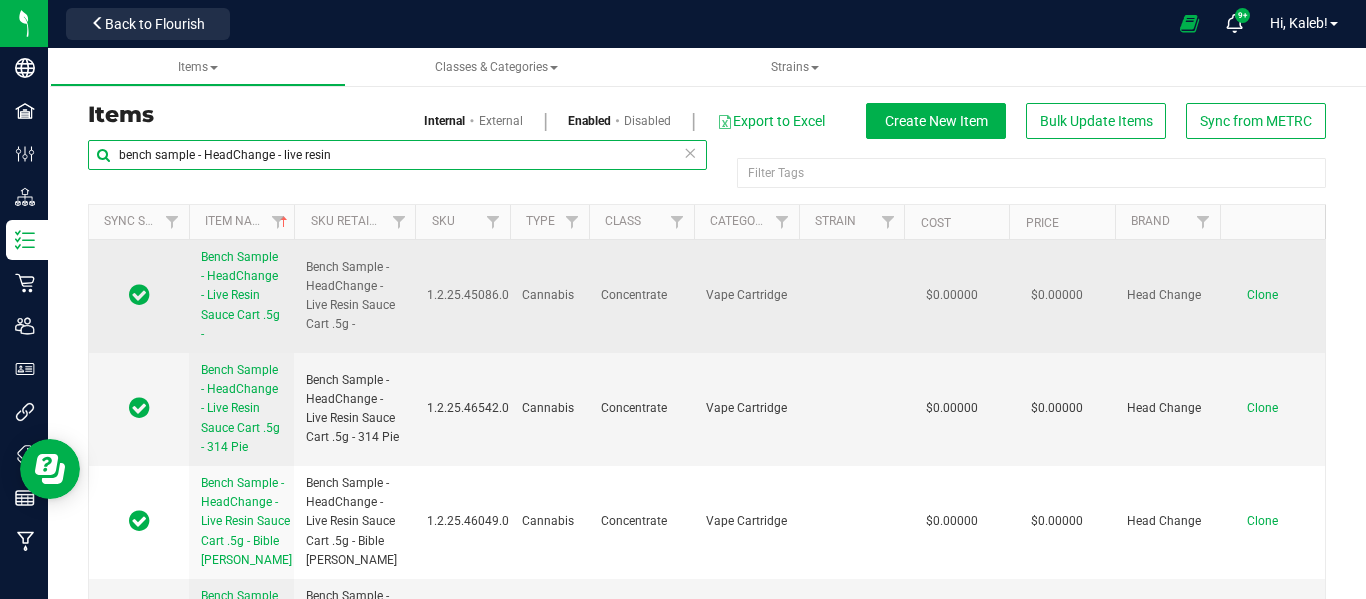 type on "bench sample - HeadChange - live resin" 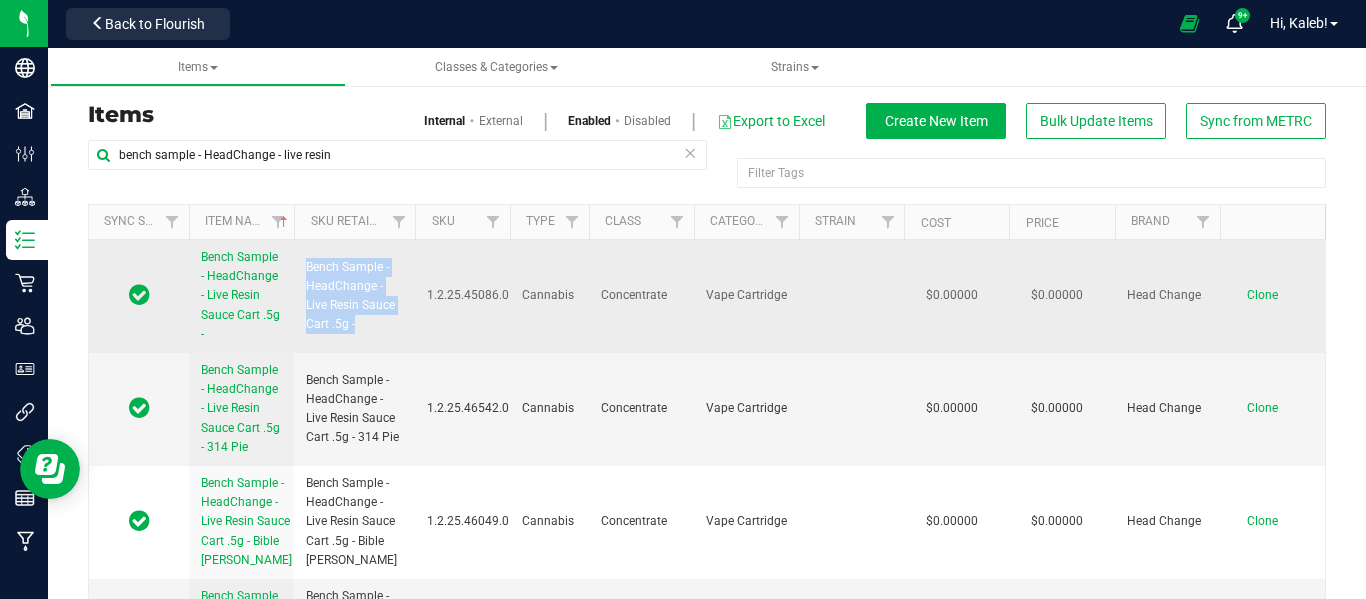 drag, startPoint x: 302, startPoint y: 260, endPoint x: 371, endPoint y: 318, distance: 90.13878 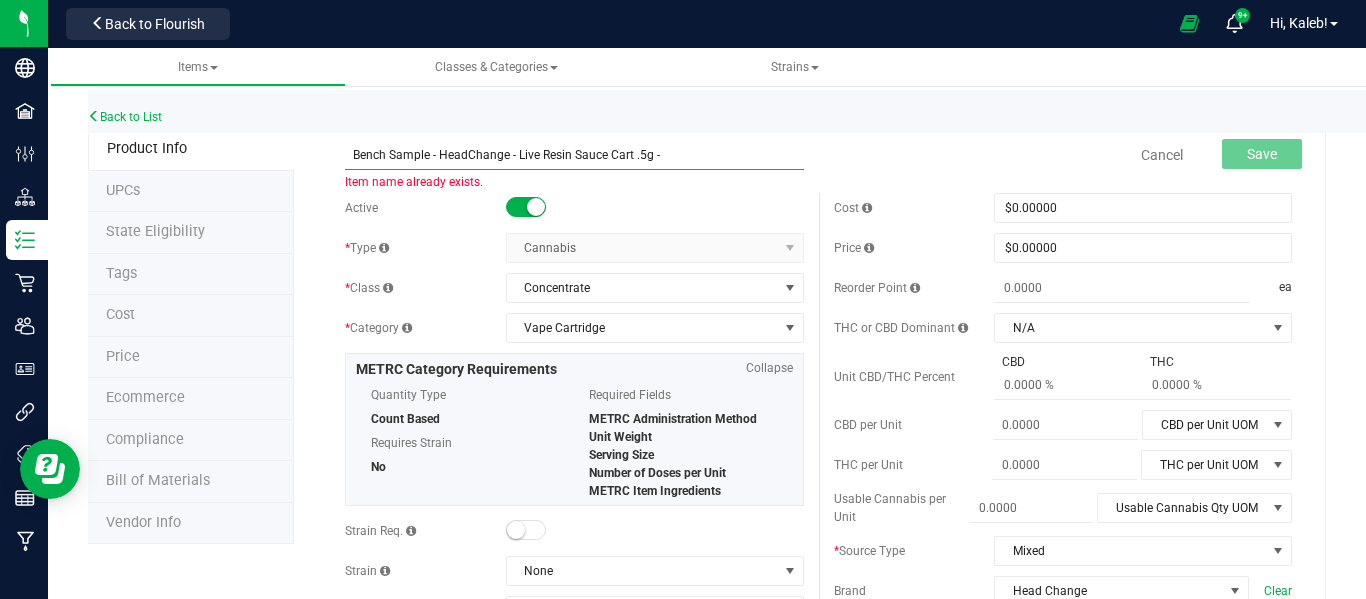 paste on "Zkatalites" 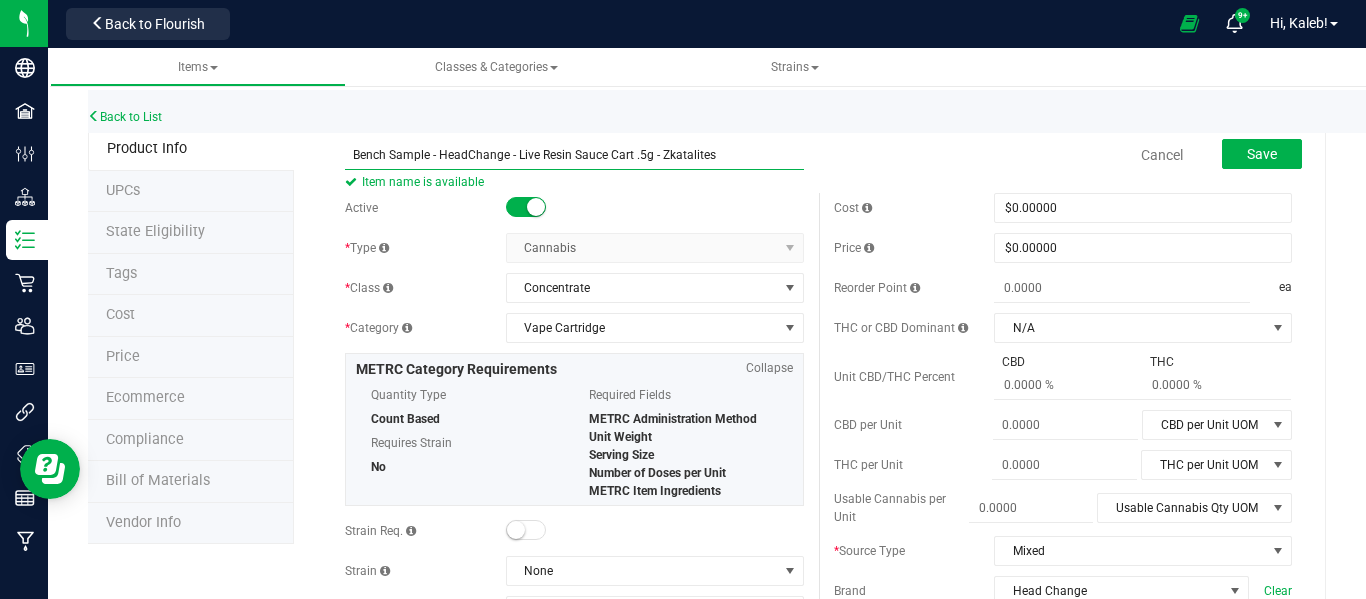 click on "Bench Sample - HeadChange - Live Resin Sauce Cart .5g - Zkatalites" at bounding box center [574, 155] 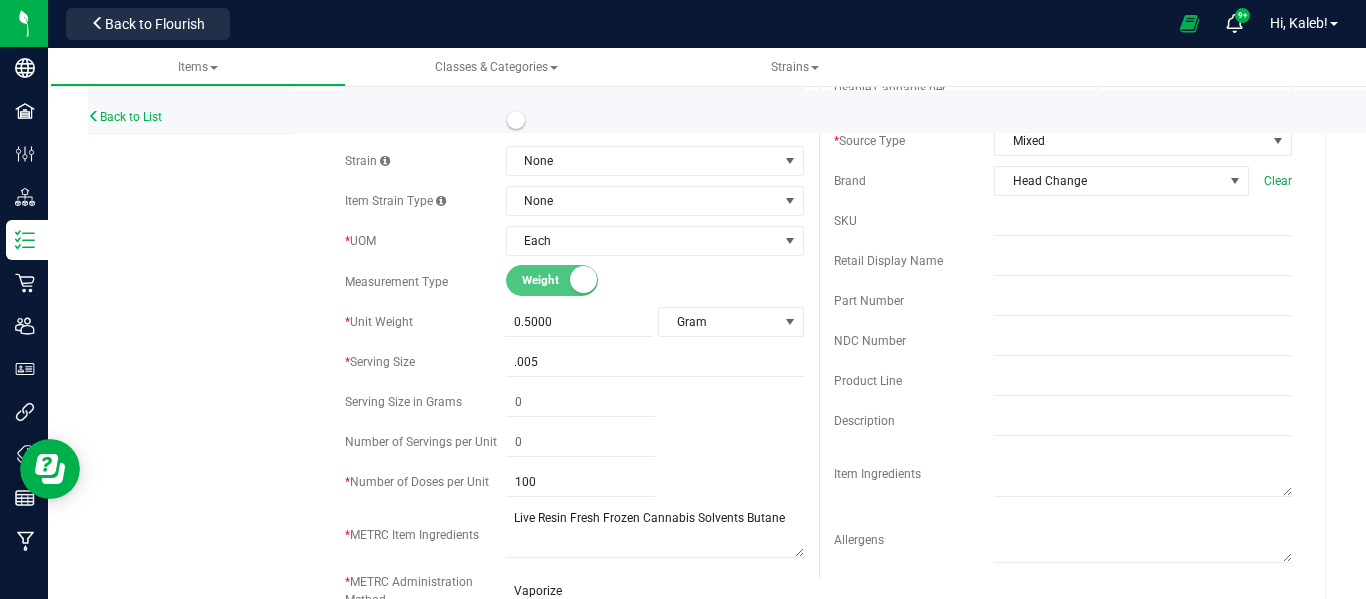 scroll, scrollTop: 0, scrollLeft: 0, axis: both 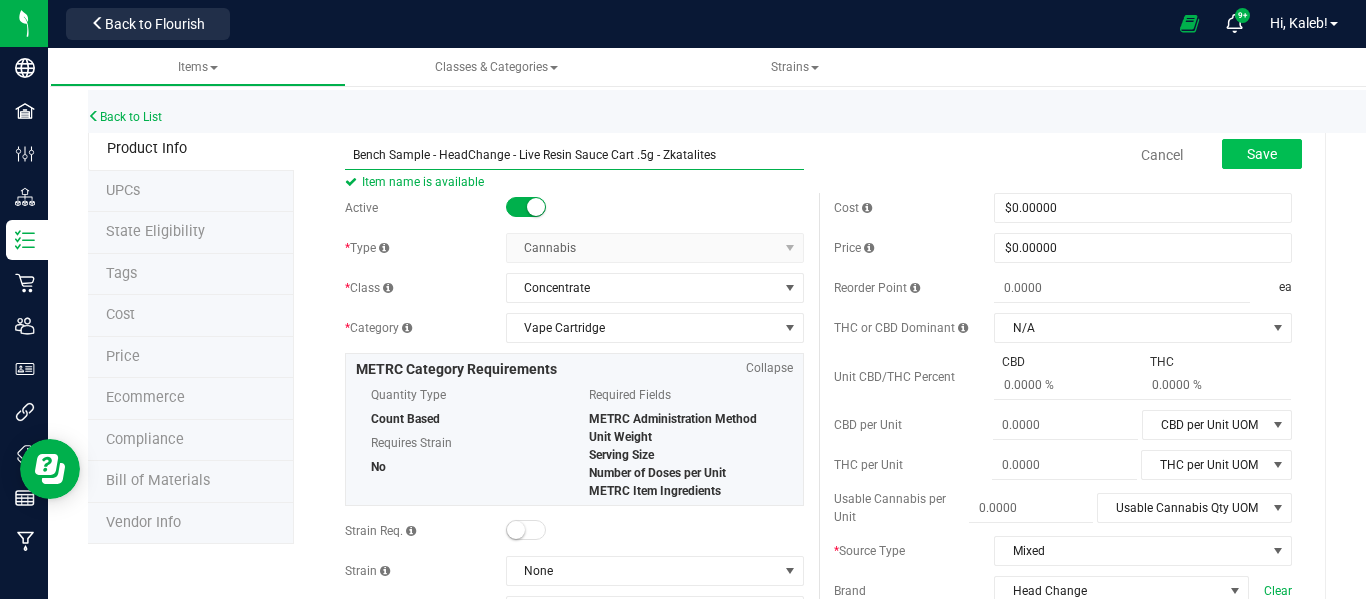 type on "Bench Sample - HeadChange - Live Resin Sauce Cart .5g - Zkatalites" 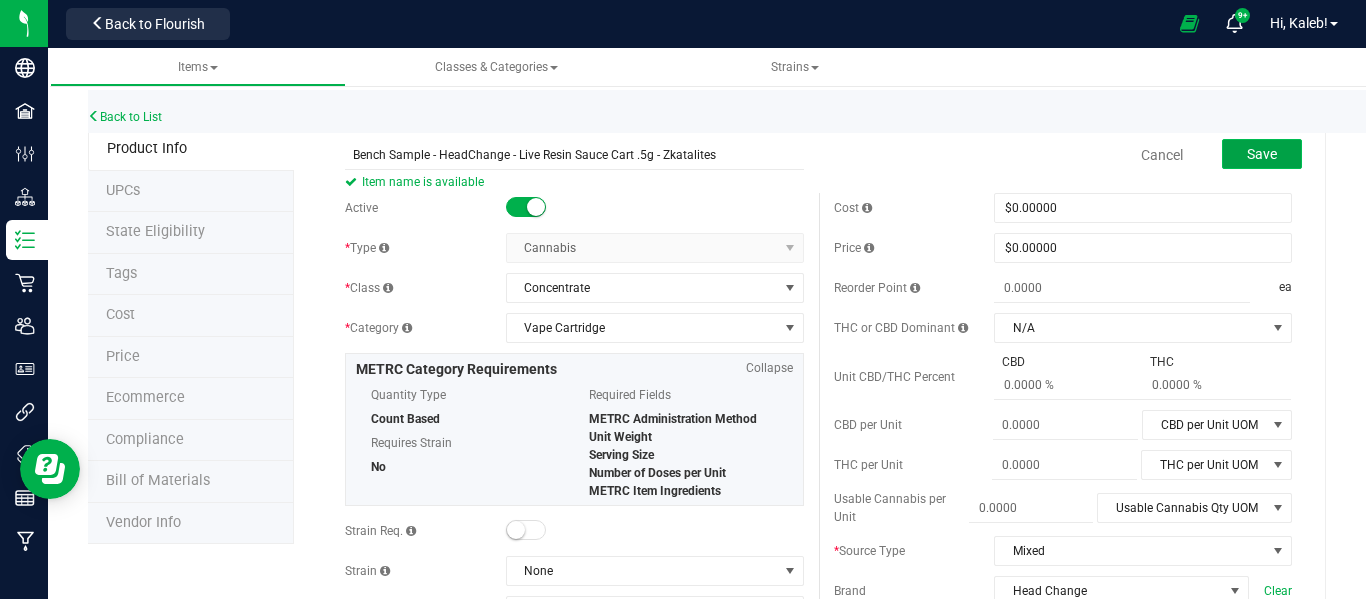 click on "Save" at bounding box center (1262, 154) 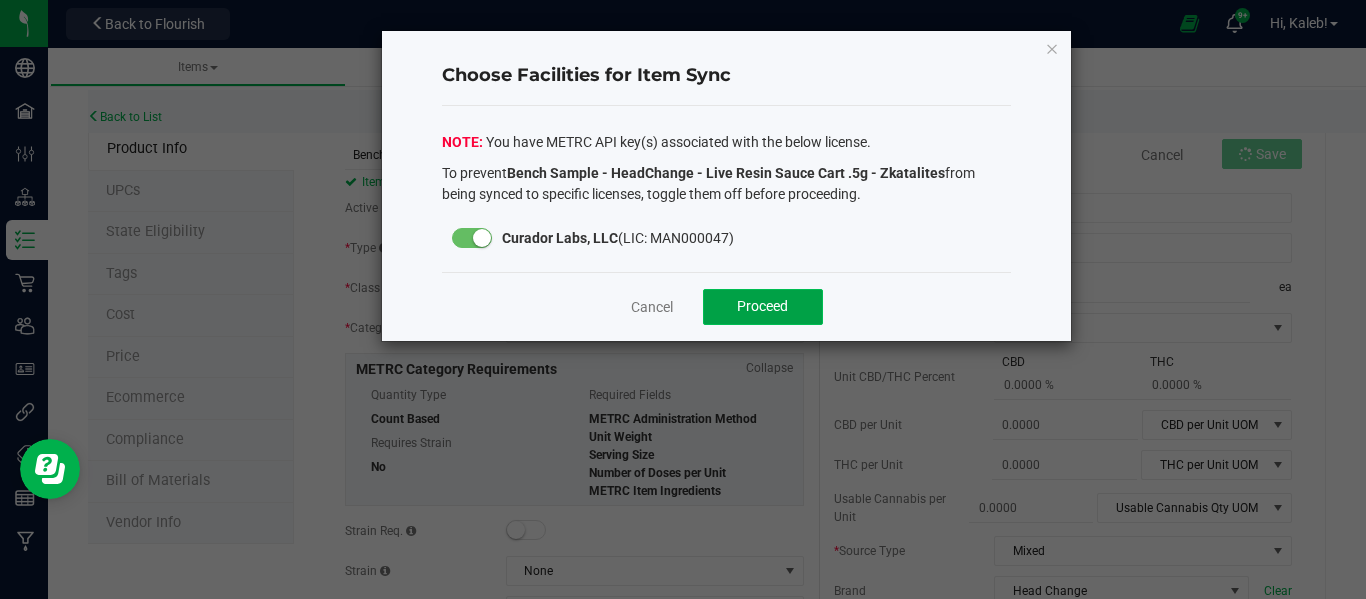 click on "Proceed" 